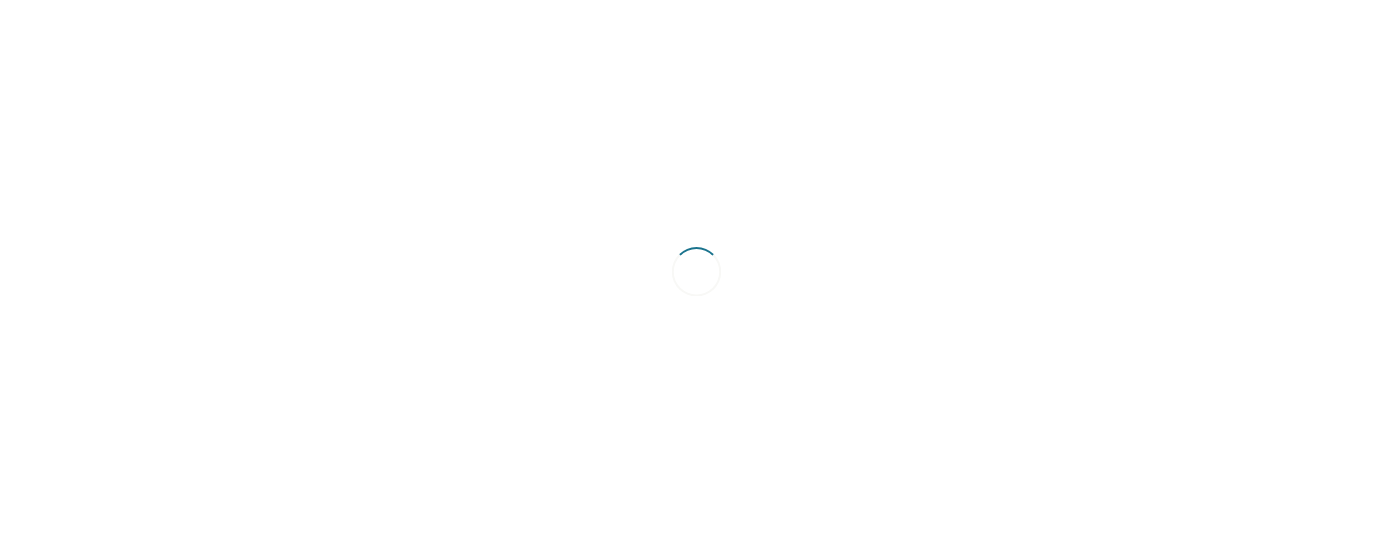 scroll, scrollTop: 0, scrollLeft: 0, axis: both 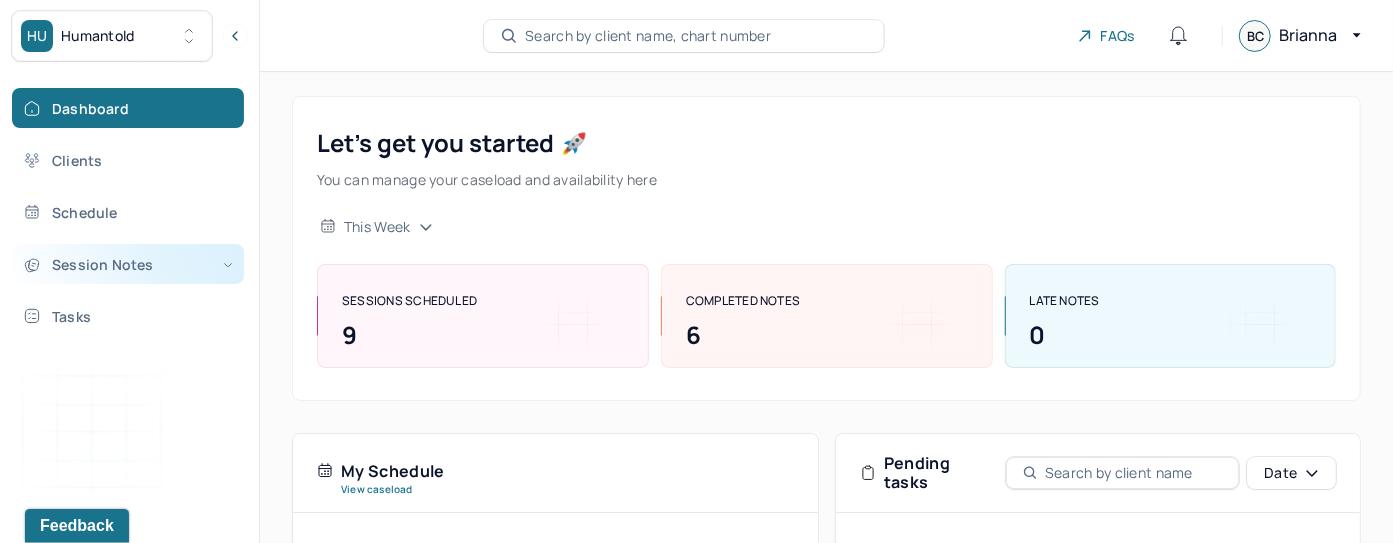 click on "Session Notes" at bounding box center [128, 264] 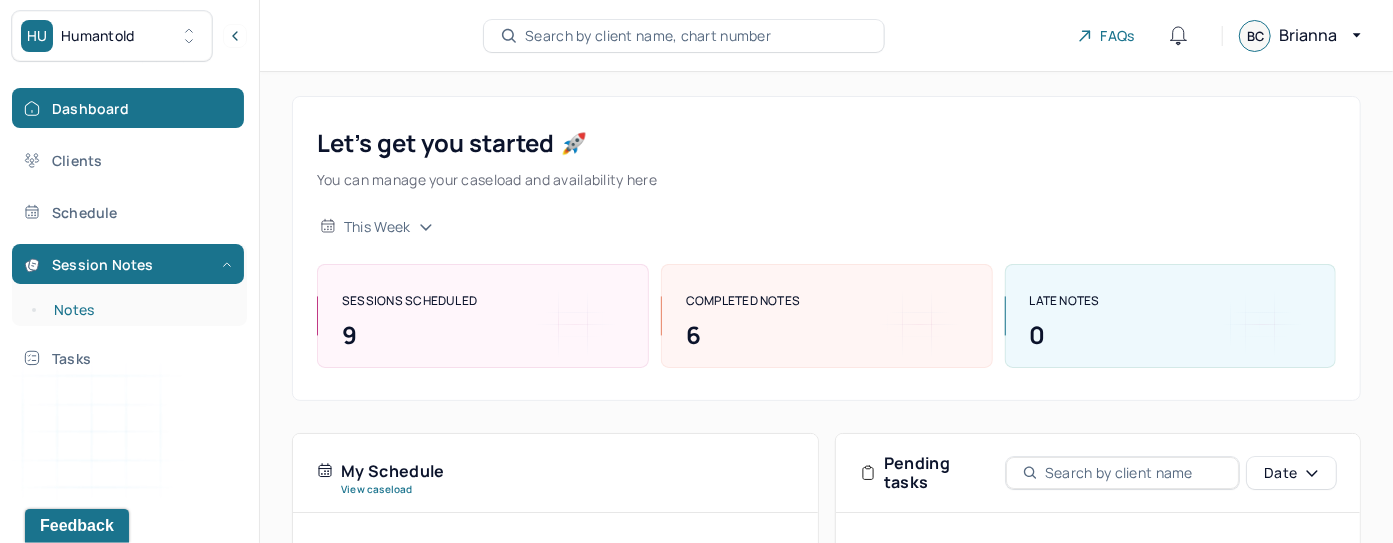 click on "Notes" at bounding box center [139, 310] 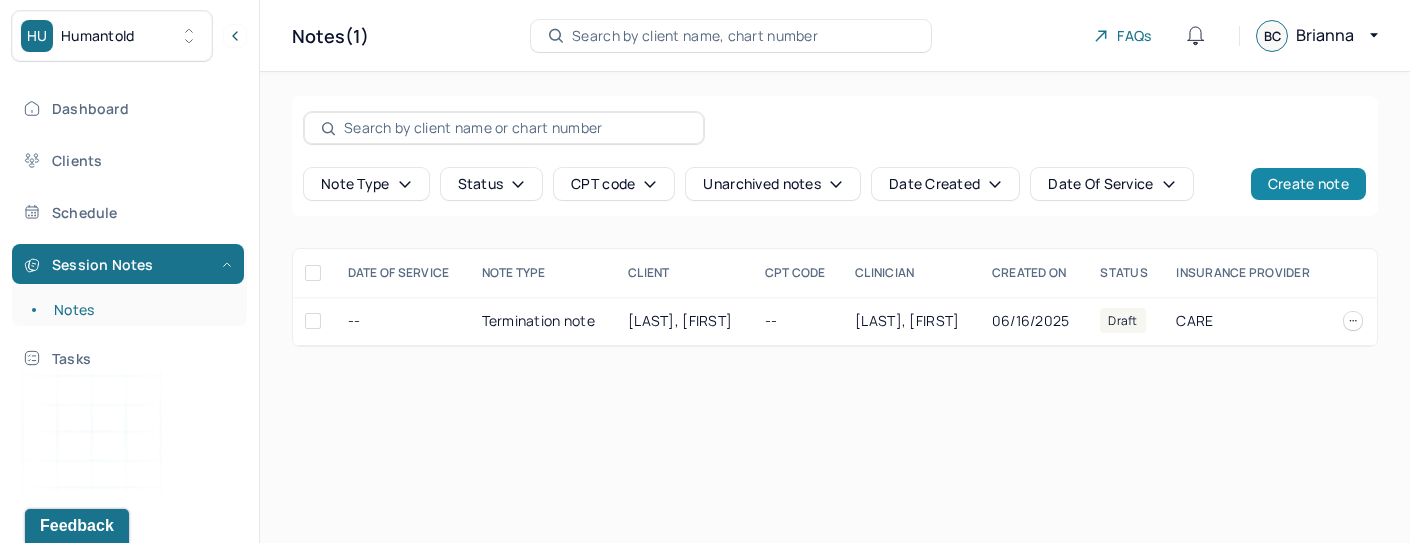 click on "Create note" at bounding box center (1308, 184) 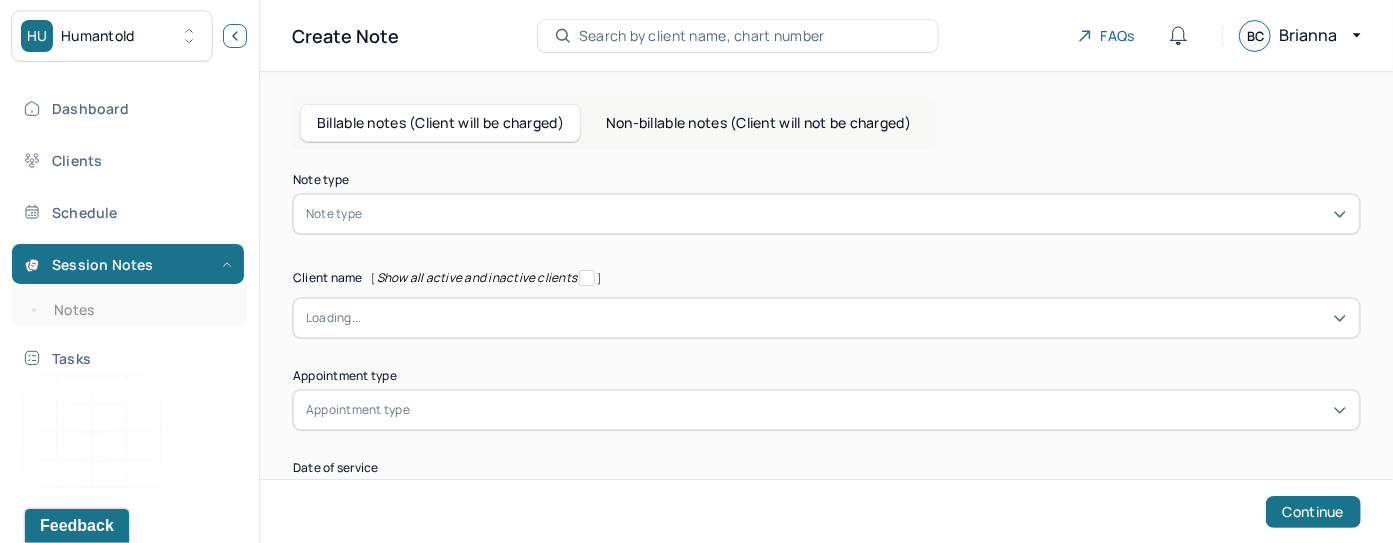 click 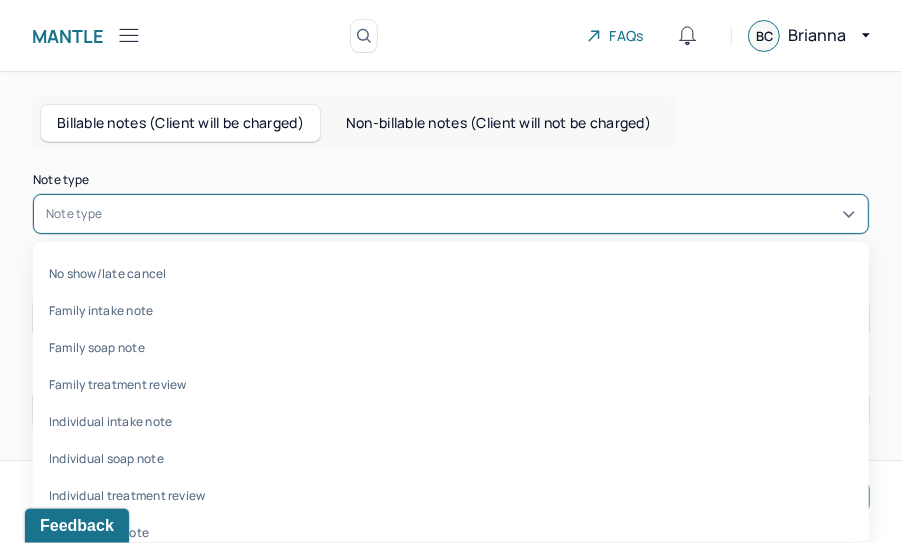 click at bounding box center (481, 214) 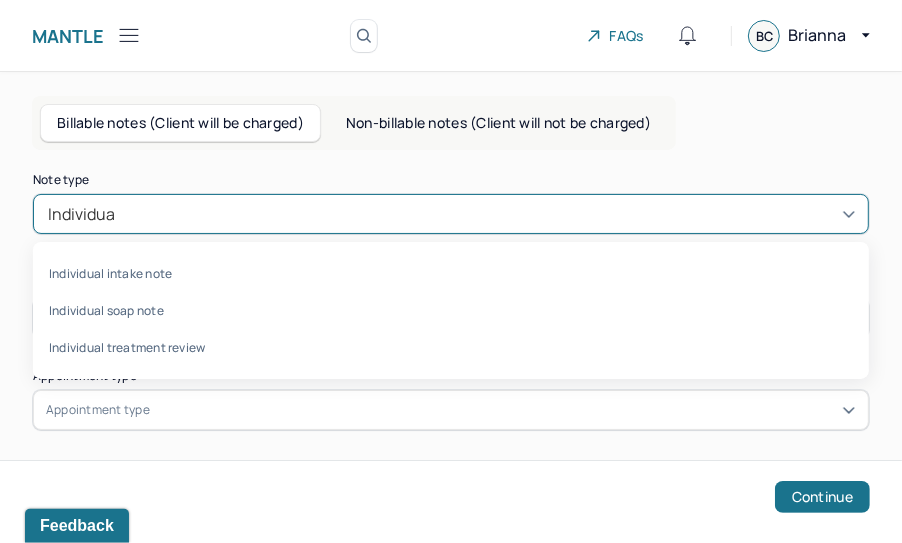 type on "Individual" 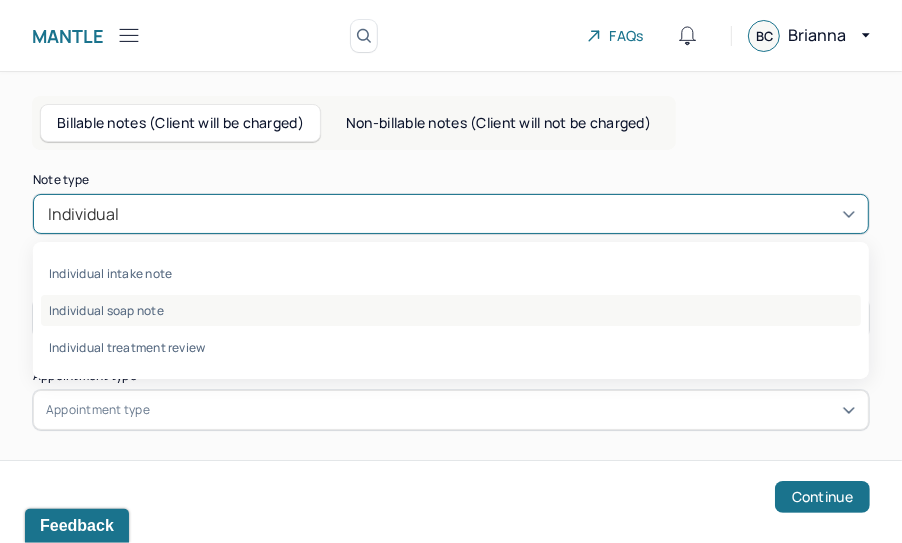 click on "Individual soap note" at bounding box center (451, 310) 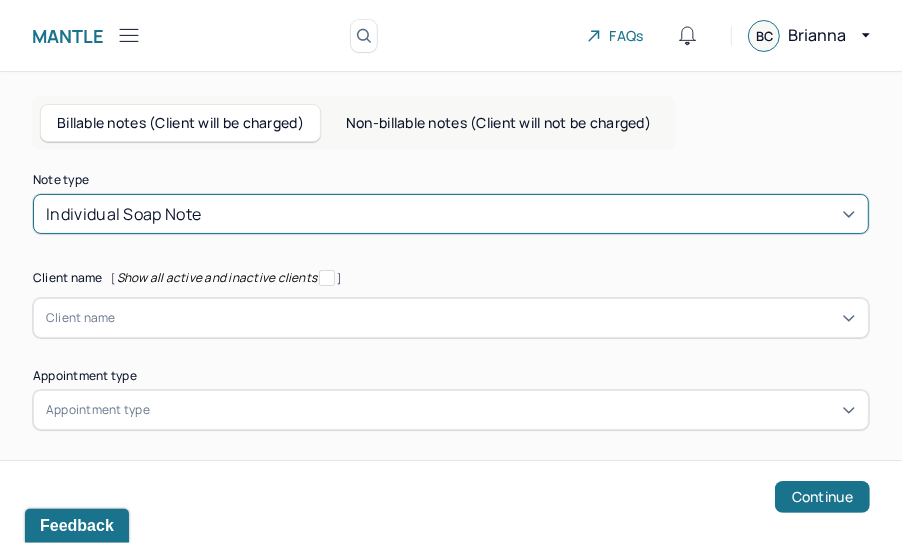 type 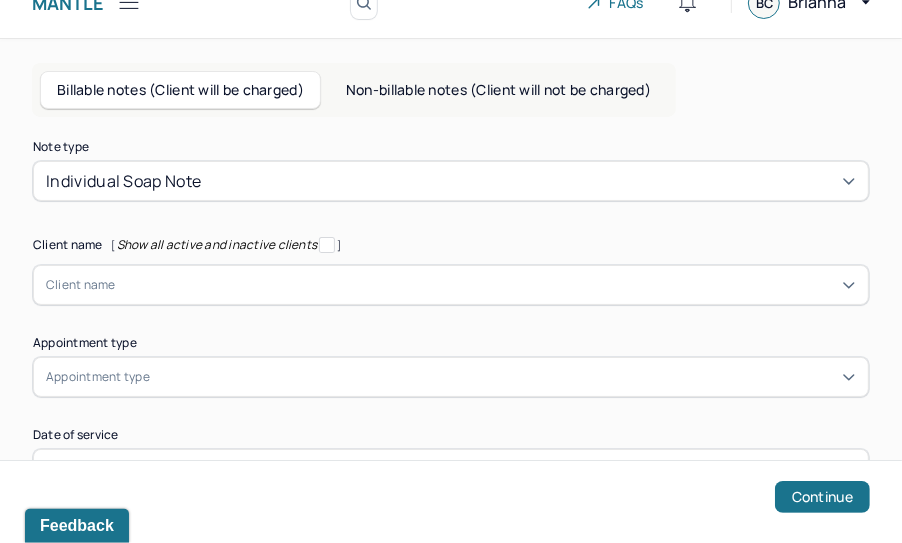 scroll, scrollTop: 111, scrollLeft: 0, axis: vertical 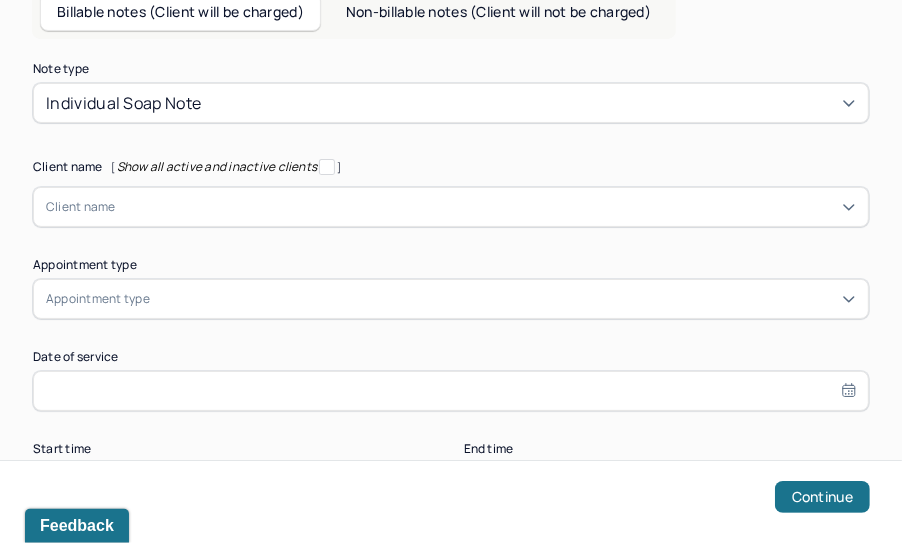 drag, startPoint x: 325, startPoint y: 208, endPoint x: 328, endPoint y: 198, distance: 10.440307 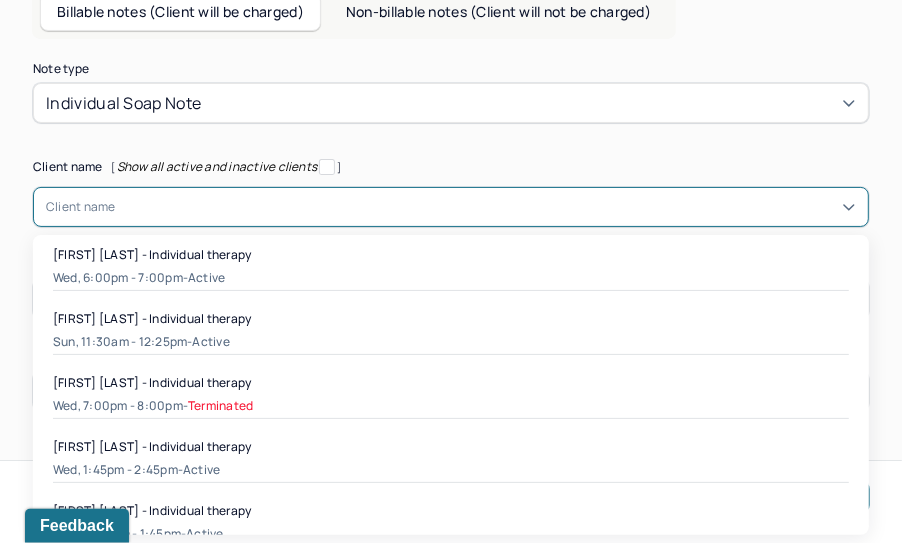 type on "M" 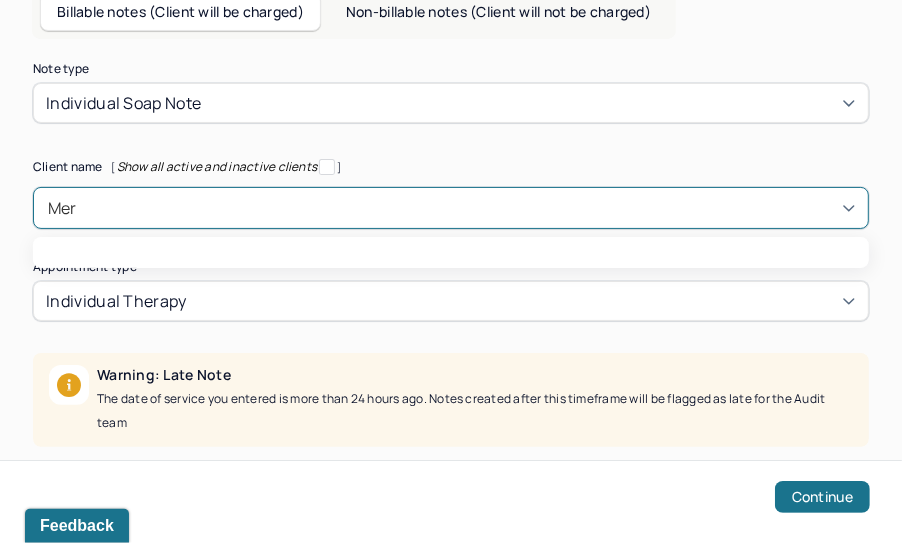 type on "Merr" 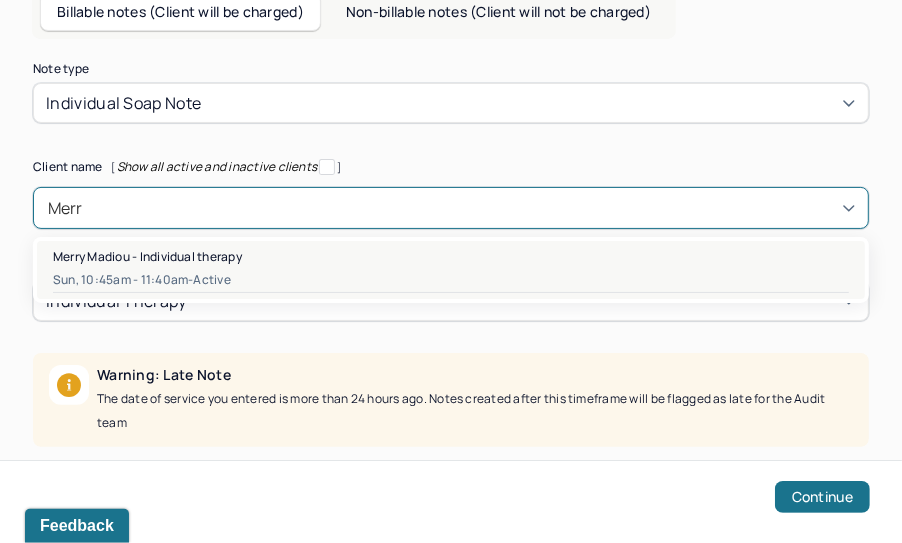 click on "Merry Madiou - Individual therapy" at bounding box center [451, 256] 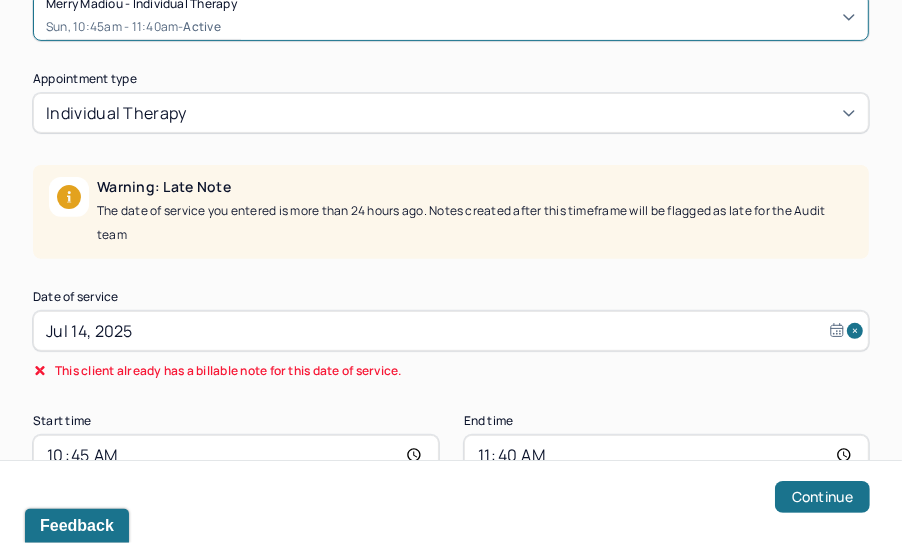 scroll, scrollTop: 393, scrollLeft: 0, axis: vertical 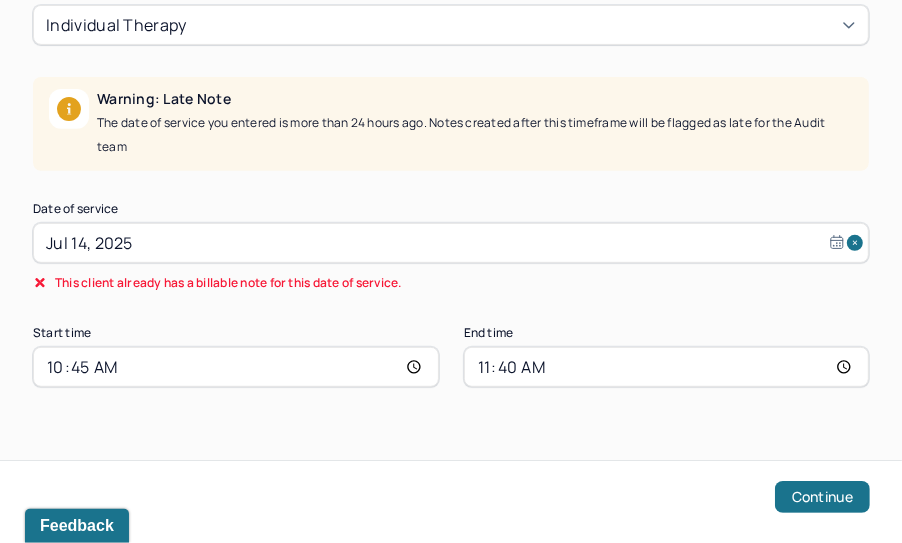 click on "Jul 14, 2025" at bounding box center [451, 243] 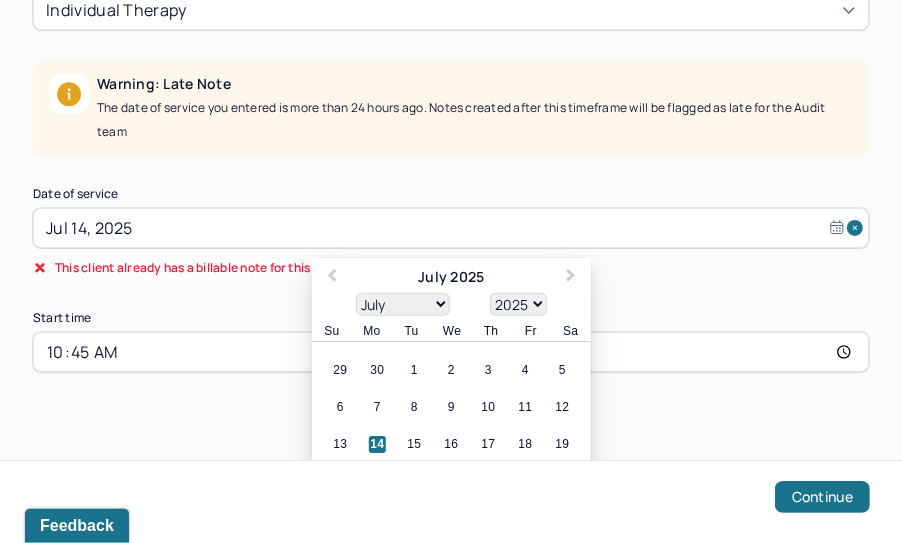 scroll, scrollTop: 410, scrollLeft: 0, axis: vertical 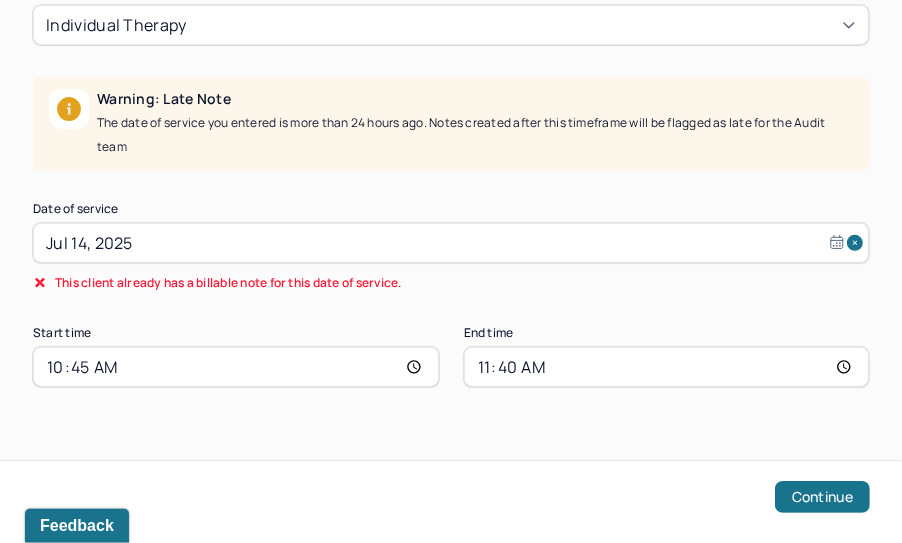 click on "Continue" at bounding box center (451, 501) 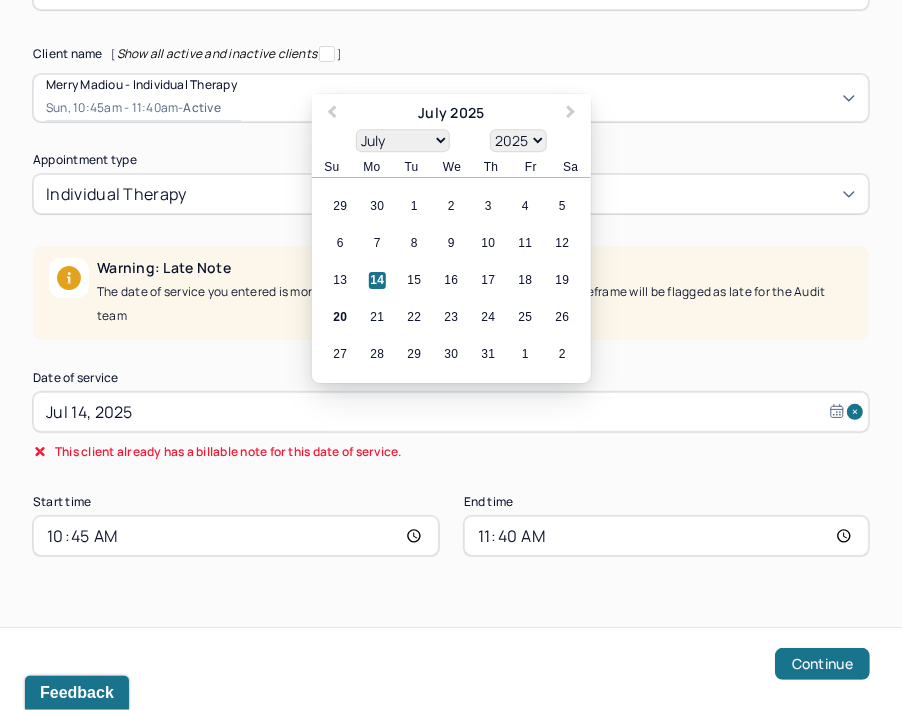 scroll, scrollTop: 226, scrollLeft: 0, axis: vertical 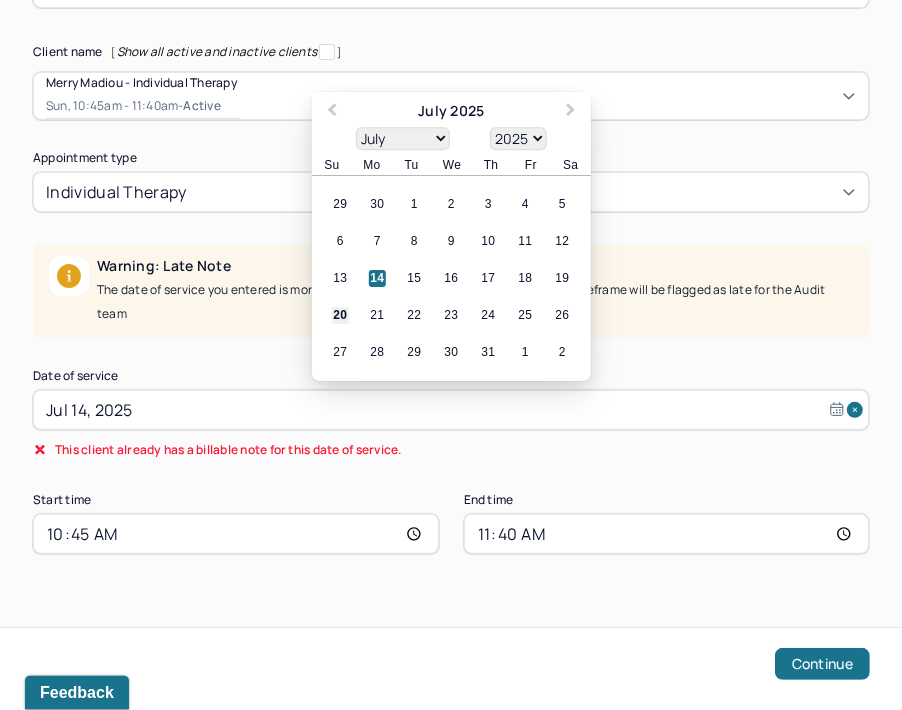 click on "20" at bounding box center (340, 316) 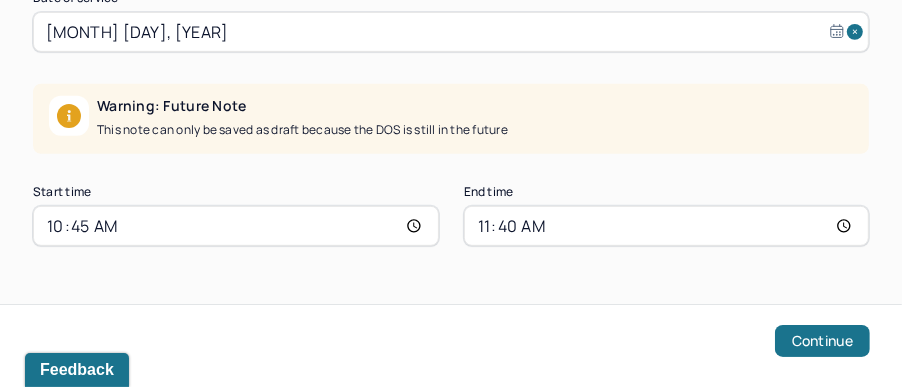 scroll, scrollTop: 492, scrollLeft: 0, axis: vertical 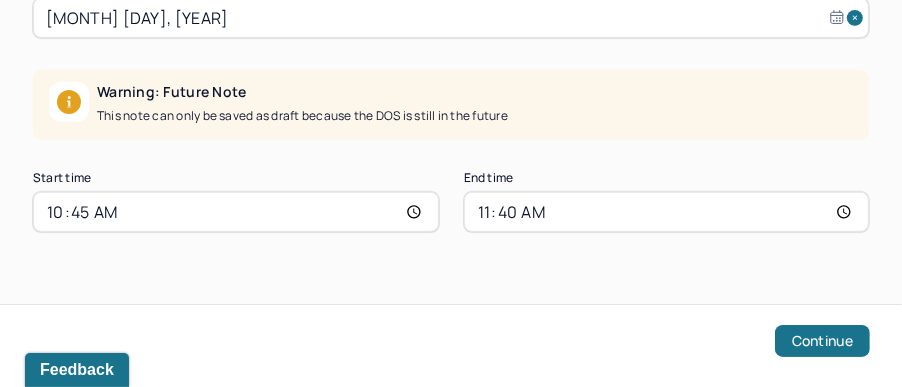 click on "10:45" at bounding box center [236, 212] 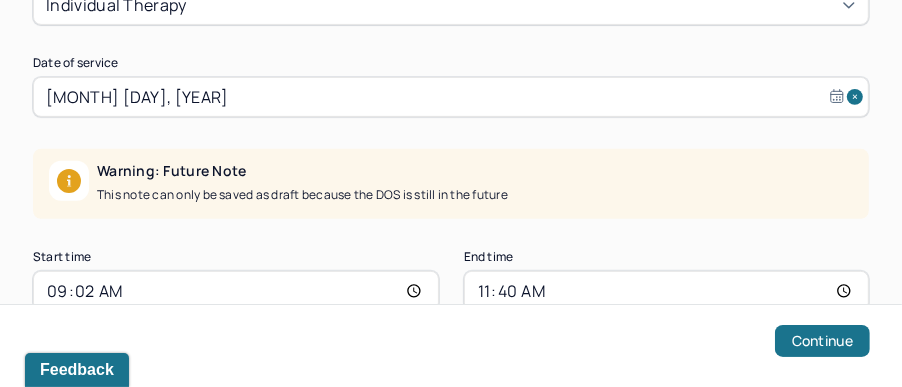 scroll, scrollTop: 391, scrollLeft: 0, axis: vertical 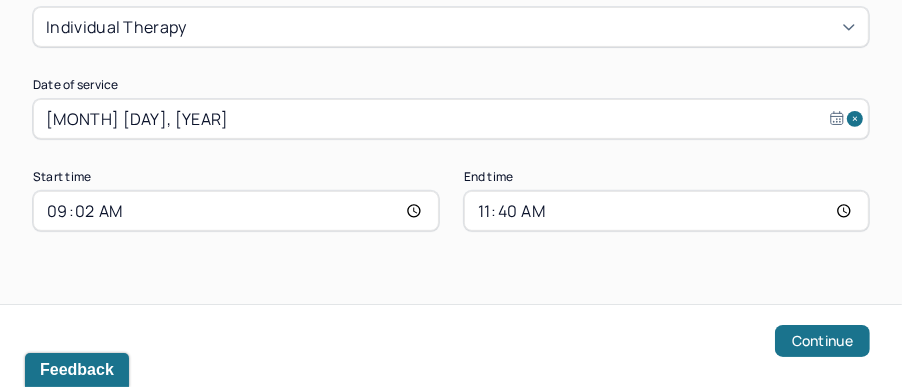 click on "09:02" at bounding box center (236, 211) 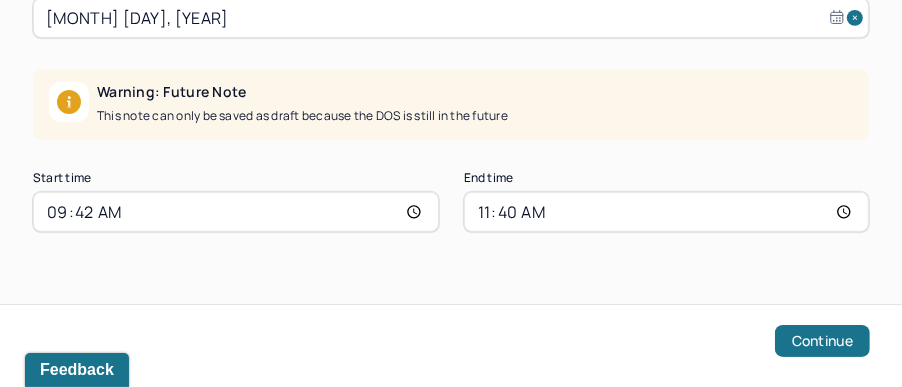 click on "09:42" at bounding box center (236, 212) 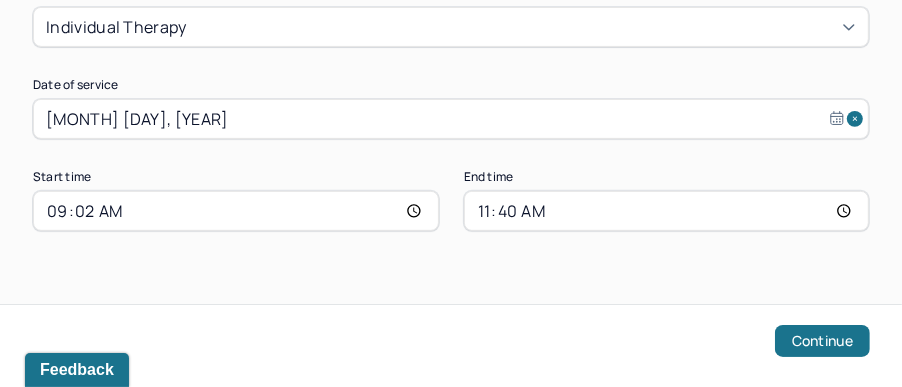 scroll, scrollTop: 391, scrollLeft: 0, axis: vertical 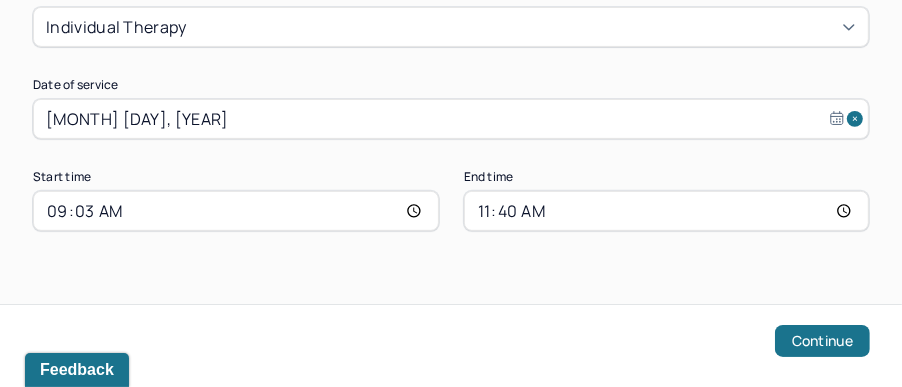 type on "09:30" 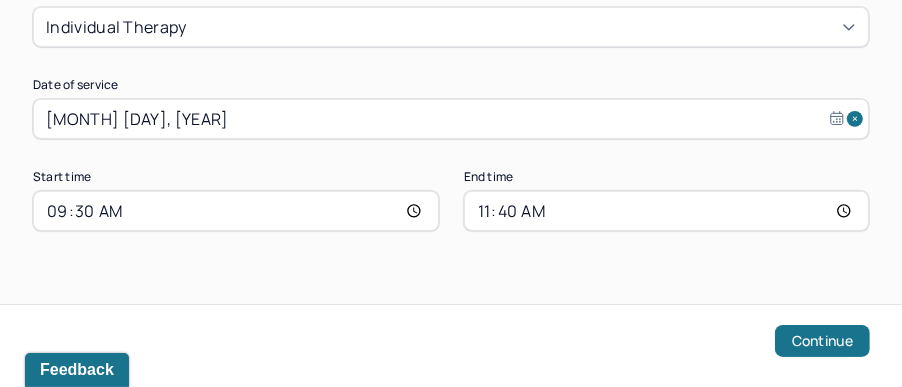 click on "11:40" at bounding box center (667, 211) 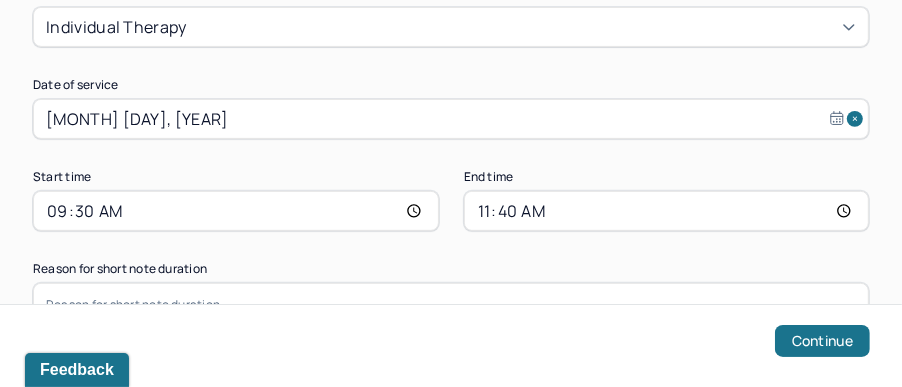 click on "10:23" at bounding box center (667, 211) 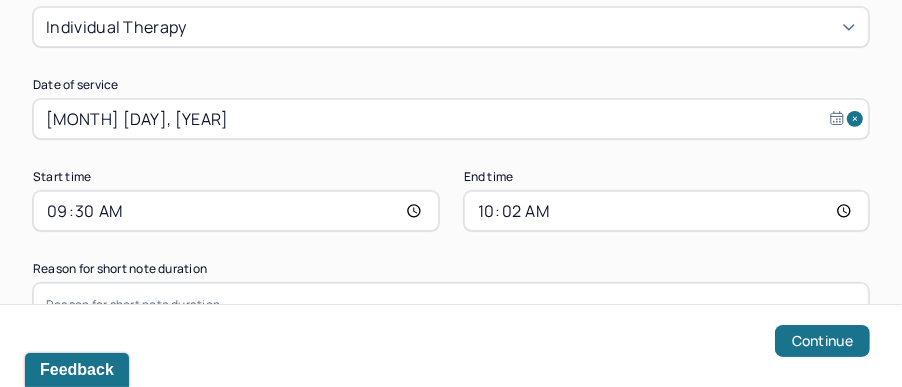 type on "10:25" 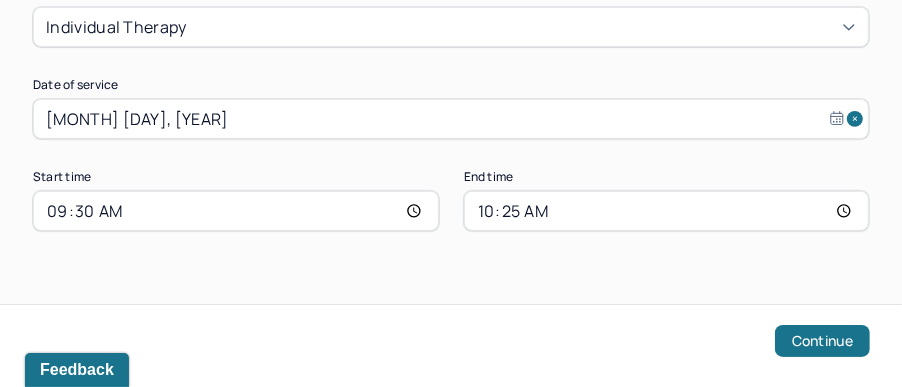 click on "Note type Individual soap note Client name [ Show all active and inactive clients ] Merry Madiou - Individual therapy Sun, 10:45am - 11:40am  -  active Supervisee name Brianna Campbell Appointment type individual therapy Date of service Jul 20, 2025 Start time 09:30 End time 10:25   Continue" at bounding box center (451, 73) 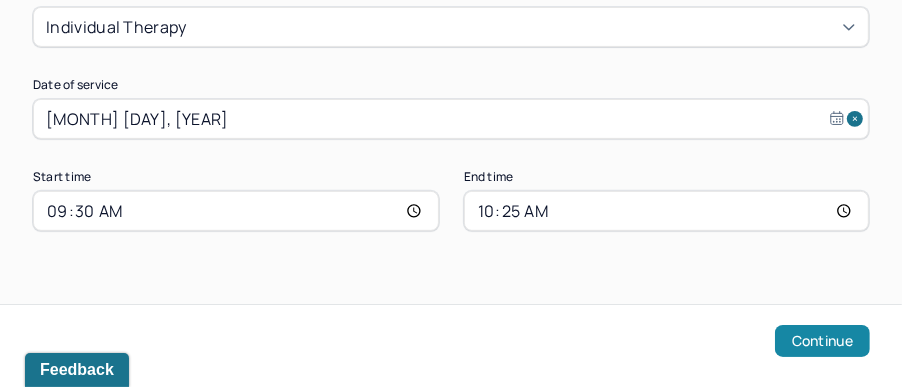 click on "Continue" at bounding box center (822, 341) 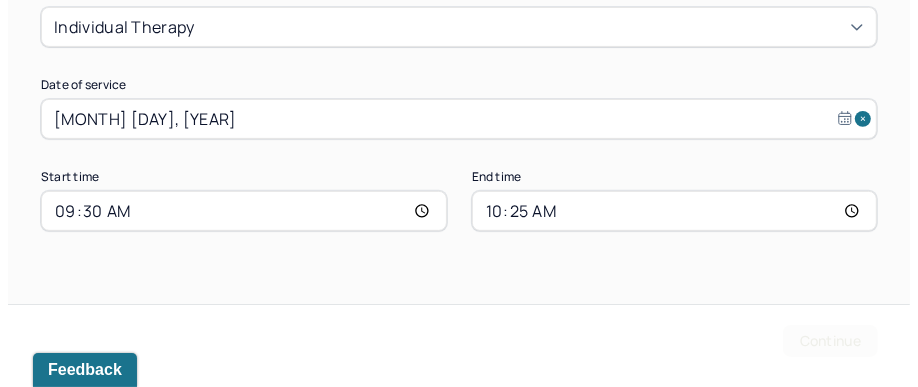 scroll, scrollTop: 0, scrollLeft: 0, axis: both 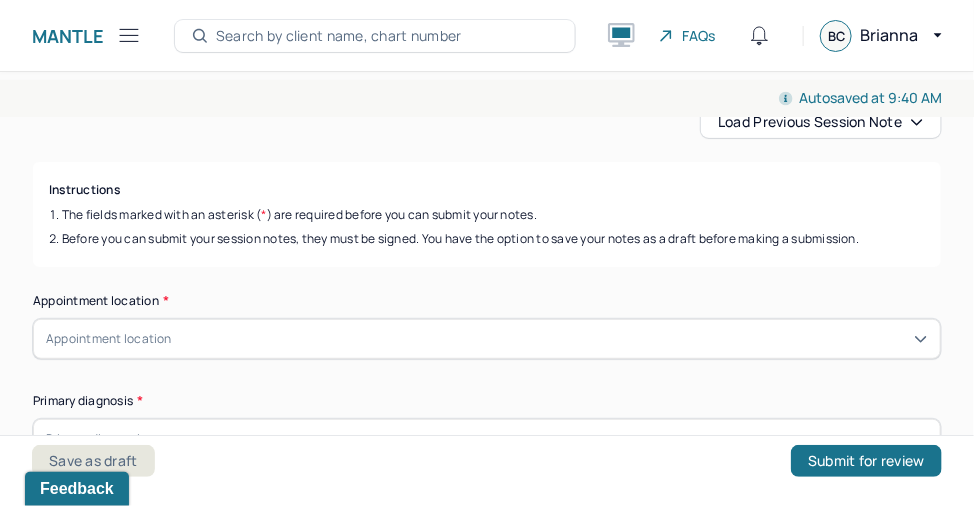 click on "Load previous session note" at bounding box center [821, 122] 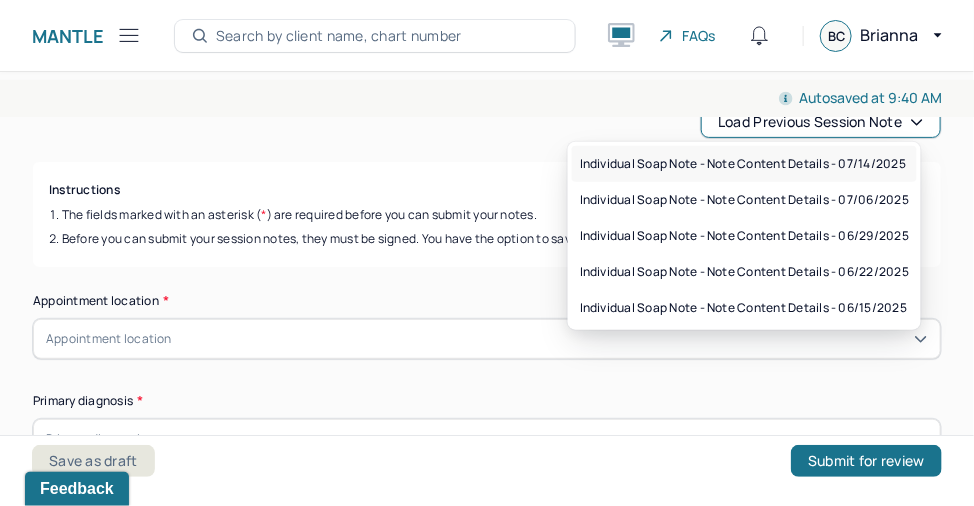 click on "Individual soap note   - Note content Details -   07/14/2025" at bounding box center (743, 164) 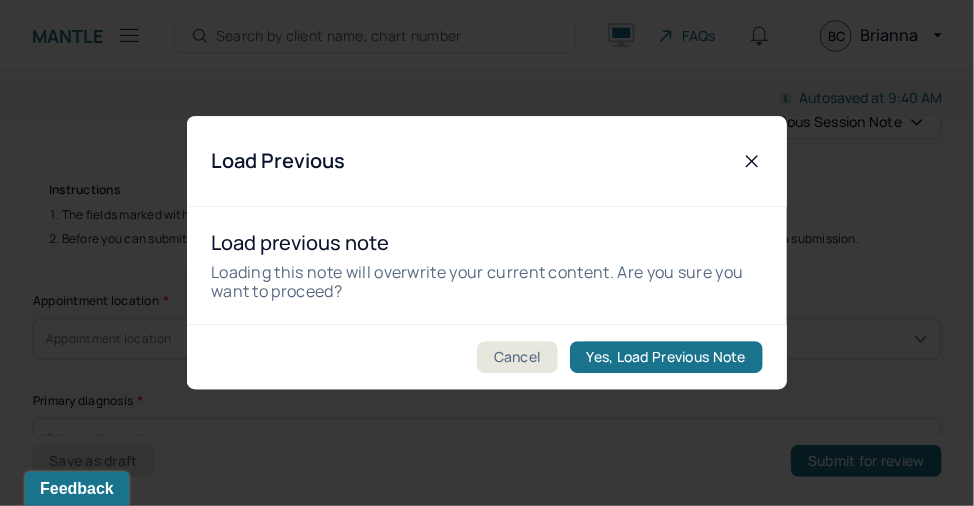click on "Yes, Load Previous Note" at bounding box center (666, 358) 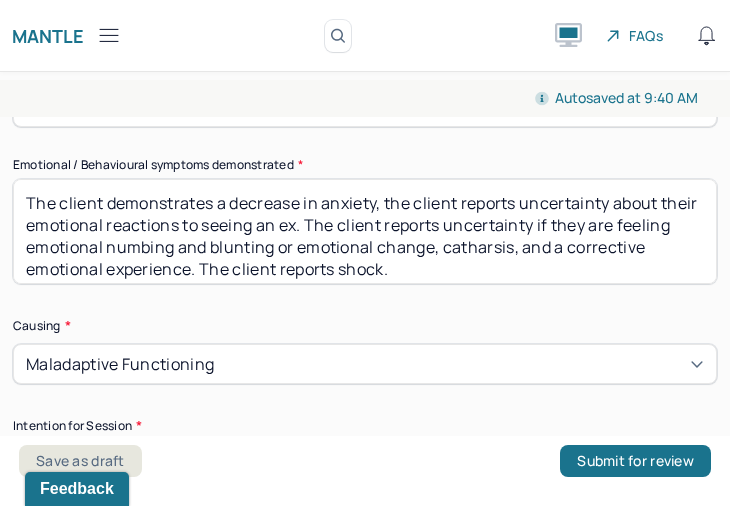 scroll, scrollTop: 1210, scrollLeft: 0, axis: vertical 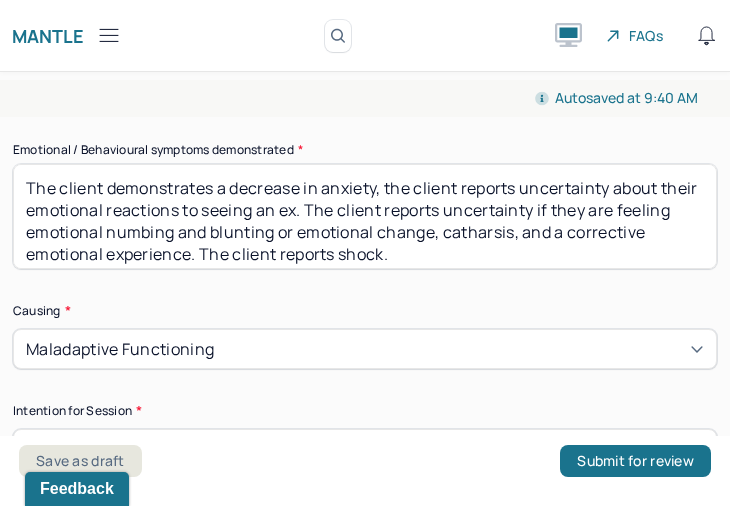 drag, startPoint x: 497, startPoint y: 258, endPoint x: 205, endPoint y: 186, distance: 300.74573 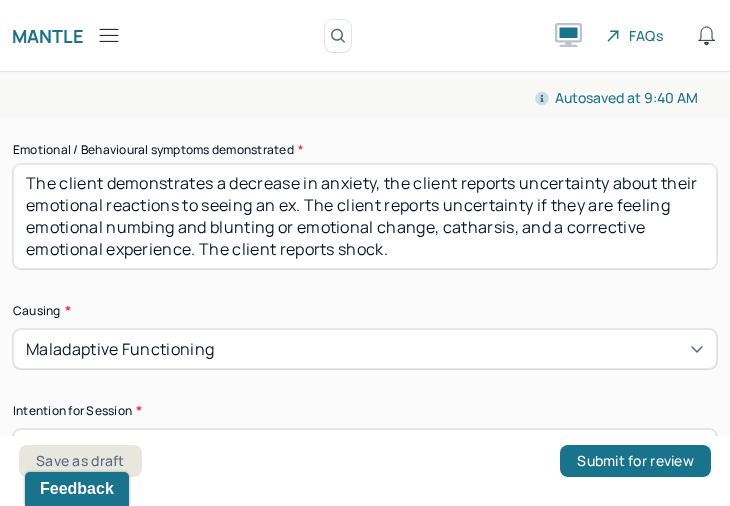 scroll, scrollTop: 0, scrollLeft: 0, axis: both 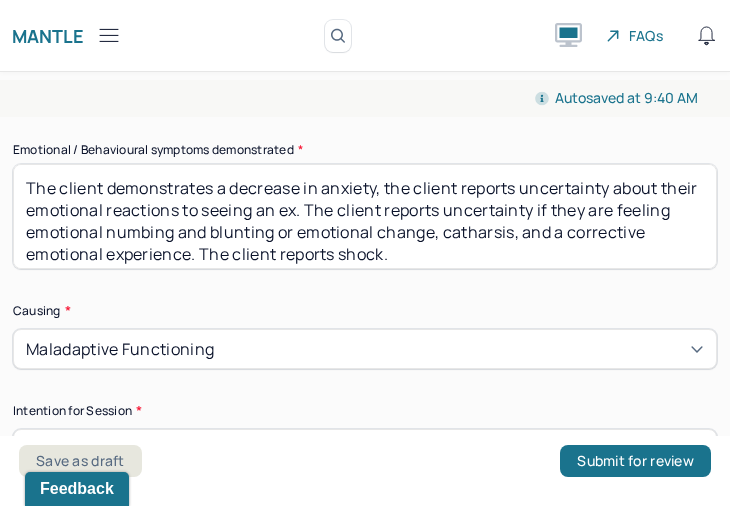 drag, startPoint x: 498, startPoint y: 253, endPoint x: 217, endPoint y: 186, distance: 288.87714 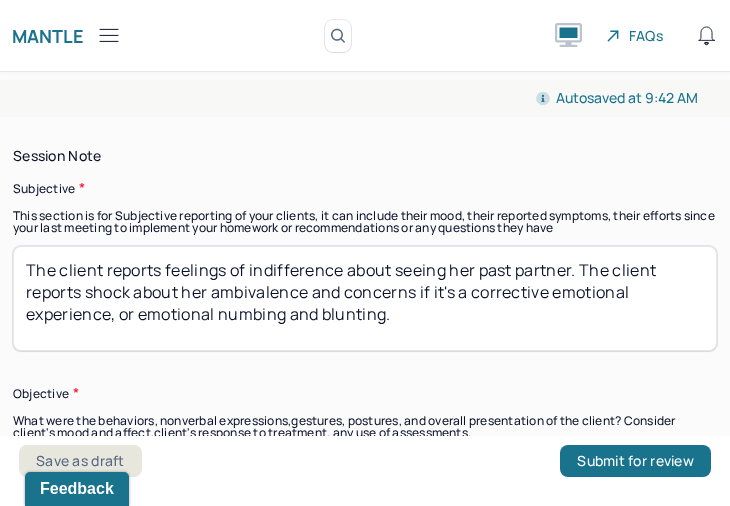 scroll, scrollTop: 1654, scrollLeft: 0, axis: vertical 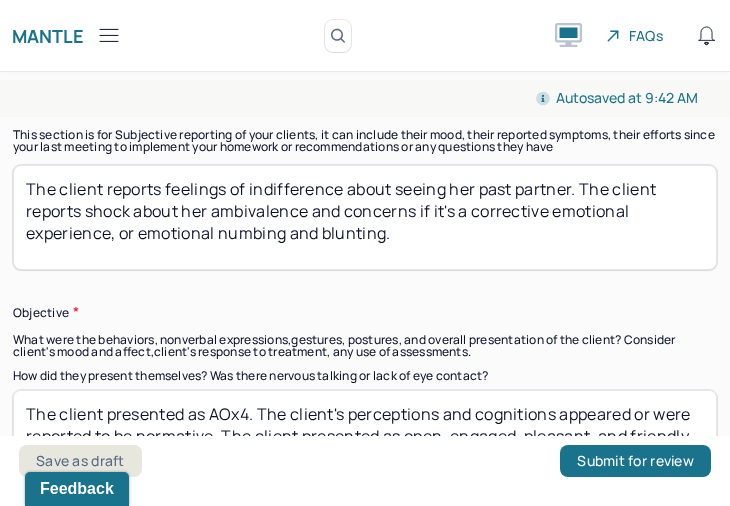 type on "The client demonstrates communication that regresses under distress with her close friends and concerns about conflict resolution and proactively expressing her needs, wants and desires." 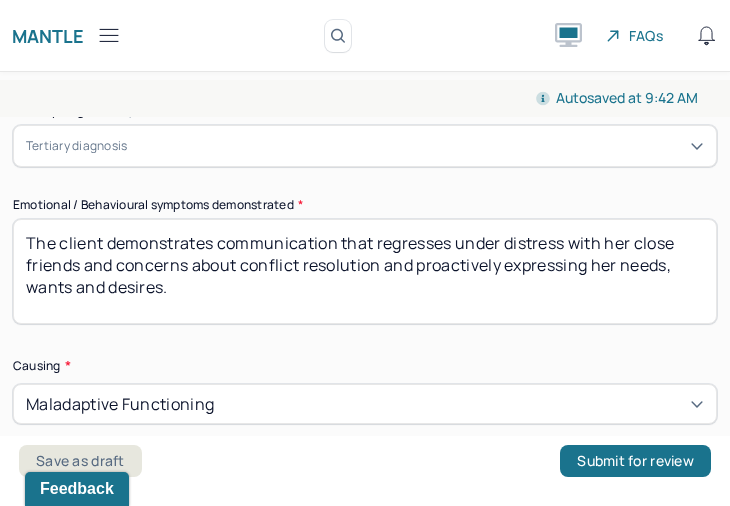 scroll, scrollTop: 1210, scrollLeft: 0, axis: vertical 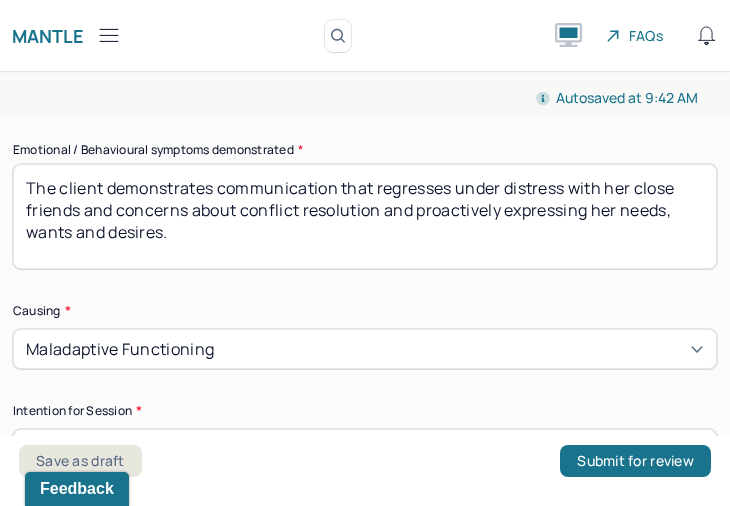 drag, startPoint x: 226, startPoint y: 242, endPoint x: 4, endPoint y: 196, distance: 226.71568 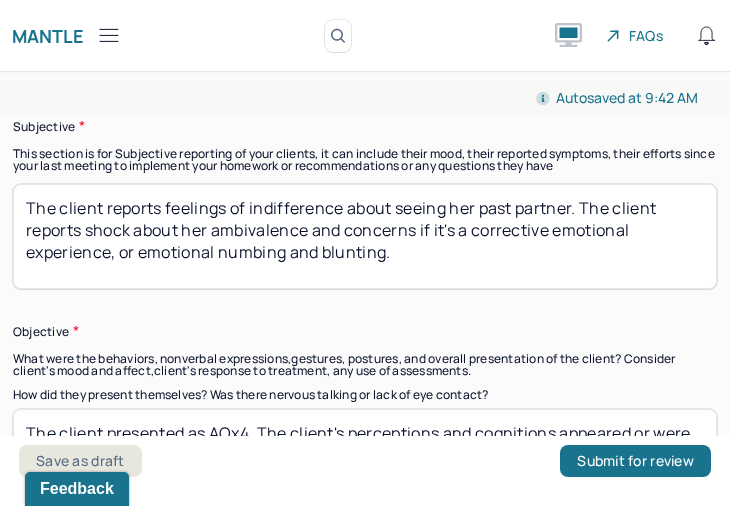 scroll, scrollTop: 1654, scrollLeft: 0, axis: vertical 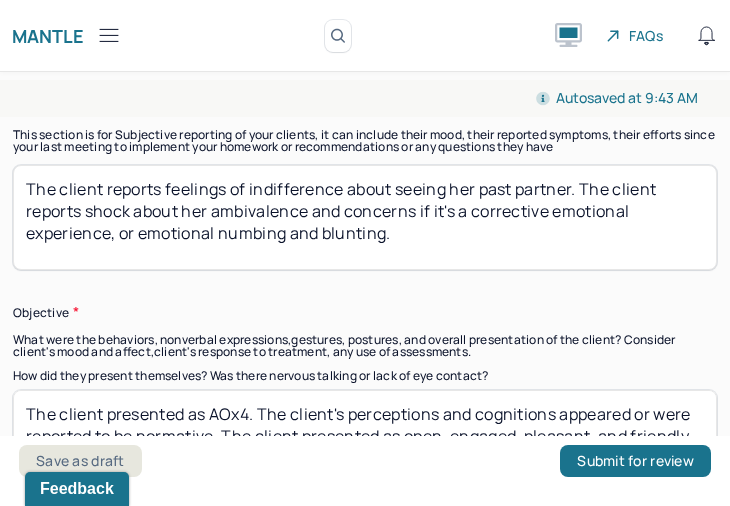 drag, startPoint x: 445, startPoint y: 237, endPoint x: -17, endPoint y: 172, distance: 466.5501 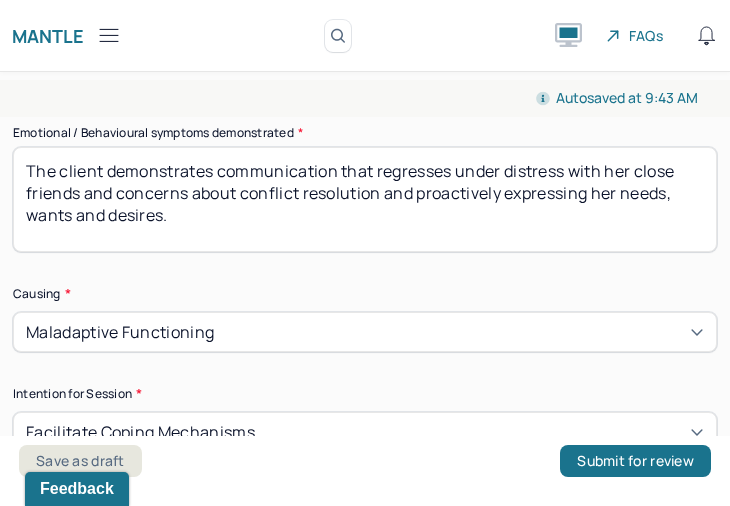 scroll, scrollTop: 1210, scrollLeft: 0, axis: vertical 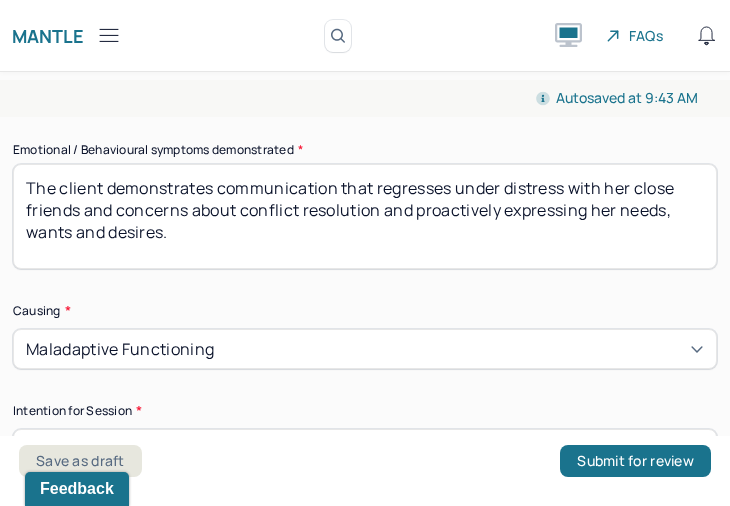 type 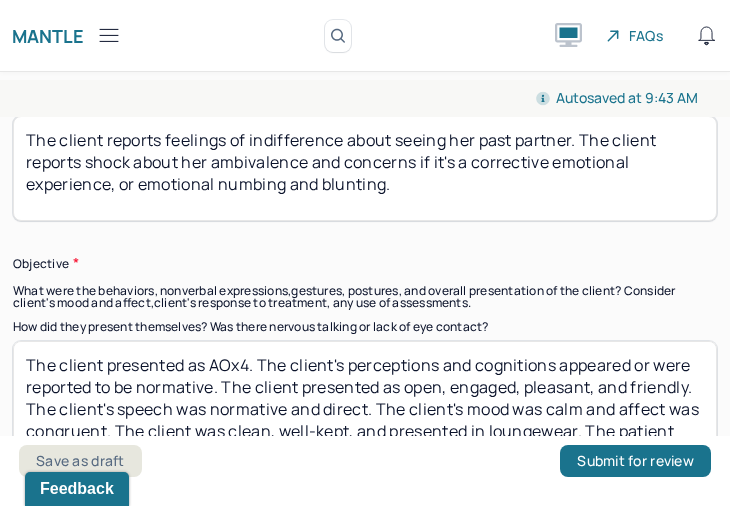 scroll, scrollTop: 1765, scrollLeft: 0, axis: vertical 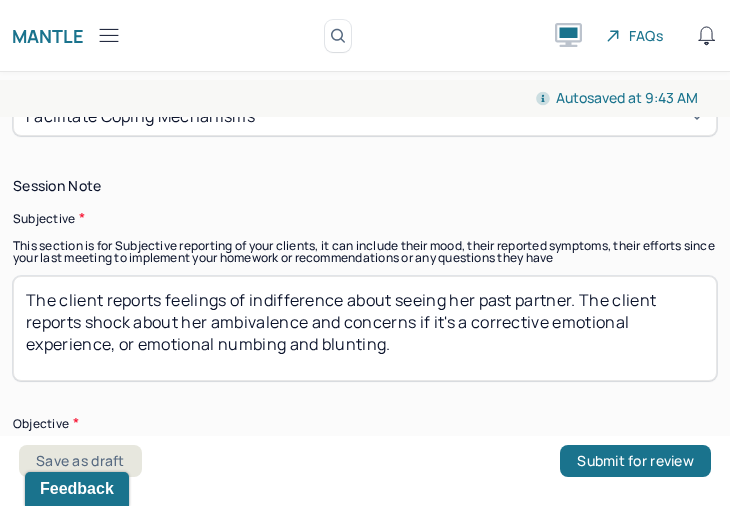 drag, startPoint x: 436, startPoint y: 345, endPoint x: 21, endPoint y: 262, distance: 423.21863 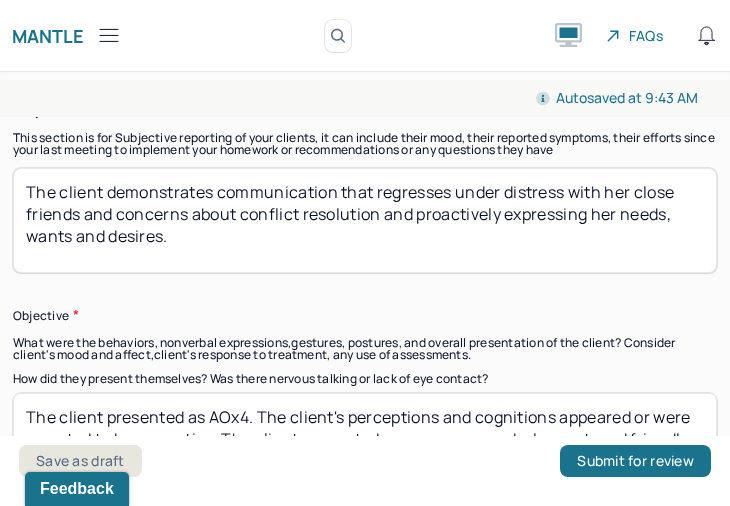 scroll, scrollTop: 1654, scrollLeft: 0, axis: vertical 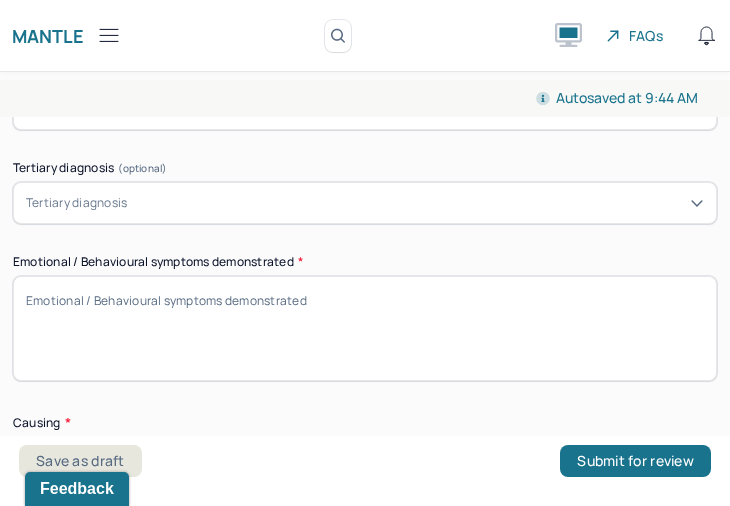 type on "The client demonstrates communication that regresses under distress with her close friends and concerns about conflict resolution and proactively expressing her needs, wants and desires. The client reports concerns about being excluded owing to being single in a friend group with many coupled people." 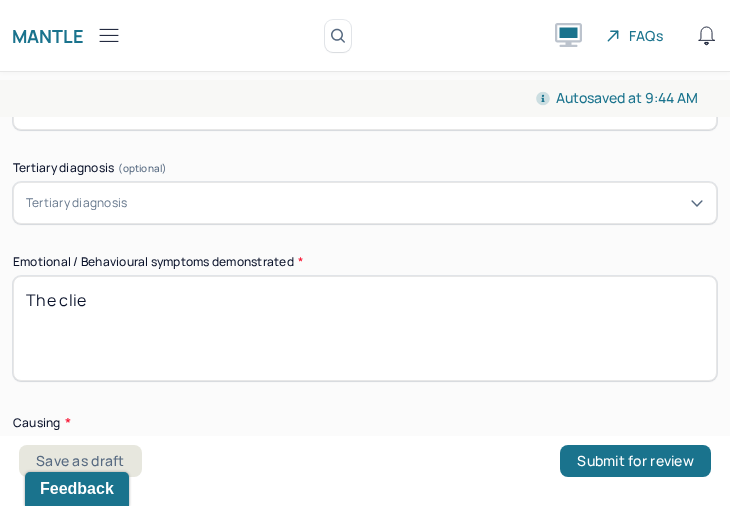 scroll, scrollTop: 1210, scrollLeft: 0, axis: vertical 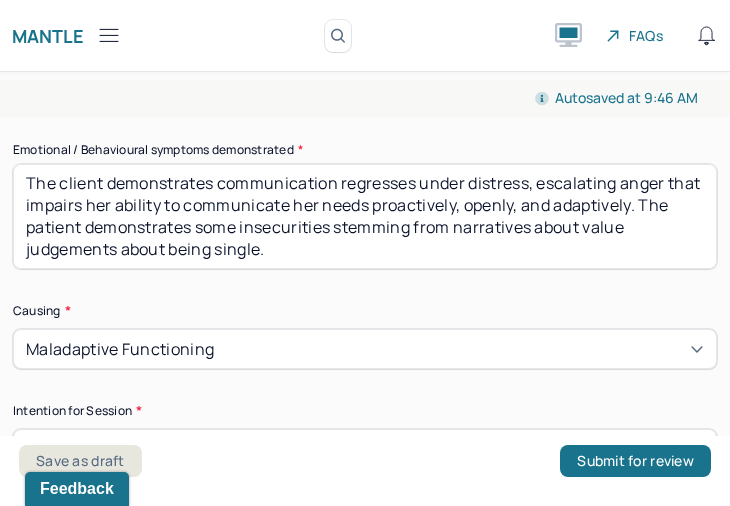 drag, startPoint x: 77, startPoint y: 257, endPoint x: 33, endPoint y: 263, distance: 44.407207 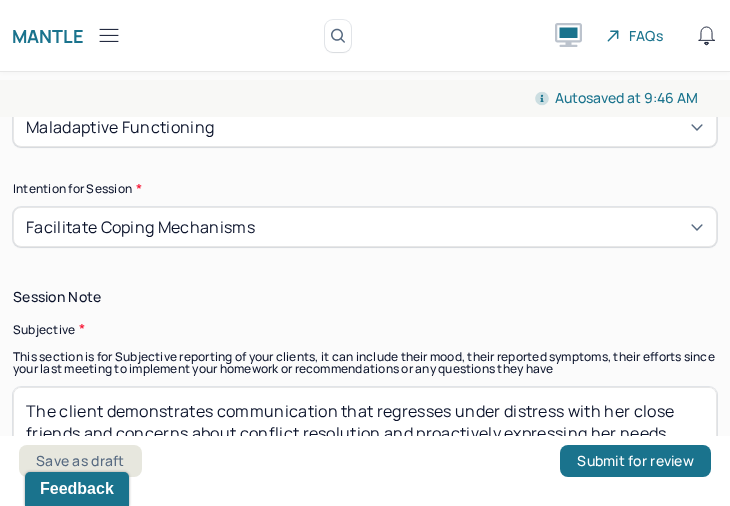 scroll, scrollTop: 1543, scrollLeft: 0, axis: vertical 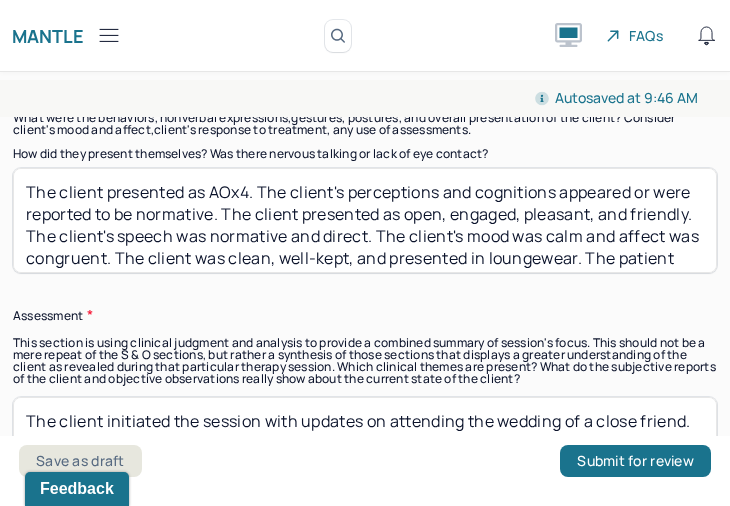 type on "The client demonstrates communication regresses under distress, escalating anger that impairs her ability to communicate her needs proactively, openly, and adaptively. The patient demonstrates some insecurities stemming from narratives and value judgements about being single." 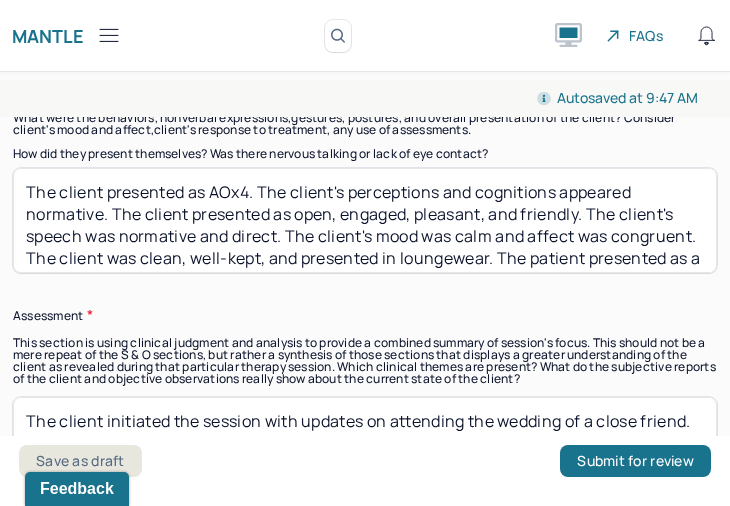 click on "The client presented as AOx4. The client's perceptions and cognitions appeared normative. The client presented as open, engaged, pleasant, and friendly. The client's speech was normative and direct. The client's mood was calm and affect was congruent. The client was clean, well-kept, and presented in loungewear. The patient presented as a reliable informant." at bounding box center (365, 220) 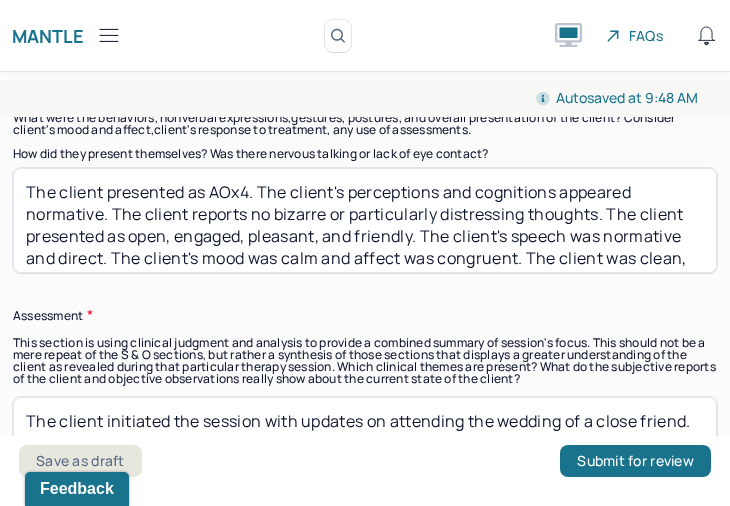 type on "The client presented as AOx4. The client's perceptions and cognitions appeared normative. The client reports no bizarre or particularly distressing thoughts. The client presented as open, engaged, pleasant, and friendly. The client's speech was normative and direct. The client's mood was calm and affect was congruent. The client was clean, well-kept, and presented in loungewear. The patient presented as a reliable informant." 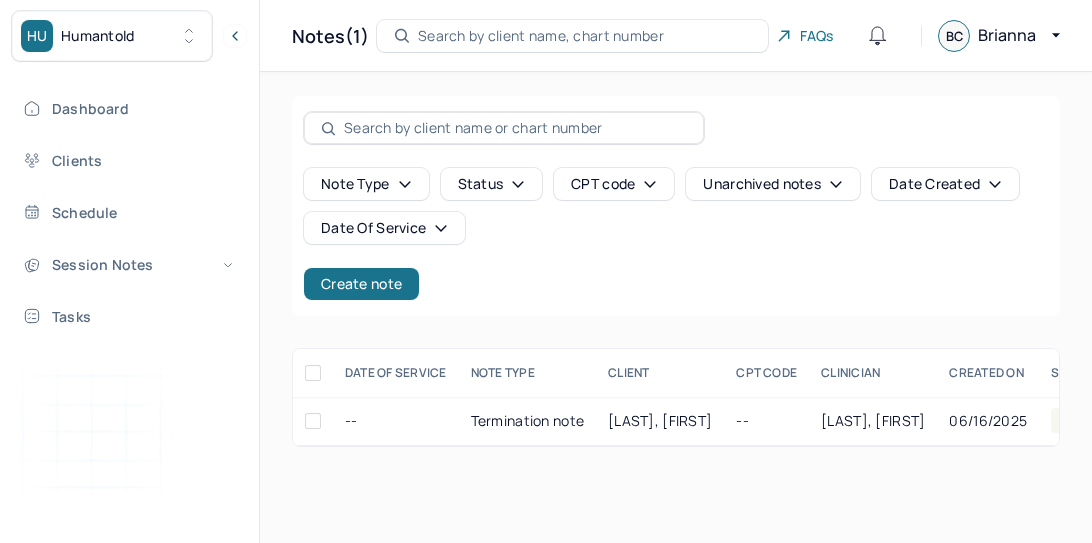 scroll, scrollTop: 0, scrollLeft: 0, axis: both 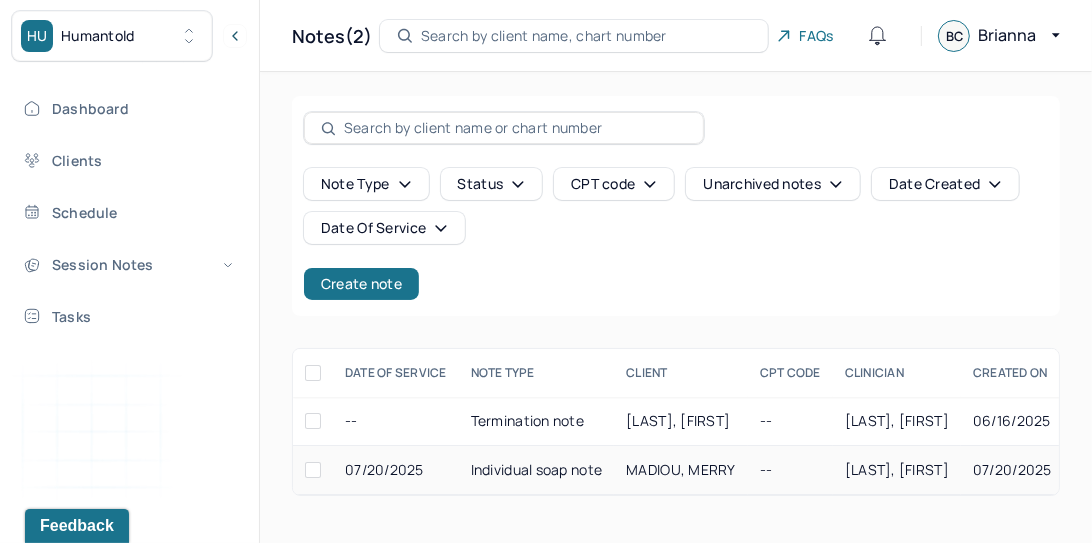 click on "MADIOU, MERRY" at bounding box center [681, 470] 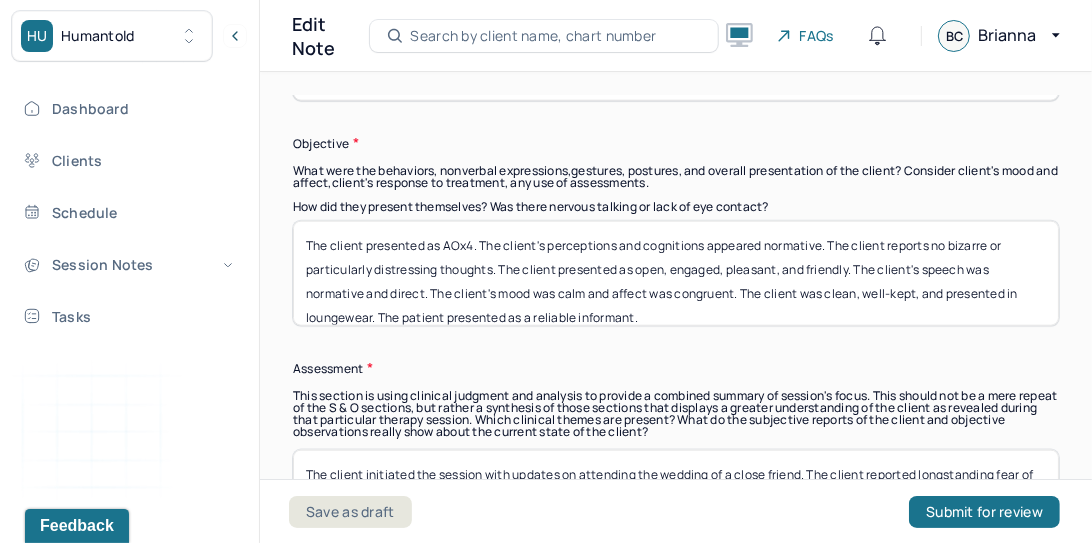 scroll, scrollTop: 1666, scrollLeft: 0, axis: vertical 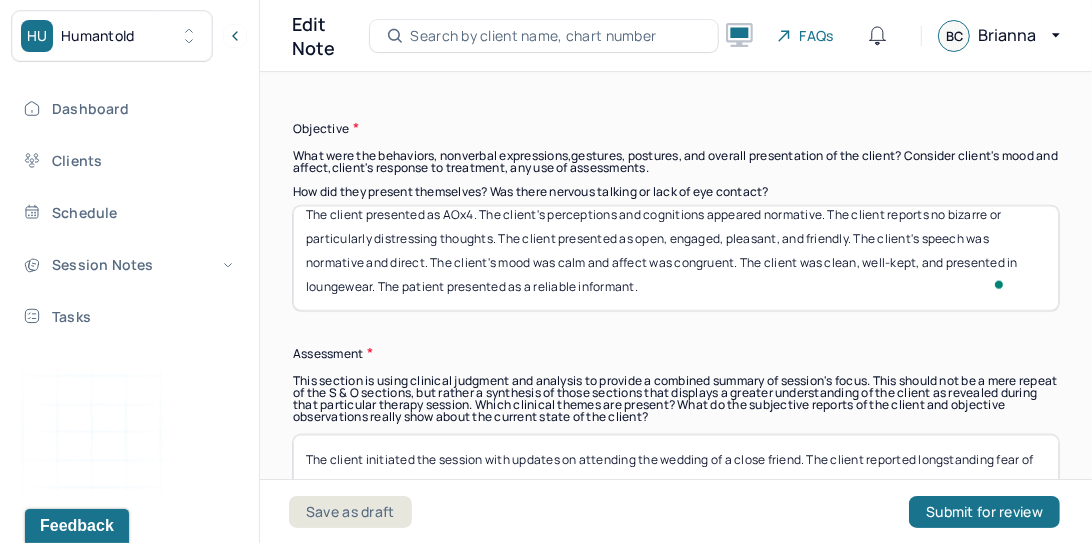 drag, startPoint x: 918, startPoint y: 261, endPoint x: 866, endPoint y: 264, distance: 52.086468 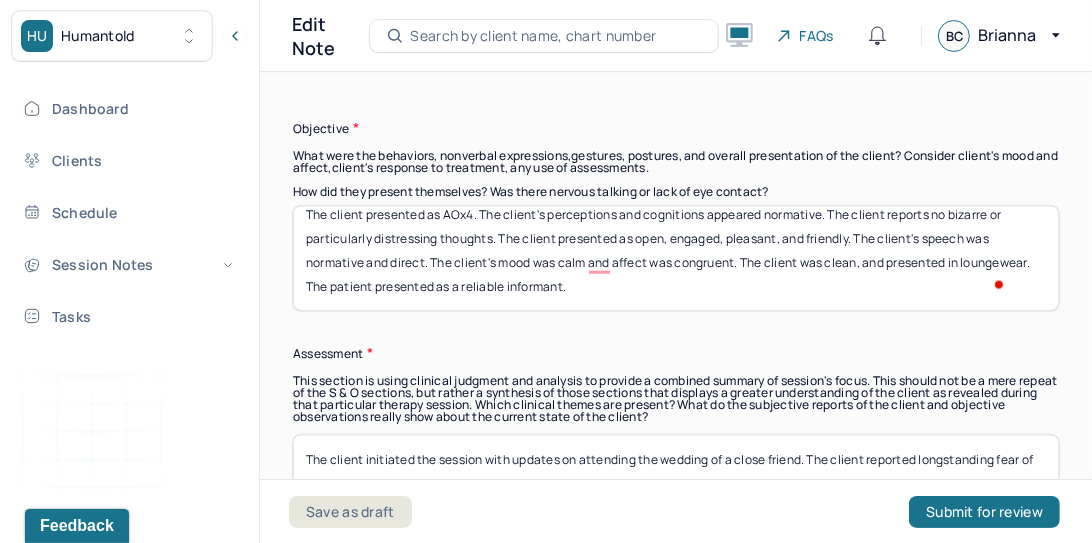 scroll, scrollTop: 1666, scrollLeft: 0, axis: vertical 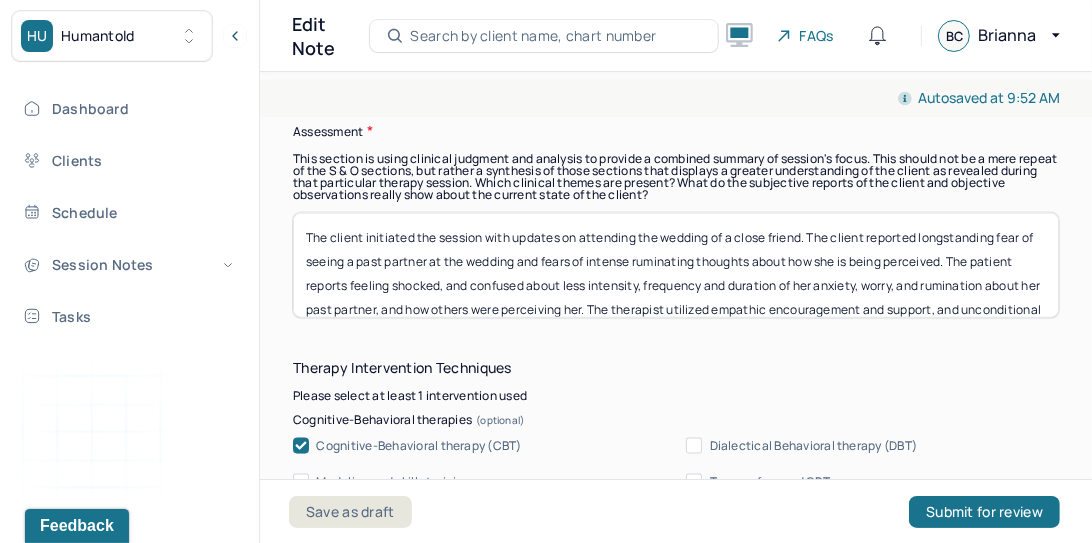 type on "The client presented as AOx4. The client's perceptions and cognitions appeared normative. The client reports no bizarre or particularly distressing thoughts. The client presented as open, engaged, pleasant, and friendly. The client's speech was normative and direct. The client's mood was calm, and affect was congruent. The client was clean and presented in loungewear. The patient presented as a reliable informant." 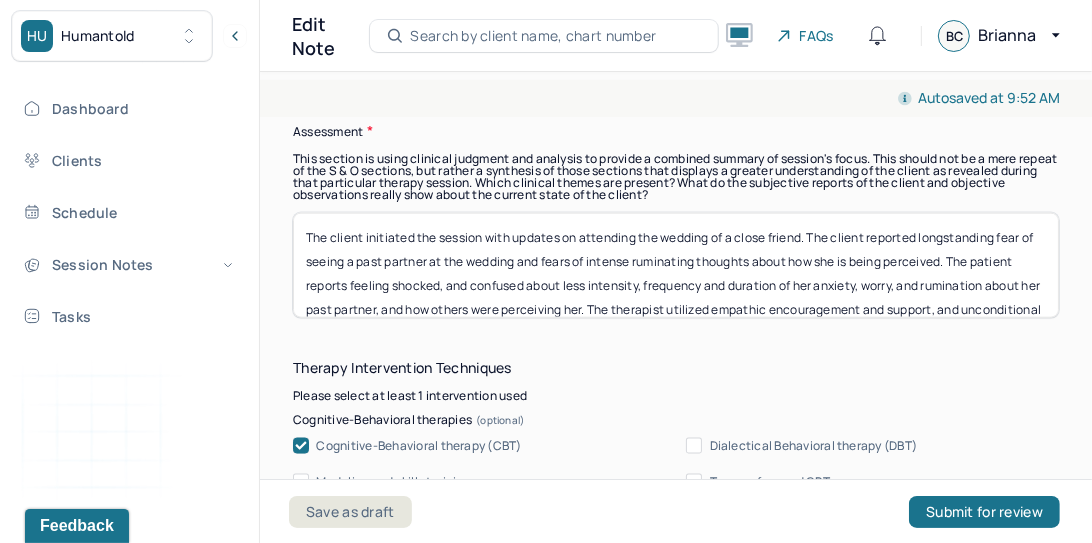 scroll, scrollTop: 1855, scrollLeft: 0, axis: vertical 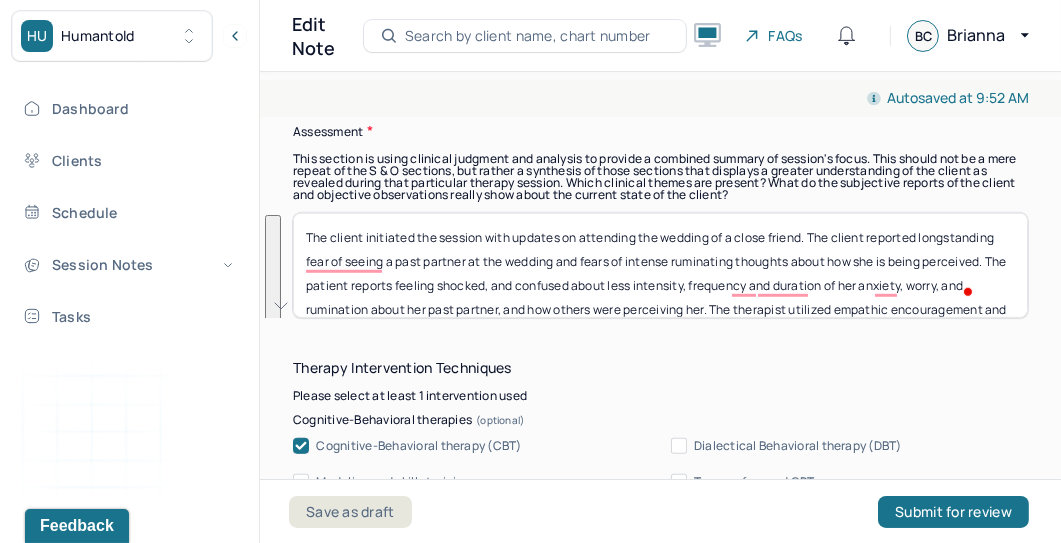 drag, startPoint x: 772, startPoint y: 290, endPoint x: 582, endPoint y: 220, distance: 202.48457 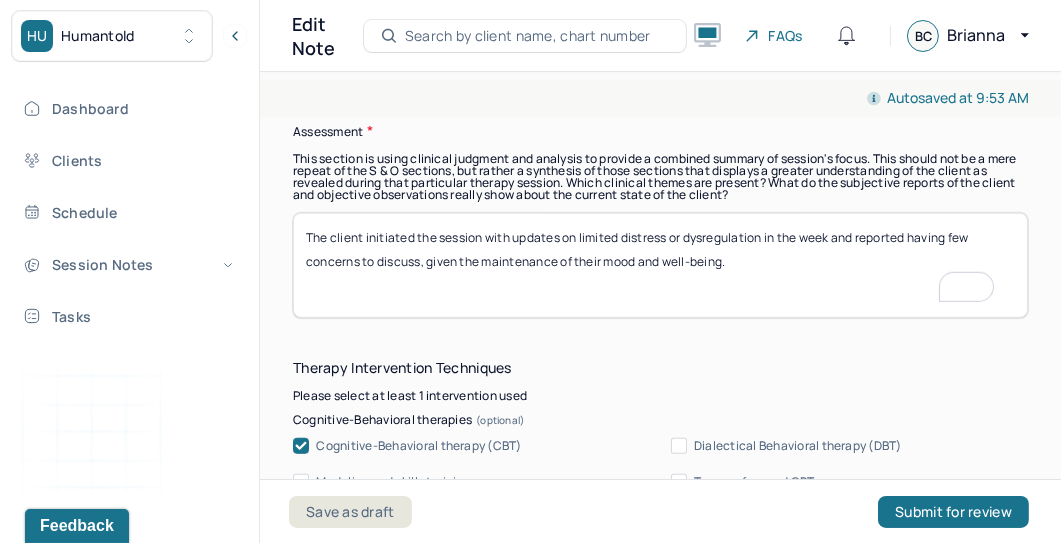 click on "The client initiated the session with updates on limited distress or dysregulation in the week and reported having few concerns to discuss, given the maintenance of their mood and well-being." at bounding box center (660, 265) 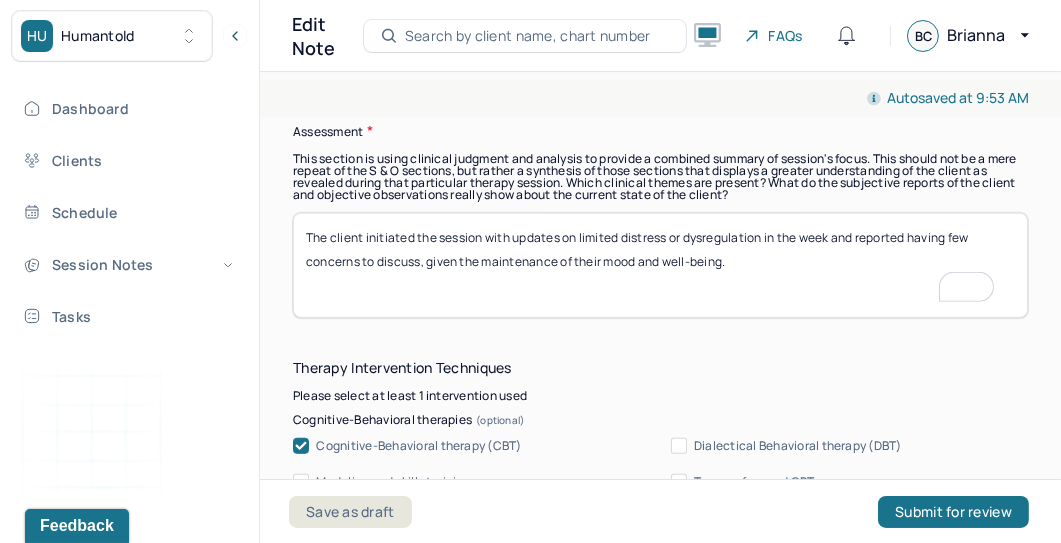 click on "The client initiated the session with updates on limited distress or dysregulation in the week and reported having few concerns to discuss, given the maintenance of their mood and well-being." at bounding box center [660, 265] 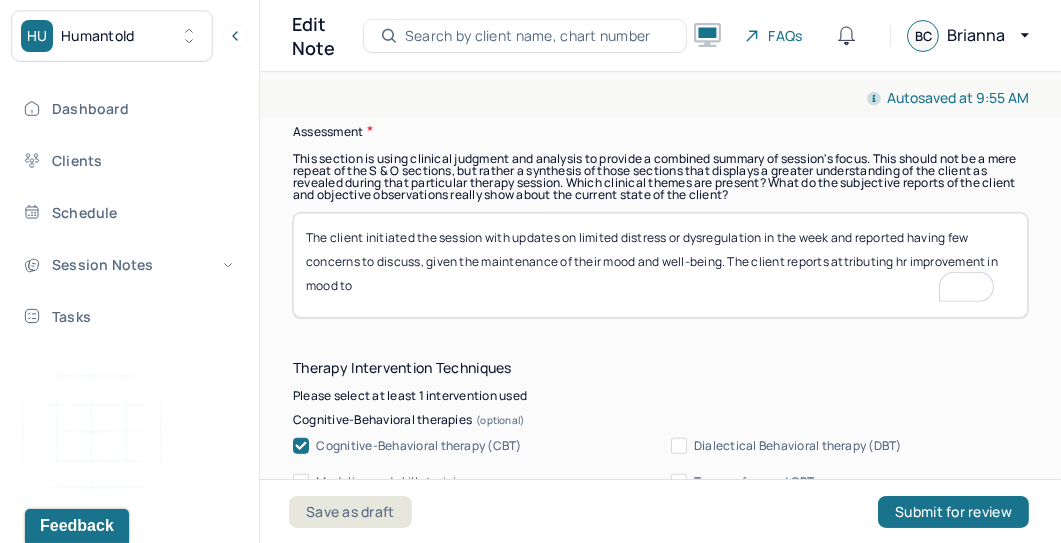 click on "The client initiated the session with updates on limited distress or dysregulation in the week and reported having few concerns to discuss, given the maintenance of their mood and well-being. The client reports attributing hr improvement in mood to" at bounding box center (660, 265) 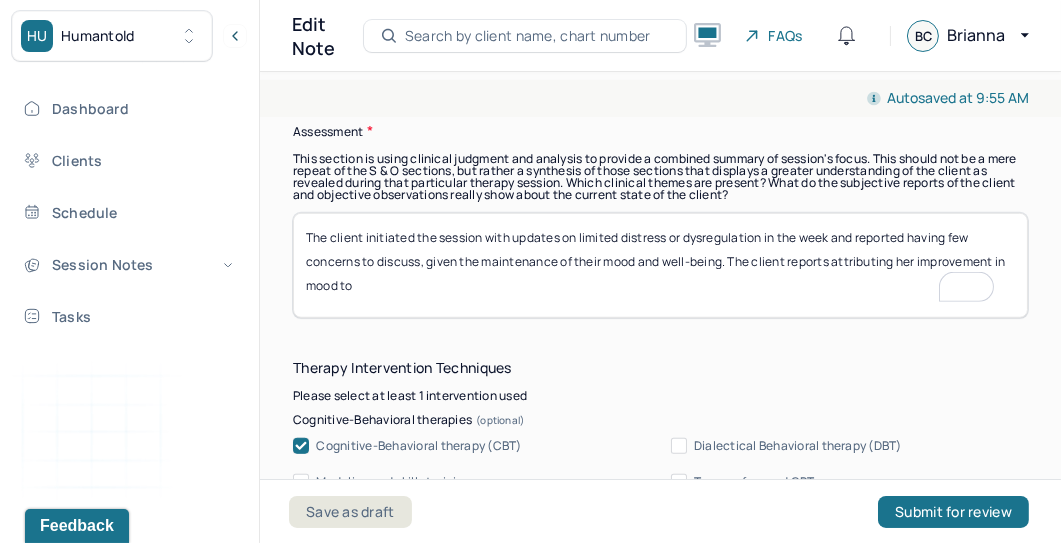 click on "The client initiated the session with updates on limited distress or dysregulation in the week and reported having few concerns to discuss, given the maintenance of their mood and well-being. The client reports attributing hr improvement in mood to" at bounding box center (660, 265) 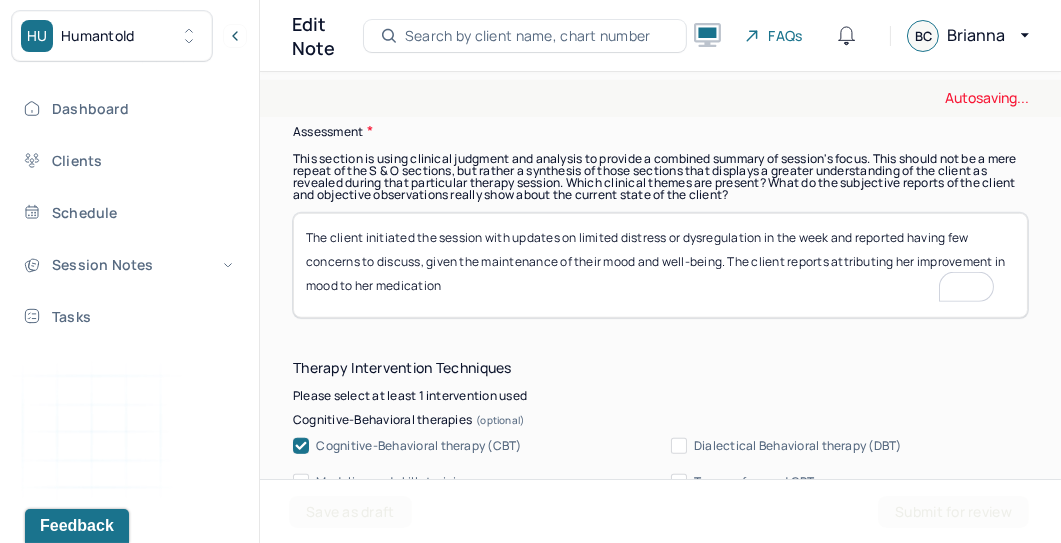 scroll, scrollTop: 1923, scrollLeft: 0, axis: vertical 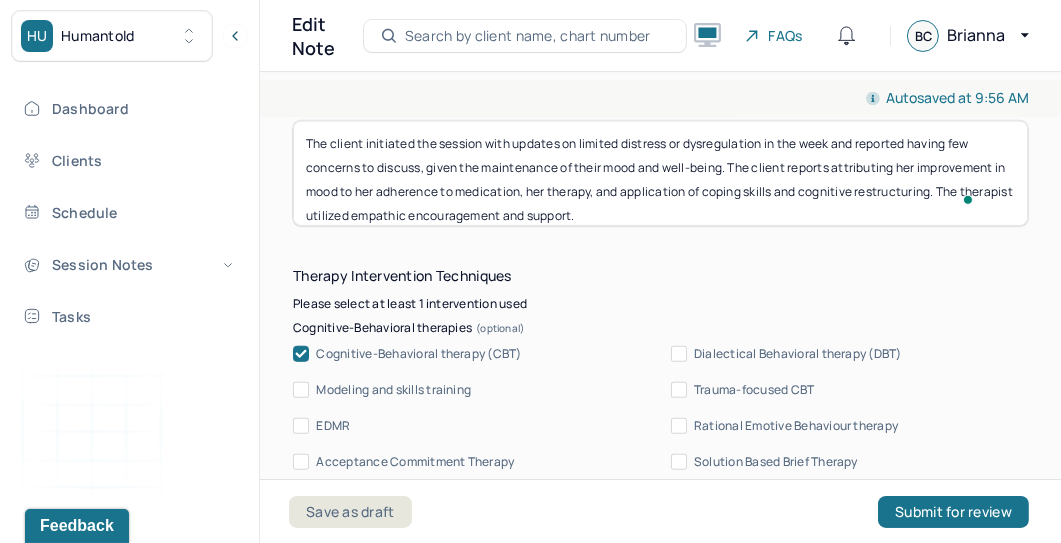 click on "The client initiated the session with updates on limited distress or dysregulation in the week and reported having few concerns to discuss, given the maintenance of their mood and well-being. The client reports attributing her improvement in mood to her adherence to medication, her therapy and application of coping skills and cognitive restructuring. The therapist utilized empathic encouragement and support." at bounding box center [660, 173] 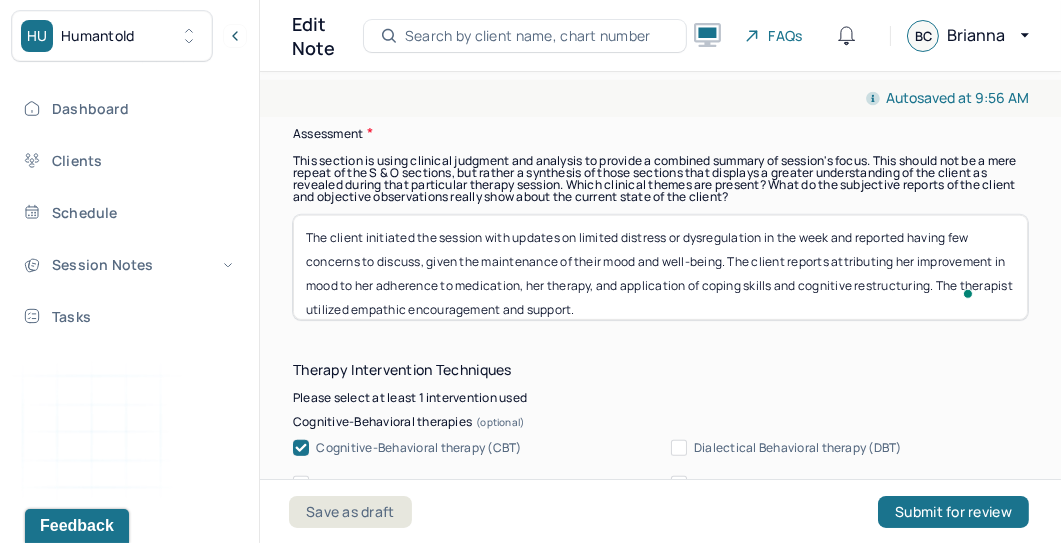 scroll, scrollTop: 1868, scrollLeft: 0, axis: vertical 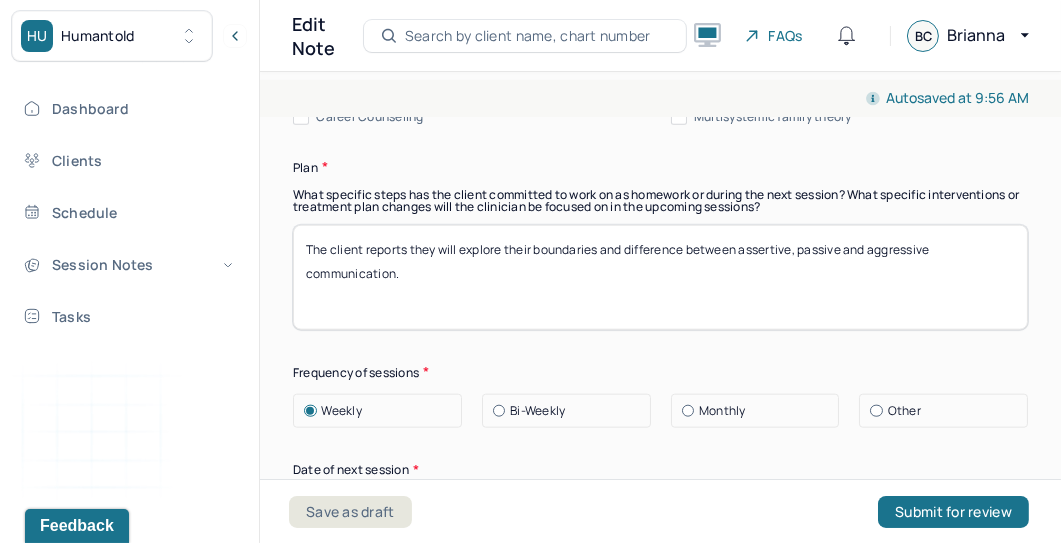 type on "The client initiated the session with updates on limited distress or dysregulation in the week and reported having few concerns to discuss, given the maintenance of their mood and well-being. The client reports attributing her improvement in mood to her adherence to medication, her therapy, and application of coping skills and cognitive restructuring. The therapist utilized empathic encouragement and support." 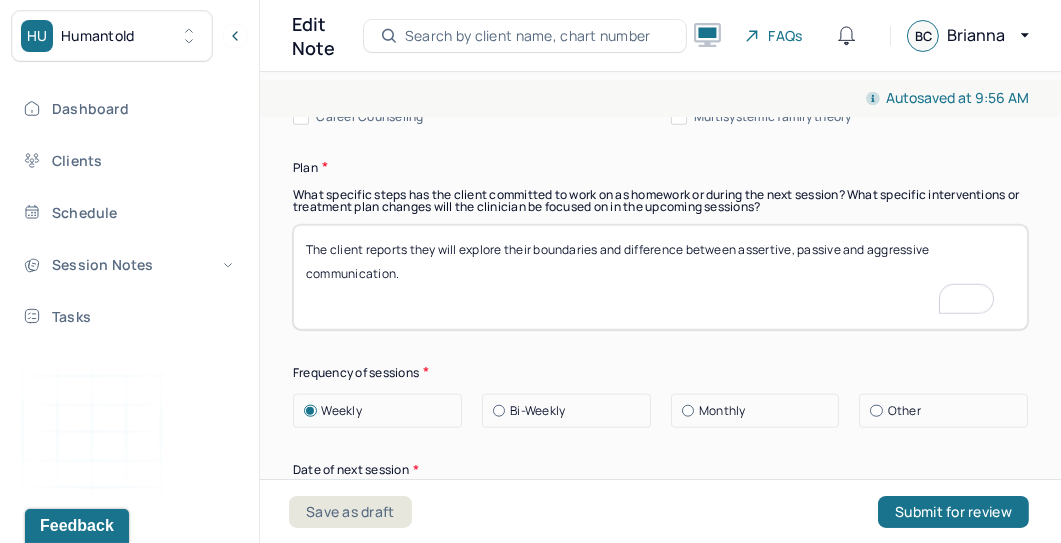 drag, startPoint x: 465, startPoint y: 278, endPoint x: 267, endPoint y: 230, distance: 203.73512 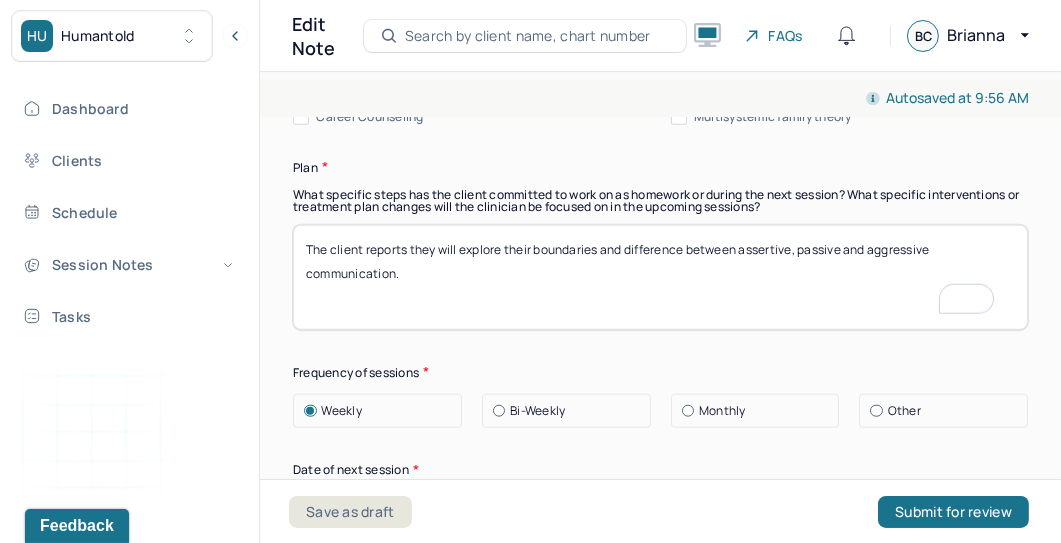 click on "Autosaved at 9:56 AM Appointment Details     Client name Merry Madiou Date of service 07/20/2025 Time 9:30am - 10:25am Duration 55mins Appointment type individual therapy Provider name Brianna Campbell Modifier 1 95 Telemedicine Note type Individual soap note Appointment Details     Client name Merry Madiou Date of service 07/20/2025 Time 9:30am - 10:25am Duration 55mins Appointment type individual therapy Provider name Brianna Campbell Modifier 1 95 Telemedicine Note type Individual soap note   Load previous session note   Instructions The fields marked with an asterisk ( * ) are required before you can submit your notes. Before you can submit your session notes, they must be signed. You have the option to save your notes as a draft before making a submission. Appointment location * Teletherapy Client Teletherapy Location Home Office Other Provider Teletherapy Location Home Office Other Consent was received for the teletherapy session The teletherapy session was conducted via video Primary diagnosis * * * *" at bounding box center [660, 303] 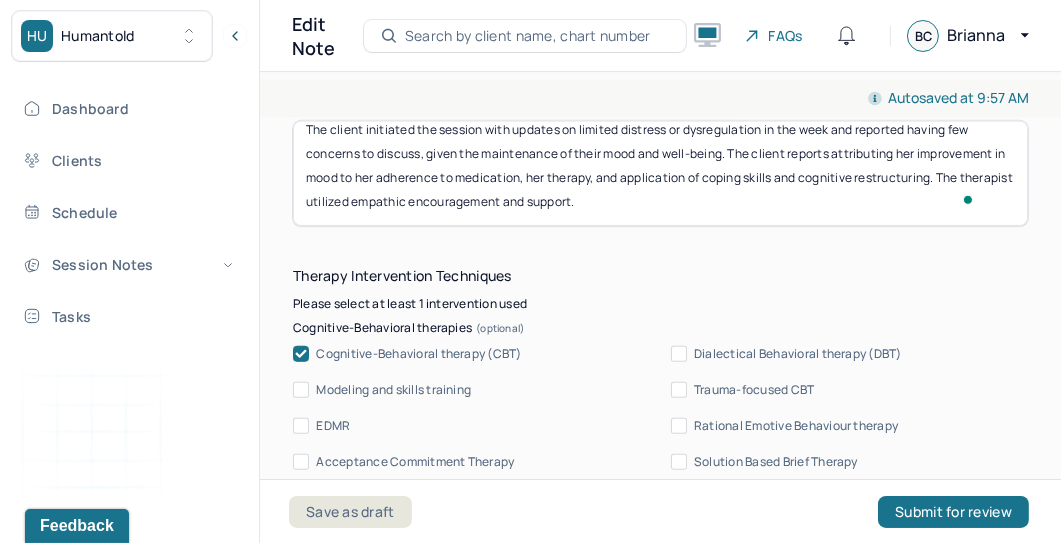 type on "The client reports she will" 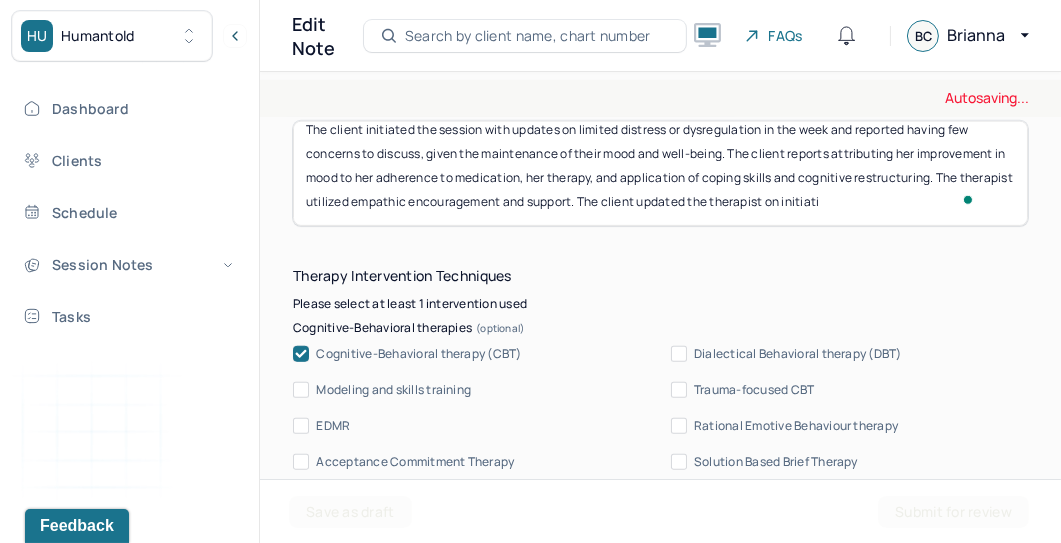scroll, scrollTop: 26, scrollLeft: 0, axis: vertical 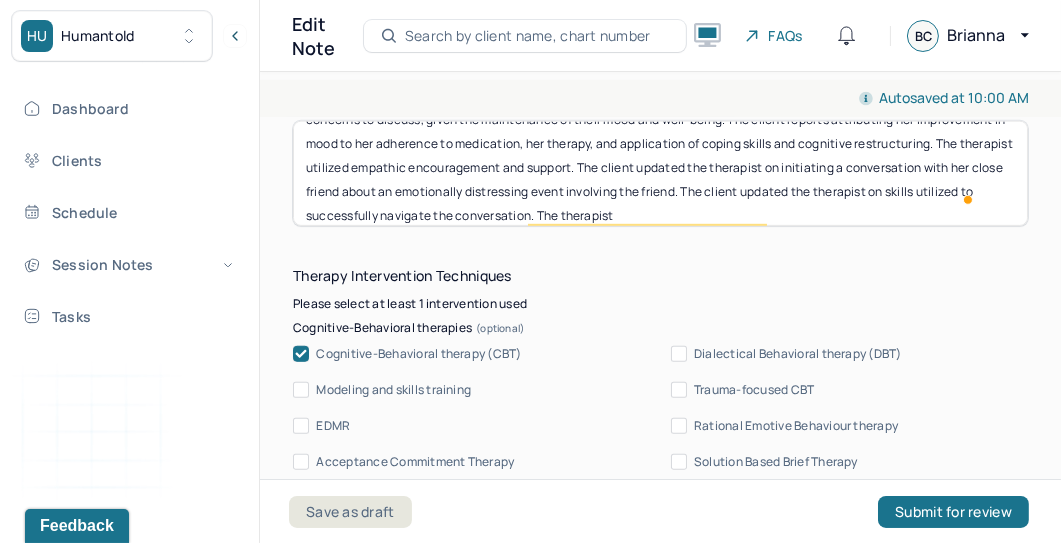 type on "The client initiated the session with updates on limited distress or dysregulation in the week and reported having few concerns to discuss, given the maintenance of their mood and well-being. The client reports attributing her improvement in mood to her adherence to medication, her therapy, and application of coping skills and cognitive restructuring. The therapist utilized empathic encouragement and support. The client updated the therapist on initiating a conversation with her close friend about an emotionally distressing event involving the friend. The client updated the therapist on skills utilized to successfully navigate the conversation. The therapist" 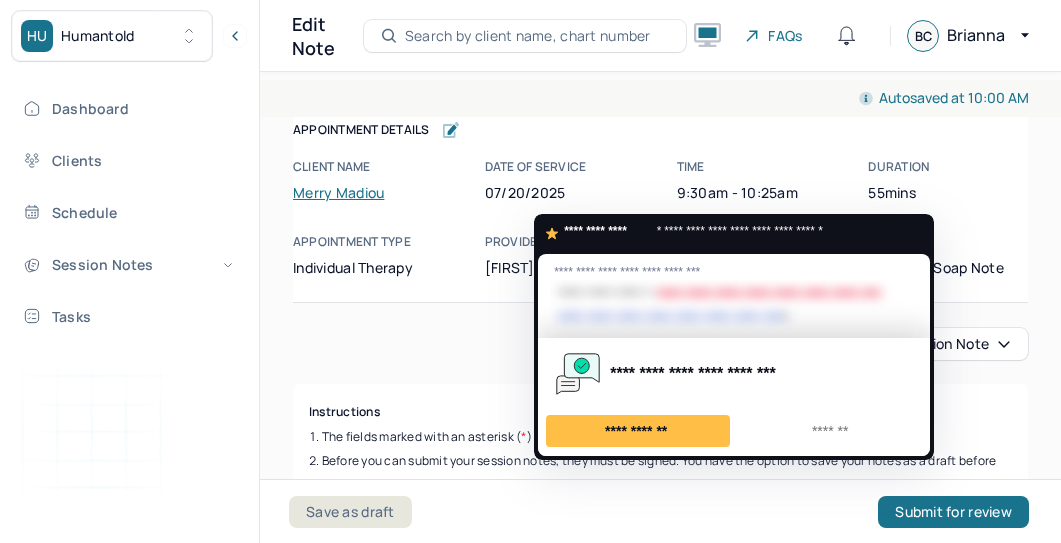 scroll, scrollTop: 0, scrollLeft: 0, axis: both 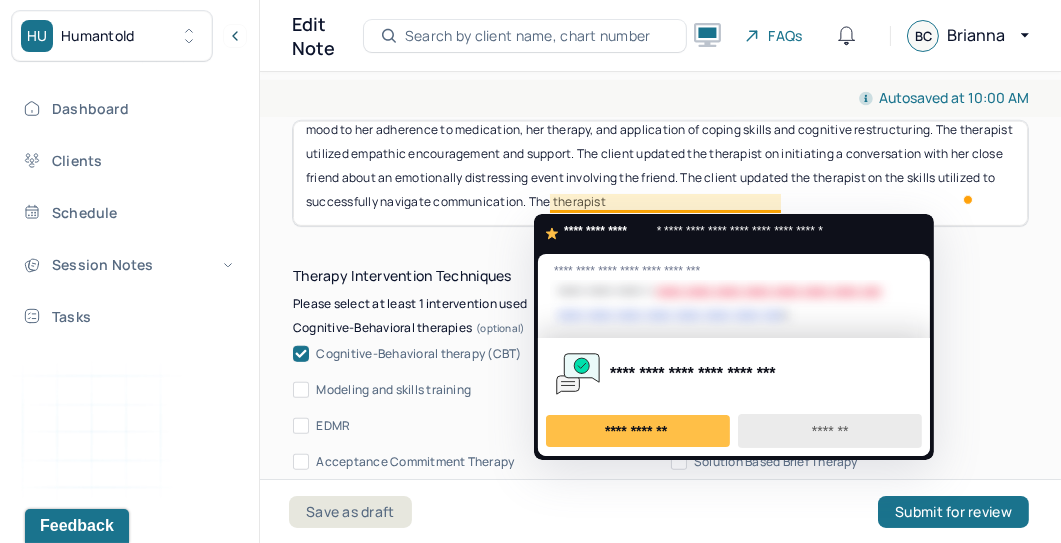 click on "*******" at bounding box center [830, 431] 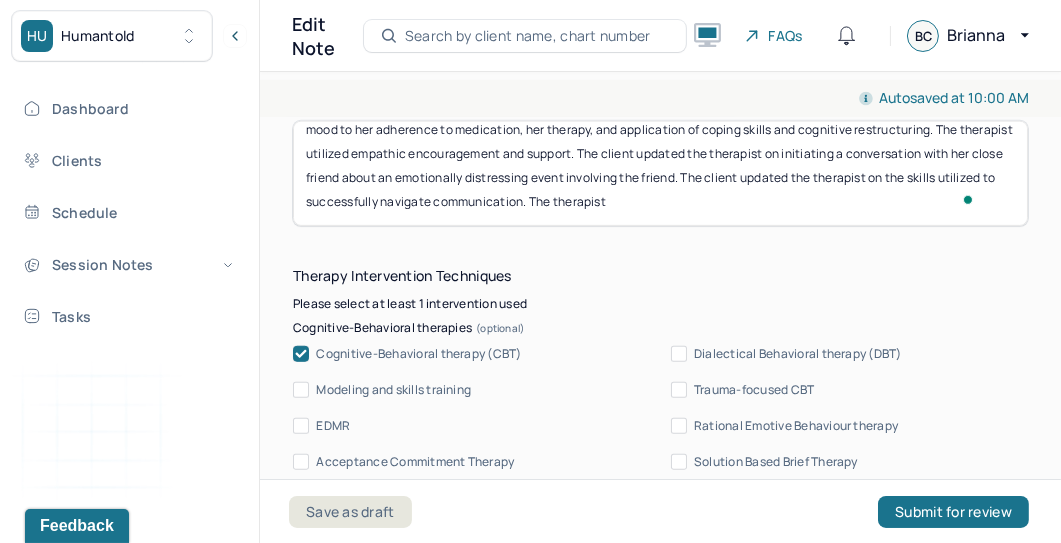 click on "The client initiated the session with updates on limited distress or dysregulation in the week and reported having few concerns to discuss, given the maintenance of their mood and well-being. The client reports attributing her improvement in mood to her adherence to medication, her therapy, and application of coping skills and cognitive restructuring. The therapist utilized empathic encouragement and support. The client updated the therapist on initiating a conversation with her close friend about an emotionally distressing event involving the friend. The client updated the therapist on the skills utilized to successfully navigate communication. The therapist" at bounding box center [660, 173] 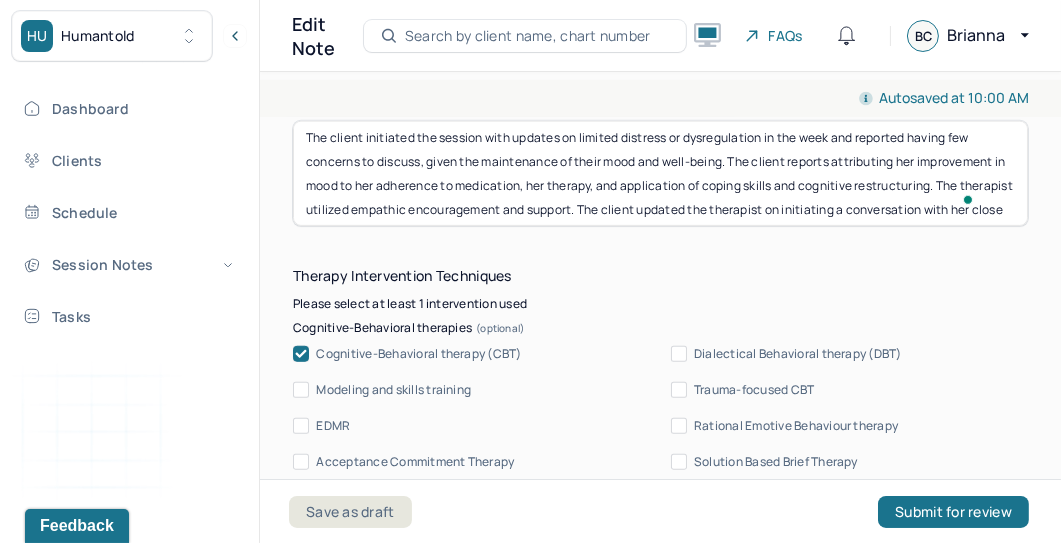 scroll, scrollTop: 0, scrollLeft: 0, axis: both 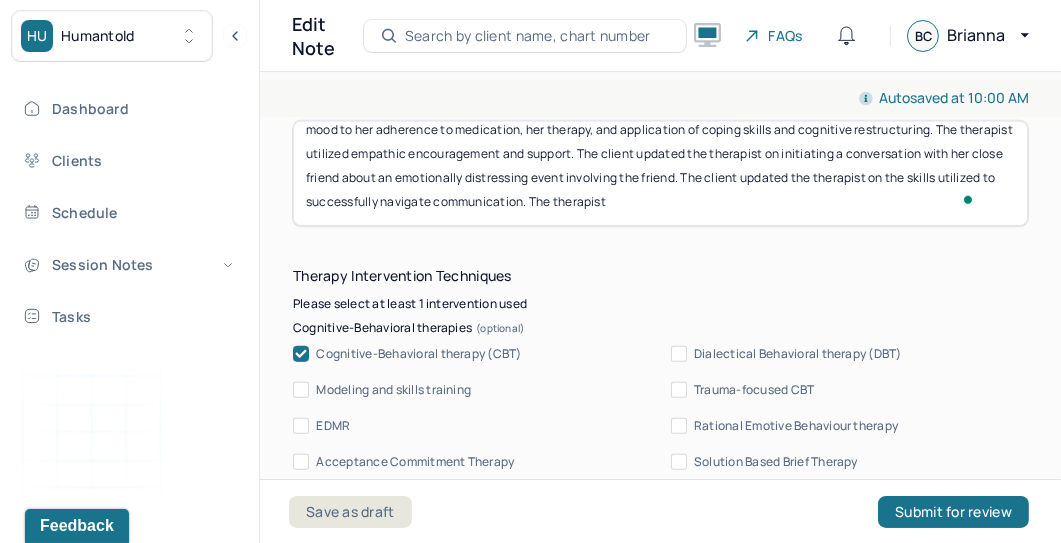 click on "The client initiated the session with updates on limited distress or dysregulation in the week and reported having few concerns to discuss, given the maintenance of their mood and well-being. The client reports attributing her improvement in mood to her adherence to medication, her therapy, and application of coping skills and cognitive restructuring. The therapist utilized empathic encouragement and support. The client updated the therapist on initiating a conversation with her close friend about an emotionally distressing event involving the friend. The client updated the therapist on the skills utilized to successfully navigate communication. The therapist" at bounding box center (660, 173) 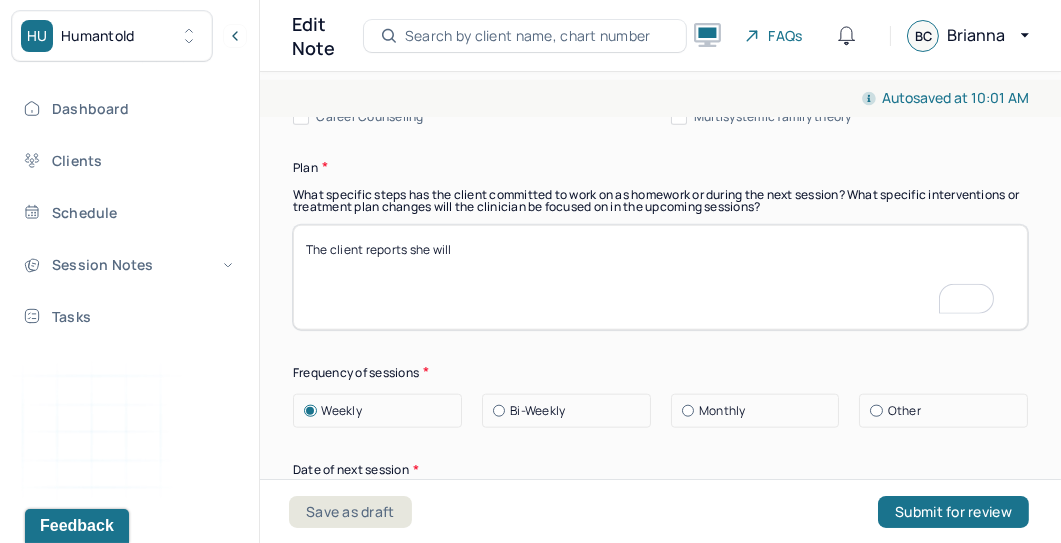 type on "The client initiated the session with updates on limited distress or dysregulation in the week and reported having few concerns to discuss, given the maintenance of their mood and well-being. The client reports attributing her improvement in mood to her adherence to medication, her therapy, and application of coping skills and cognitive restructuring. The therapist utilized empathic encouragement and support. The client updated the therapist on initiating a conversation with her close friend about an emotionally distressing event involving the friend. The client updated the therapist on the skills utilized to successfully navigate communication. The therapist utilized unconditional positive regard, reframing, reflection and feeling and meaning, paraphrasing, validation and normalization." 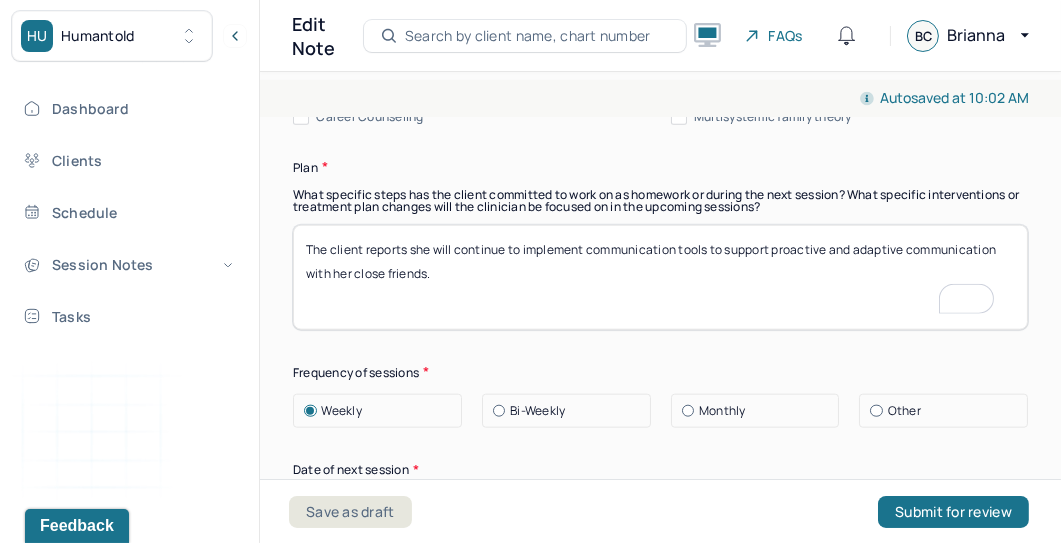 scroll, scrollTop: 2792, scrollLeft: 0, axis: vertical 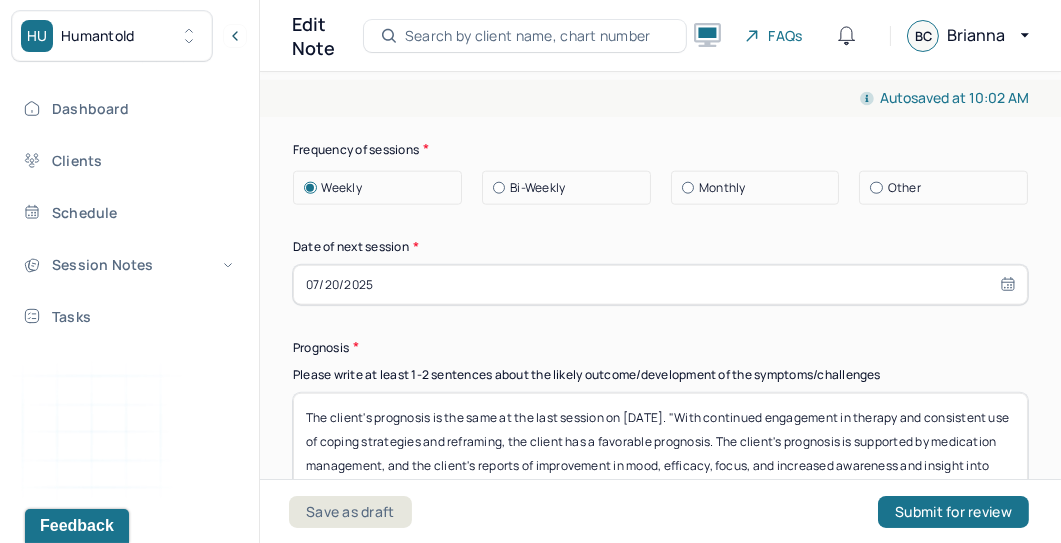 type on "The client reports she will continue to implement communication tools to support proactive and adaptive communication with her close friends." 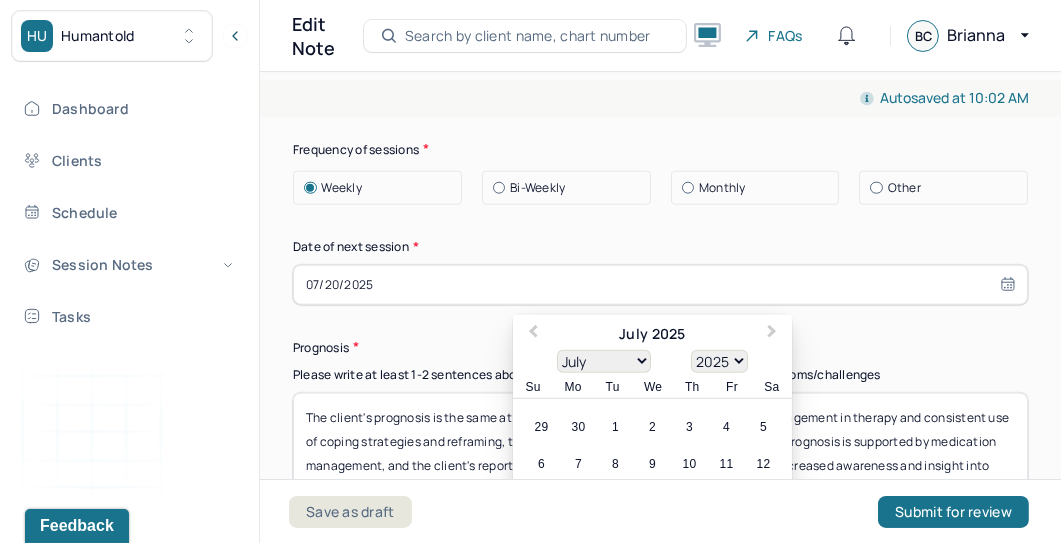 scroll, scrollTop: 3021, scrollLeft: 0, axis: vertical 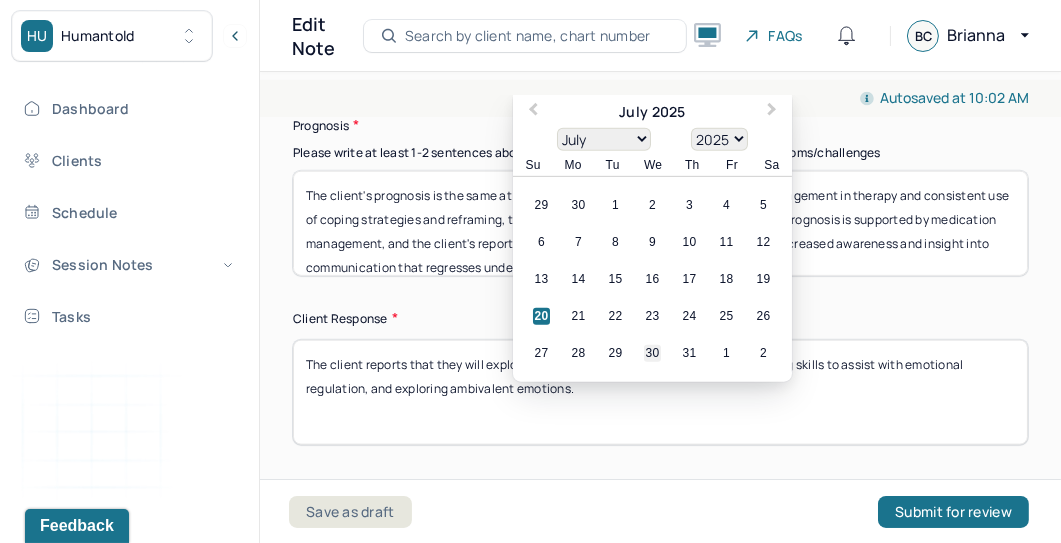 click on "30" at bounding box center (652, 353) 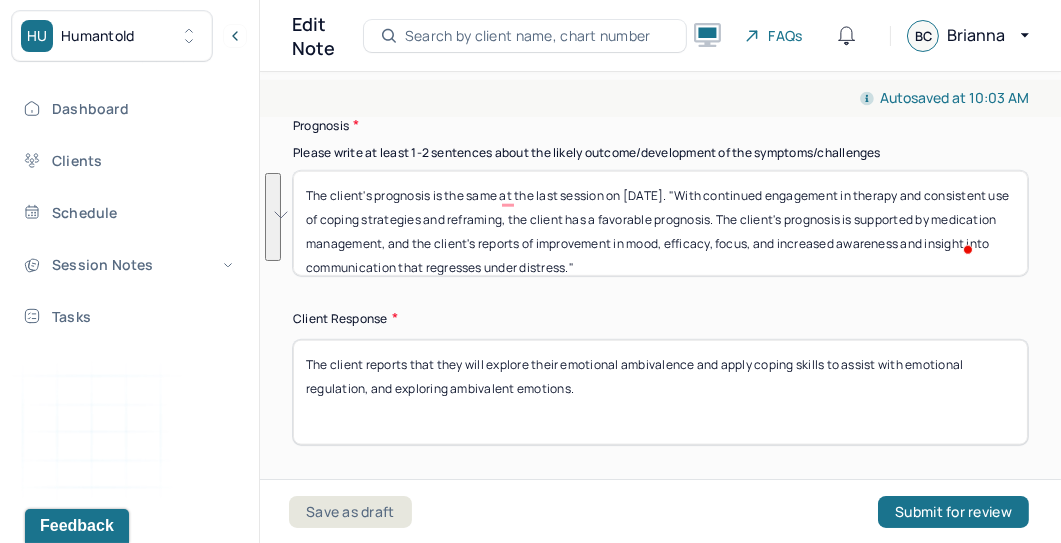 drag, startPoint x: 823, startPoint y: 271, endPoint x: 444, endPoint y: 196, distance: 386.34958 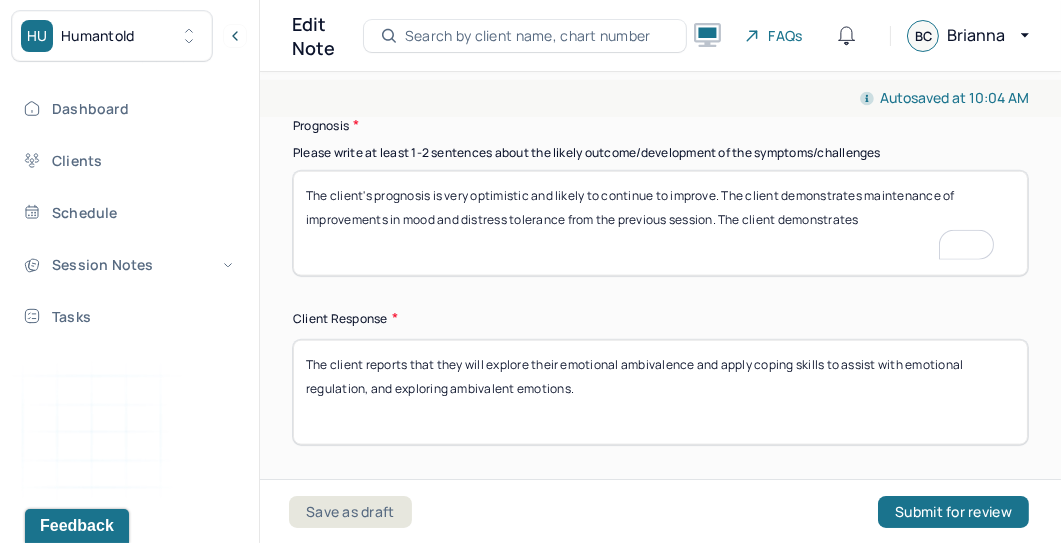 click on "The client's prognosis is very optimistic and likely to continue to improve. The client demonstrates maintenance in improvements in mood and distress tolerance from the previous session. The client demonstrates" at bounding box center (660, 223) 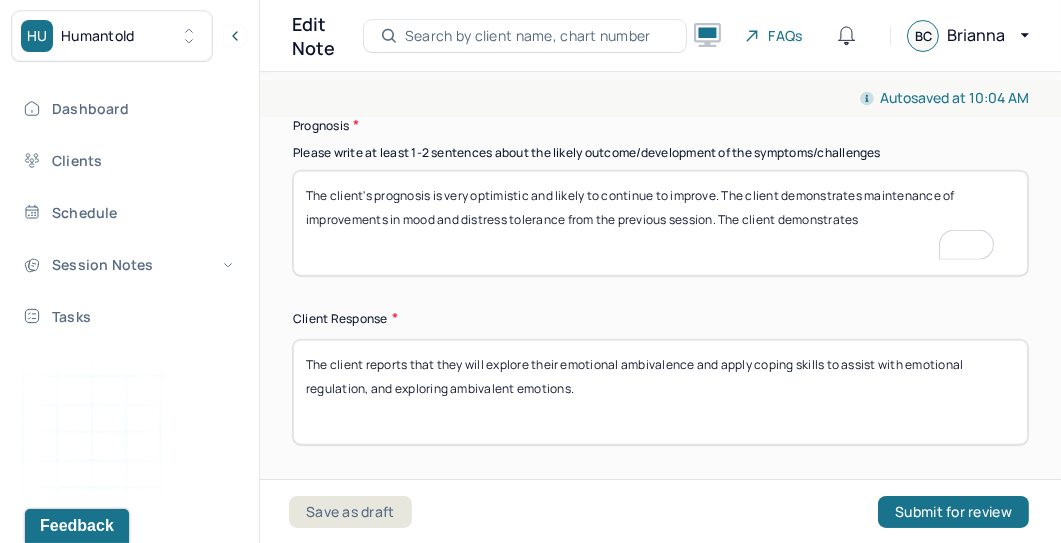 click on "Autosaved at 10:04 AM" at bounding box center (660, 98) 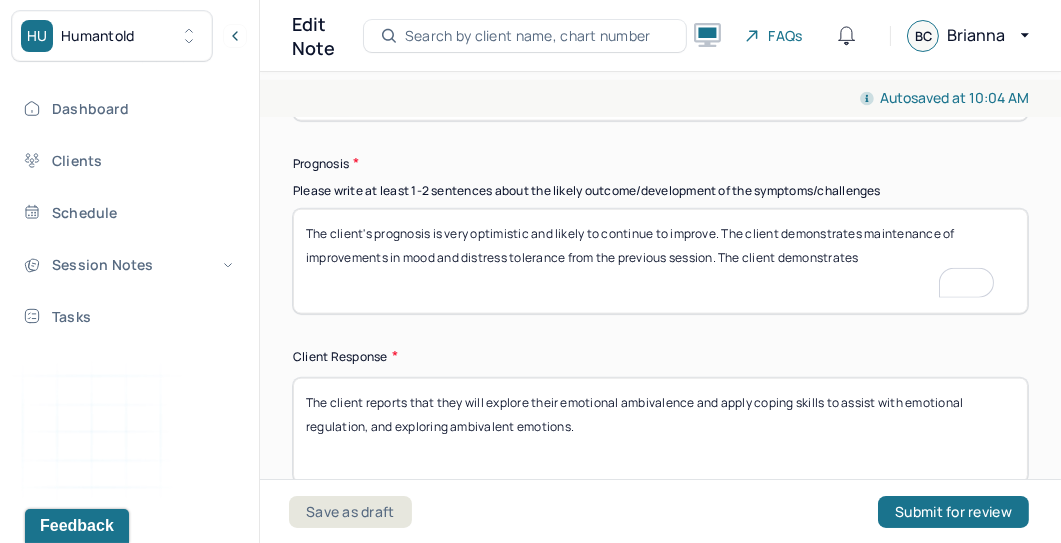 scroll, scrollTop: 3147, scrollLeft: 0, axis: vertical 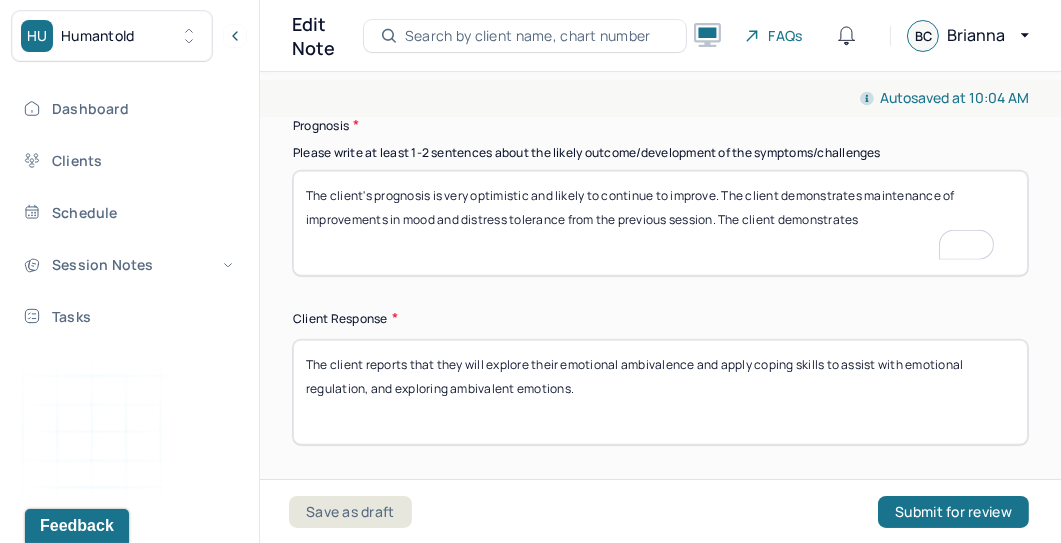 click on "The client's prognosis is very optimistic and likely to continue to improve. The client demonstrates maintenance of improvements in mood and distress tolerance from the previous session. The client demonstrates" at bounding box center (660, 223) 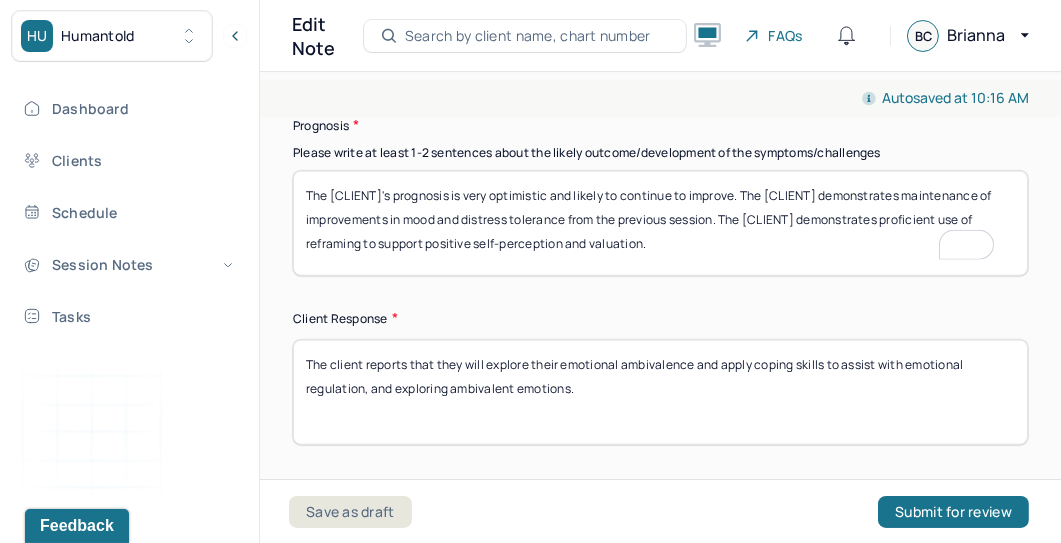scroll, scrollTop: 3236, scrollLeft: 0, axis: vertical 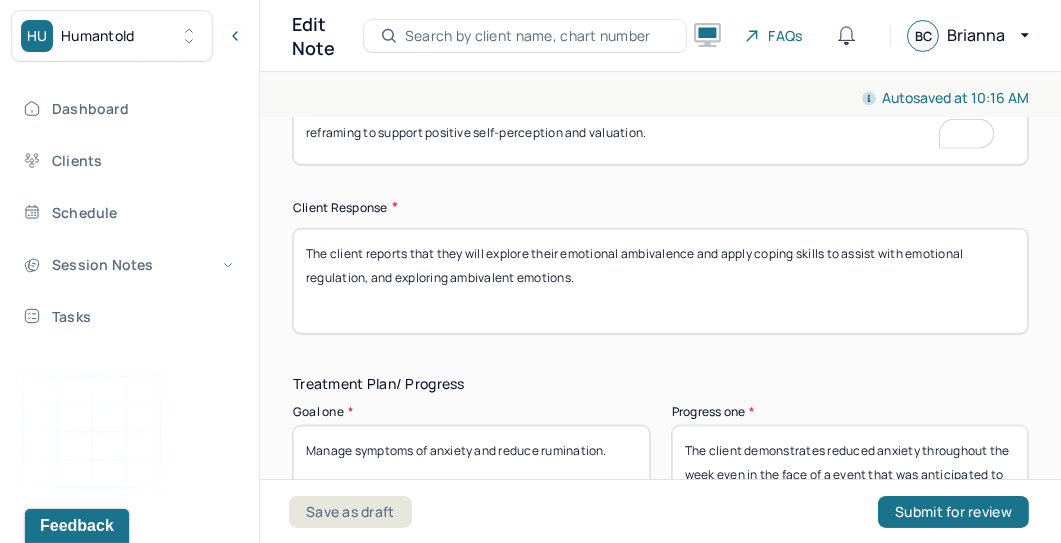type on "The client's prognosis is very optimistic and likely to continue to improve. The client demonstrates maintenance of improvements in mood and distress tolerance from the previous session. The client demonstrates proficient use of reframing to support positive self-perception and valuation." 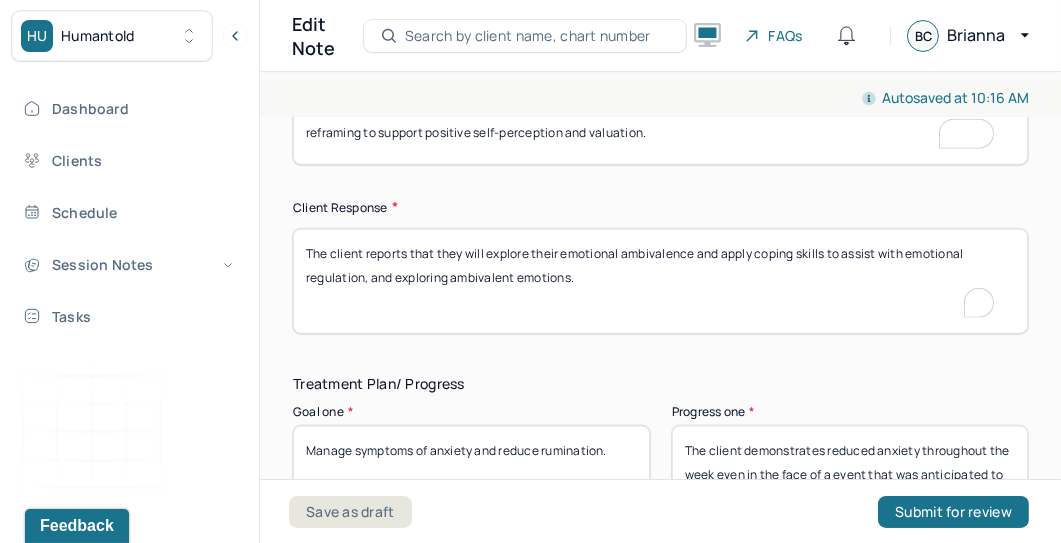 click on "The client reports that they will explore their emotional ambivalence and apply coping skills to assist with emotional regulation, and exploring ambivalent emotions." at bounding box center [660, 281] 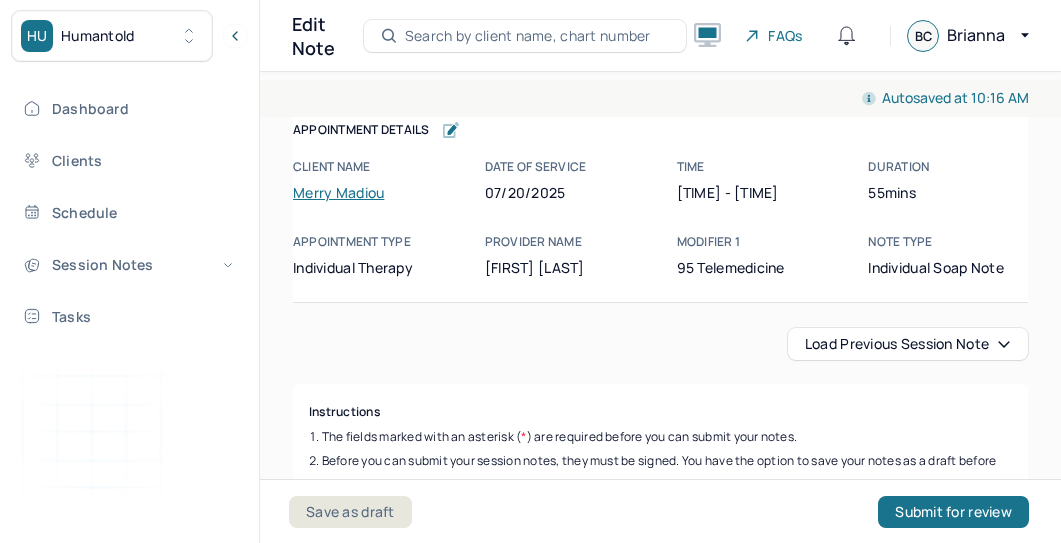 scroll, scrollTop: 0, scrollLeft: 0, axis: both 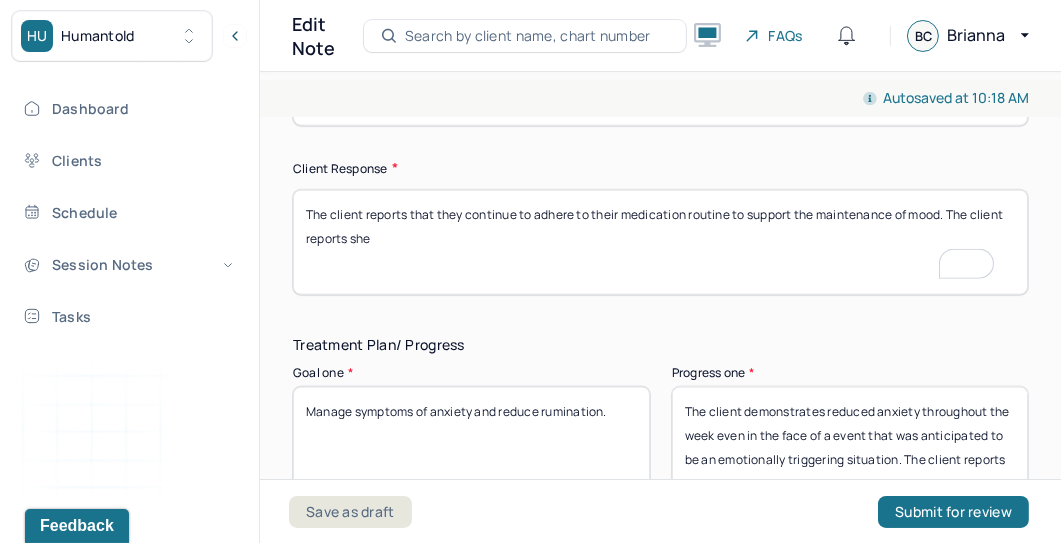 click on "The client reports that they continue to adhere to their medication routine to support maintenance of mood. The client reports she" at bounding box center (660, 242) 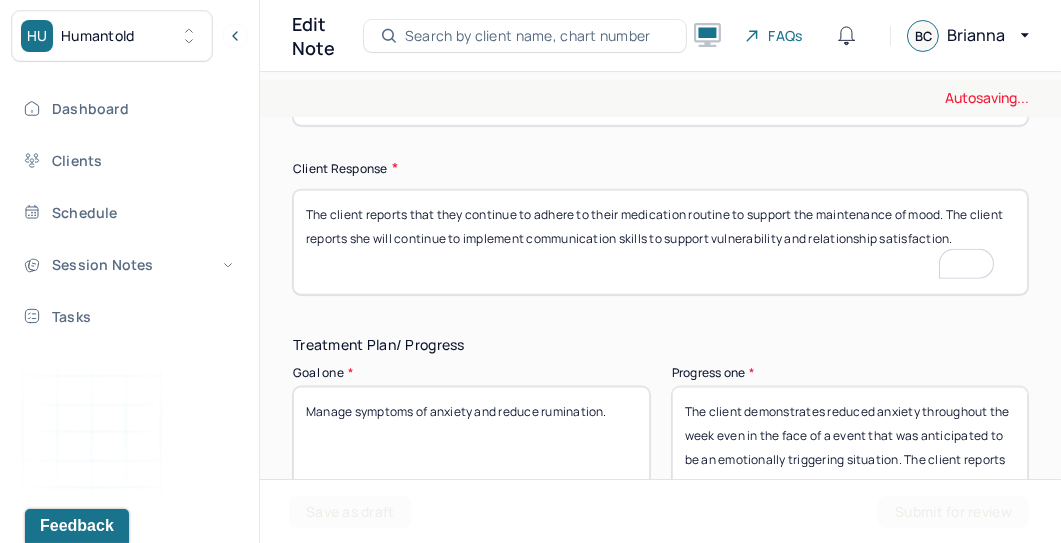 scroll, scrollTop: 3385, scrollLeft: 0, axis: vertical 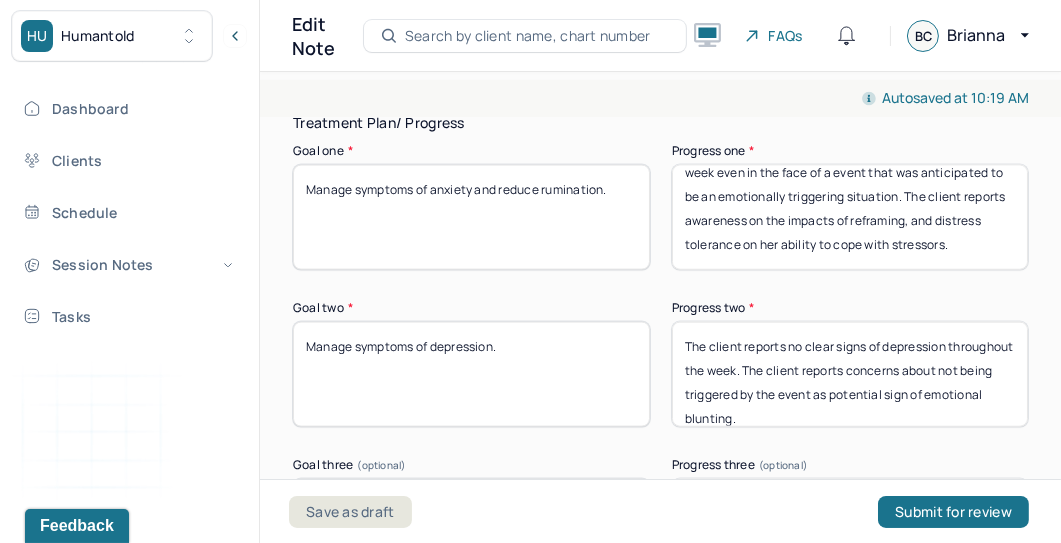 type on "The client reports that they continue to adhere to their medication routine to support the maintenance of mood. The client reports she will continue to implement communication skills to support vulnerability and relationship satisfaction." 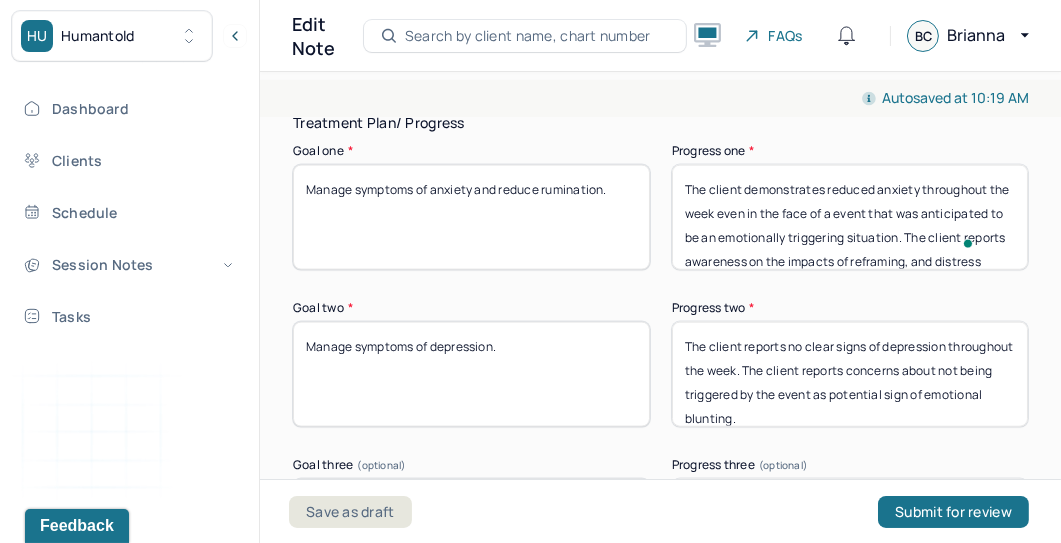 drag, startPoint x: 906, startPoint y: 245, endPoint x: 595, endPoint y: 155, distance: 323.7607 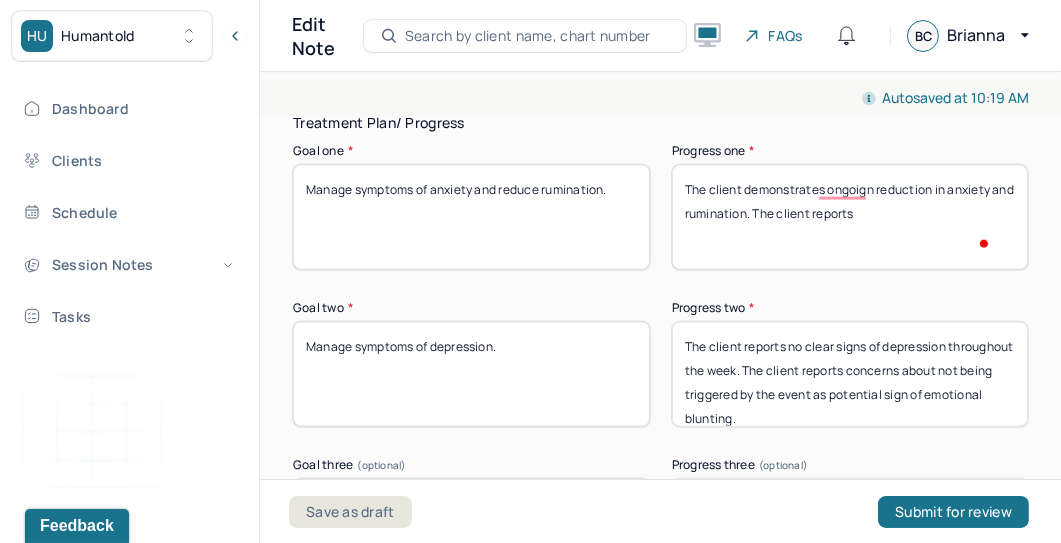 type on "The client demonstrates ongoign reduction in anxiety and rumination. The client reports" 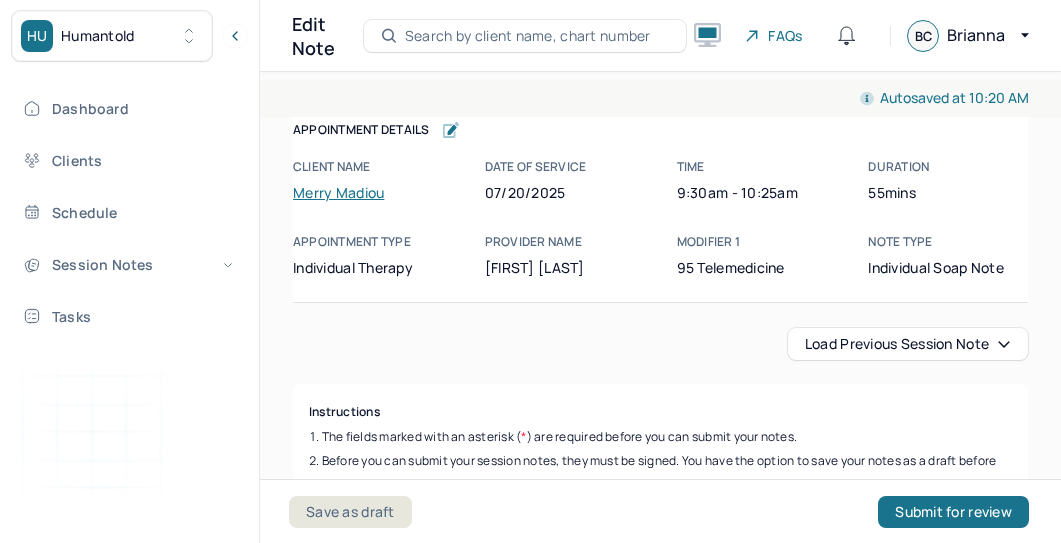 scroll, scrollTop: 0, scrollLeft: 0, axis: both 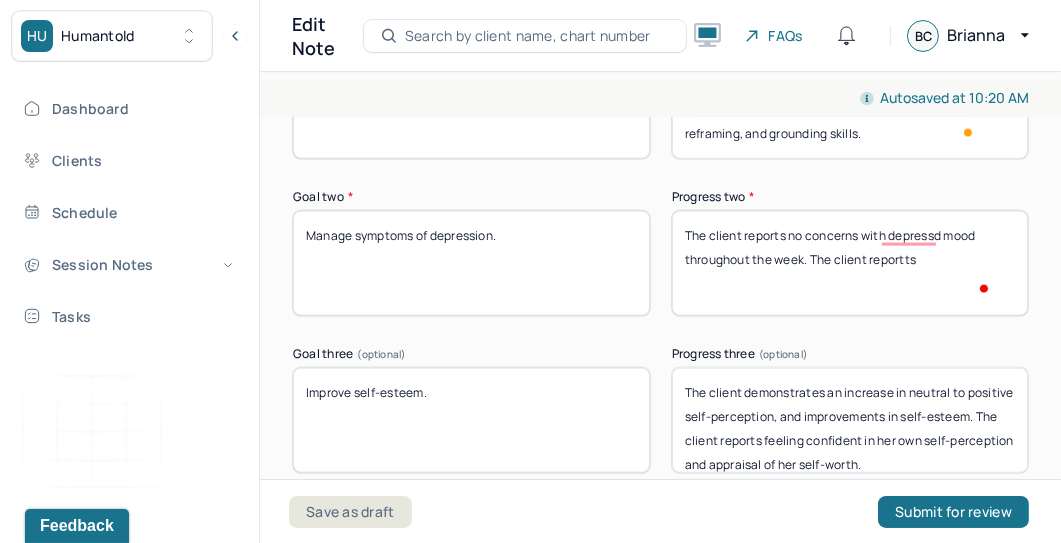 type on "The client reports no concerns with depressd mood throughout the week. The client reports" 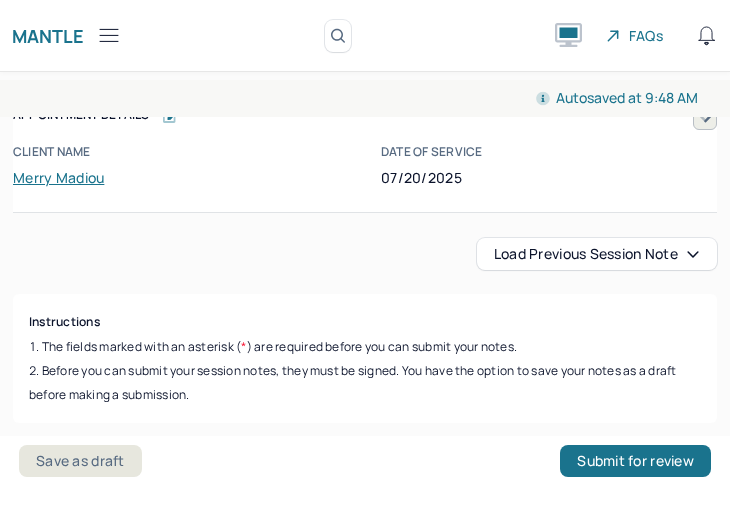 scroll, scrollTop: 0, scrollLeft: 0, axis: both 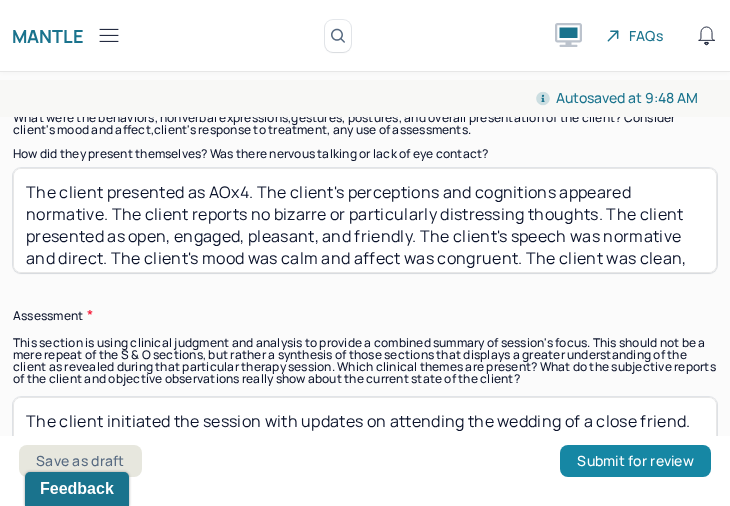 click on "Submit for review" at bounding box center (635, 461) 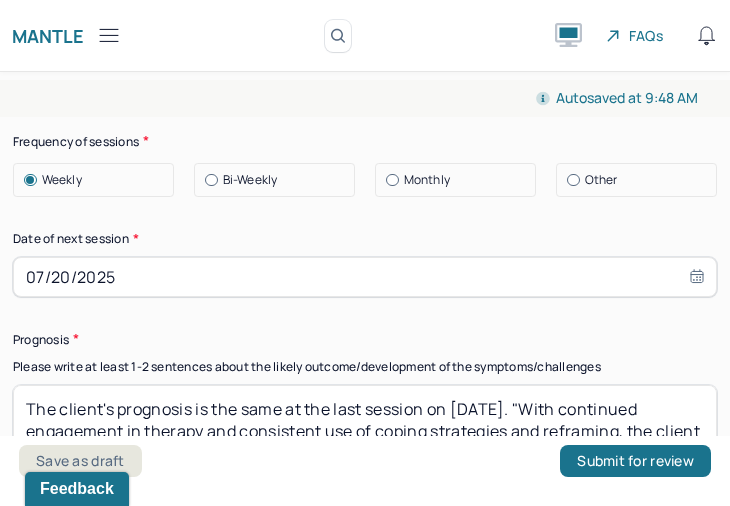 scroll, scrollTop: 3321, scrollLeft: 0, axis: vertical 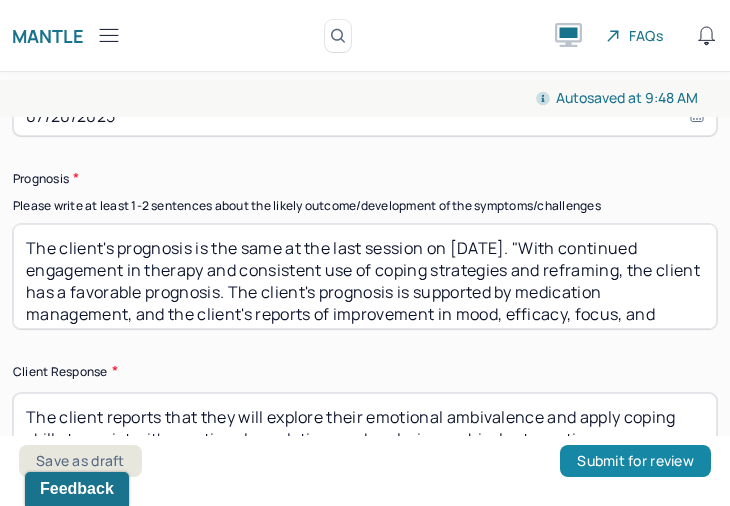 click on "Submit for review" at bounding box center (635, 461) 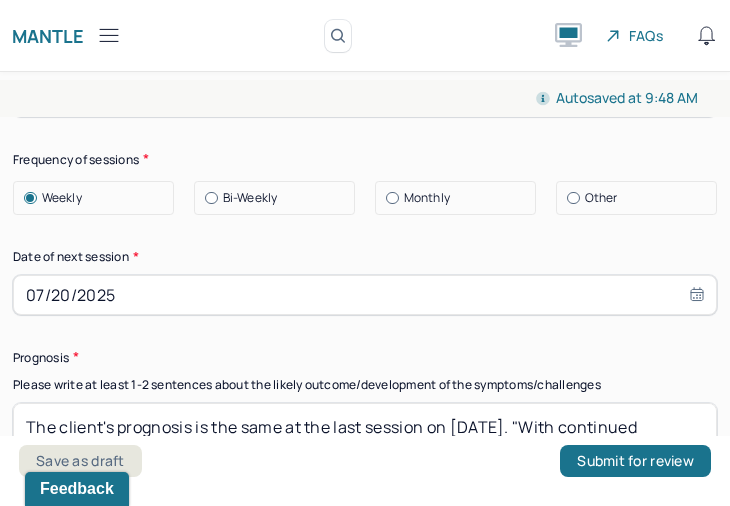scroll, scrollTop: 3098, scrollLeft: 0, axis: vertical 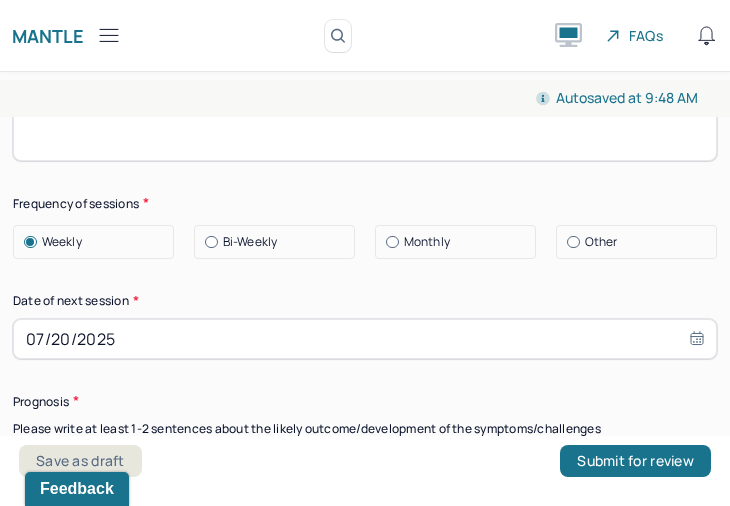 click at bounding box center [573, 242] 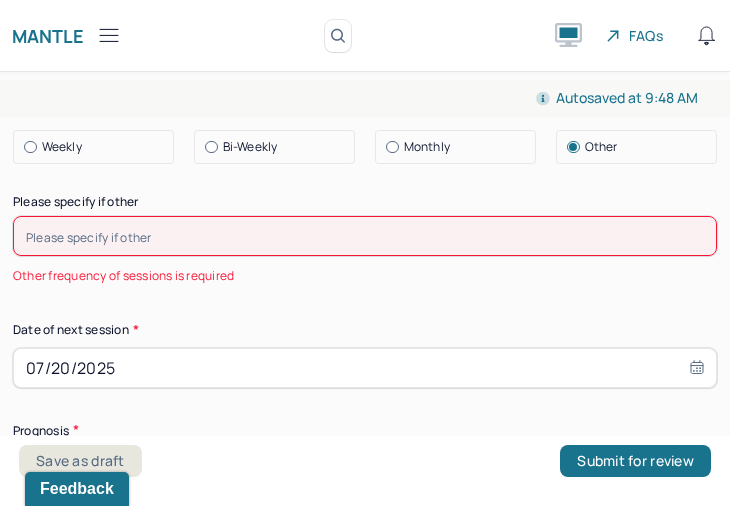 scroll, scrollTop: 3210, scrollLeft: 0, axis: vertical 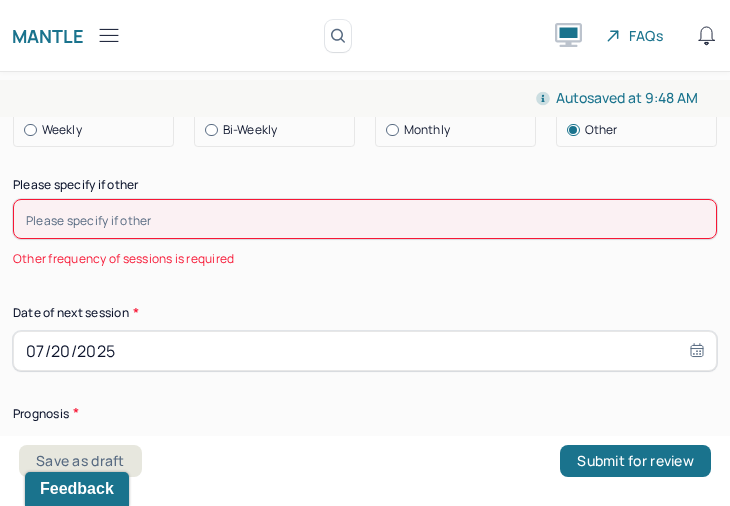 click on "07/20/2025" at bounding box center (365, 351) 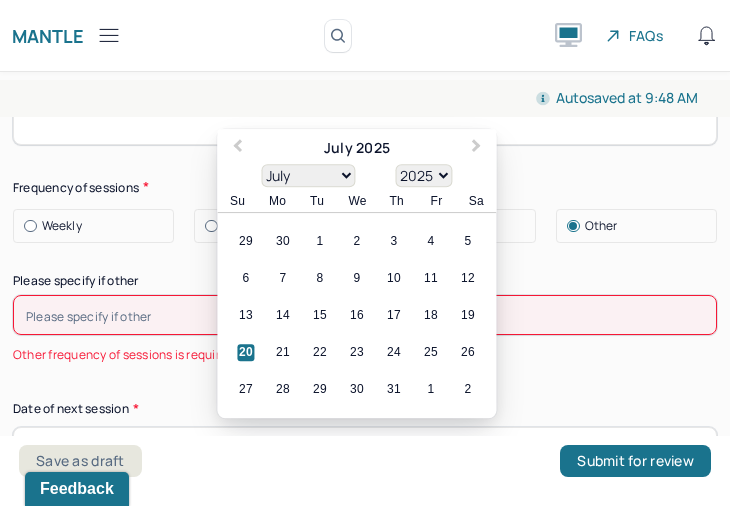 scroll, scrollTop: 3098, scrollLeft: 0, axis: vertical 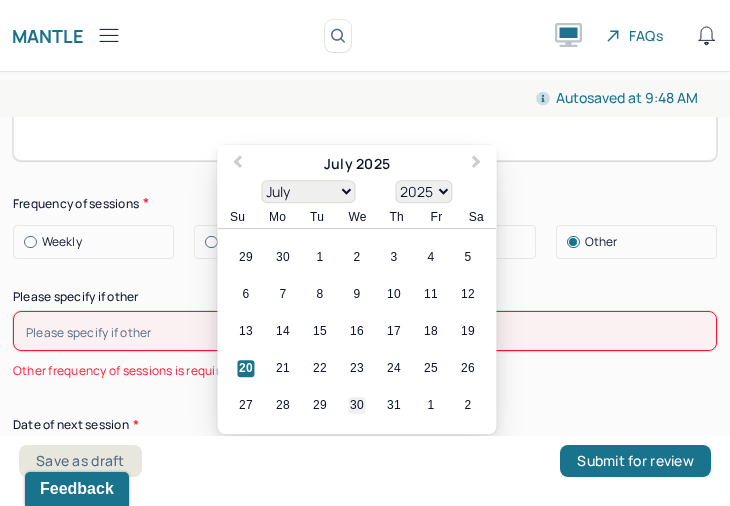 click on "30" at bounding box center [356, 405] 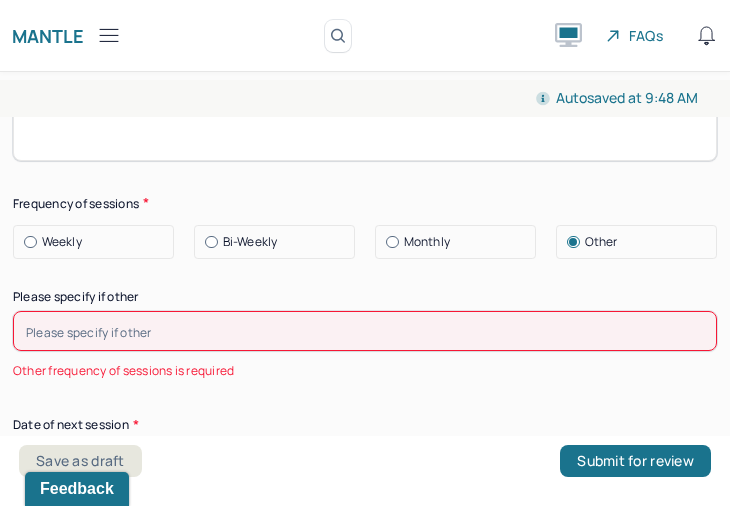 select on "6" 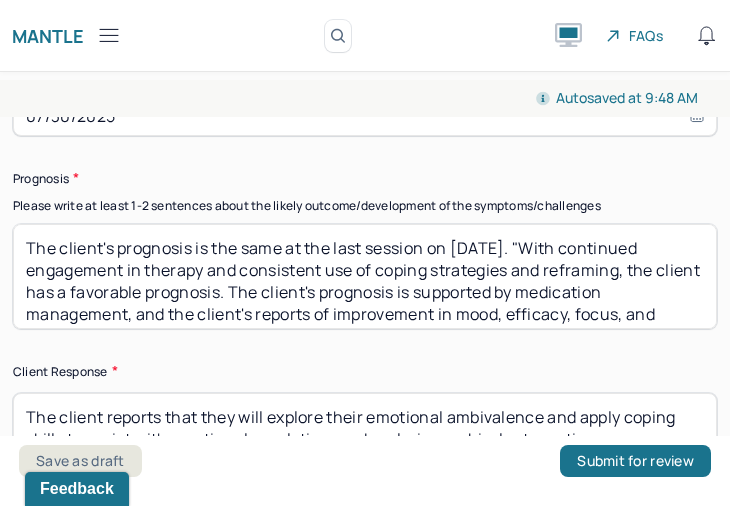 scroll, scrollTop: 3210, scrollLeft: 0, axis: vertical 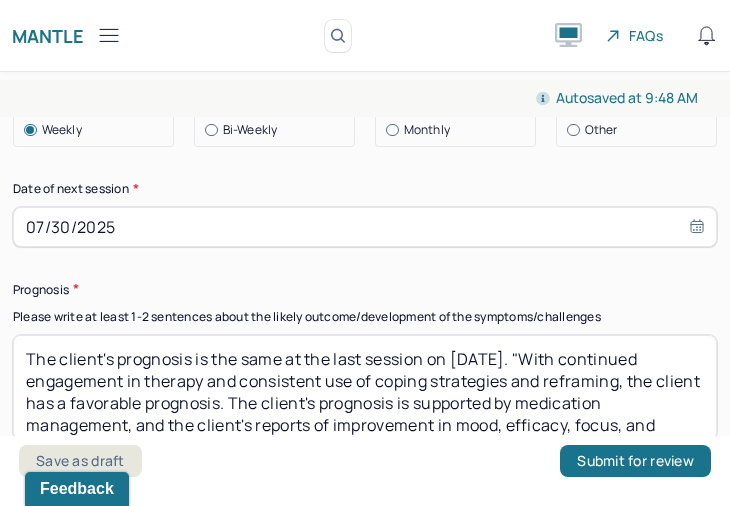 select on "6" 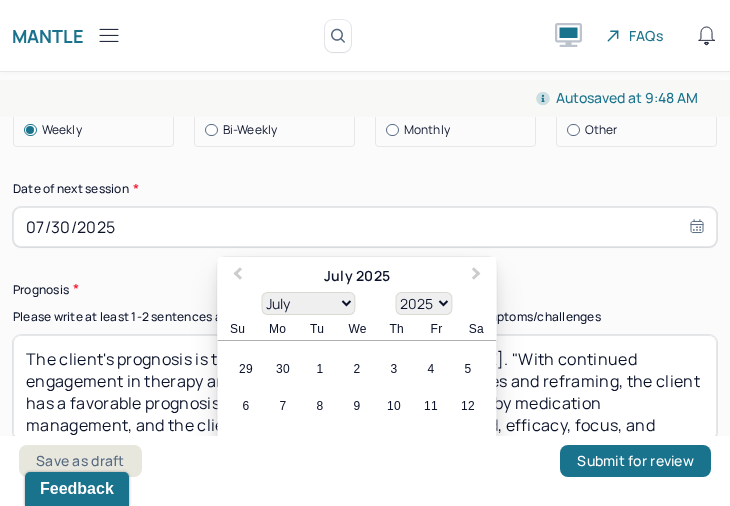 click on "07/30/2025" at bounding box center (365, 227) 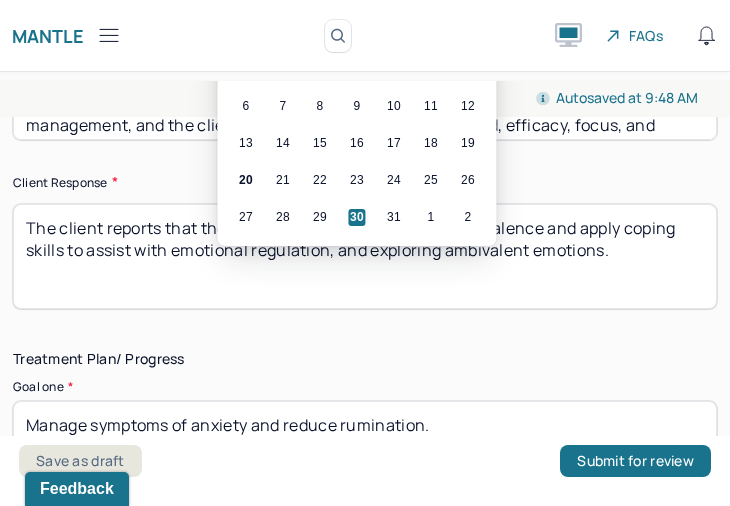 scroll, scrollTop: 3432, scrollLeft: 0, axis: vertical 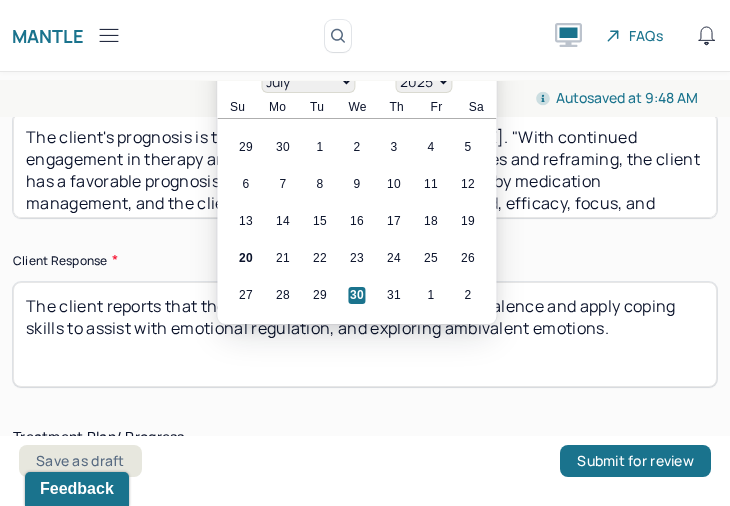 click on "30" at bounding box center [356, 295] 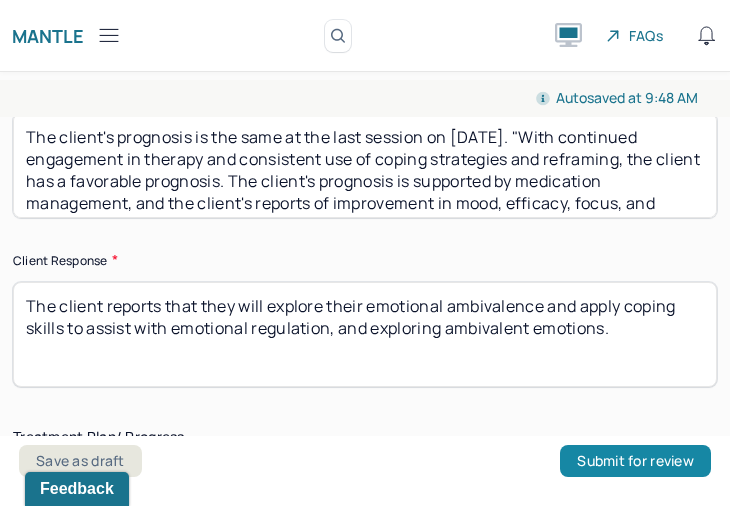 click on "Submit for review" at bounding box center (635, 461) 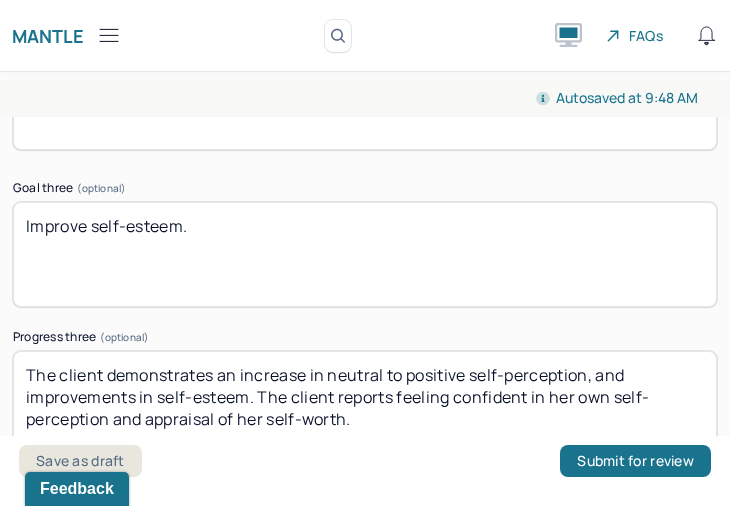 scroll, scrollTop: 4983, scrollLeft: 0, axis: vertical 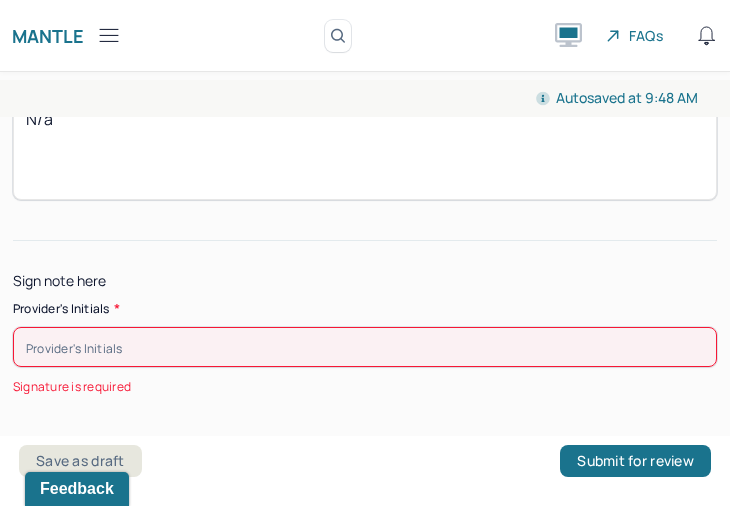 click at bounding box center [365, 347] 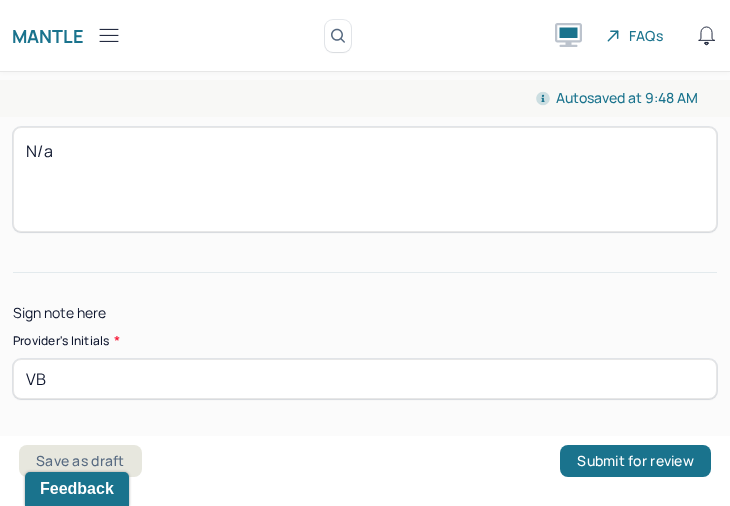 type on "V" 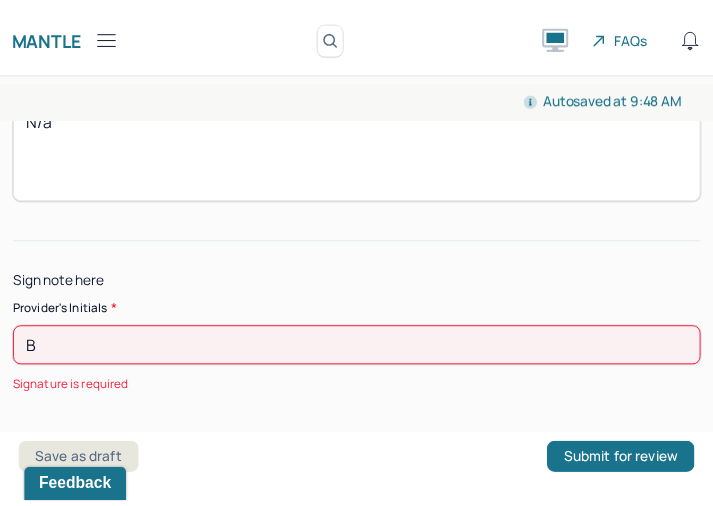 scroll, scrollTop: 4951, scrollLeft: 0, axis: vertical 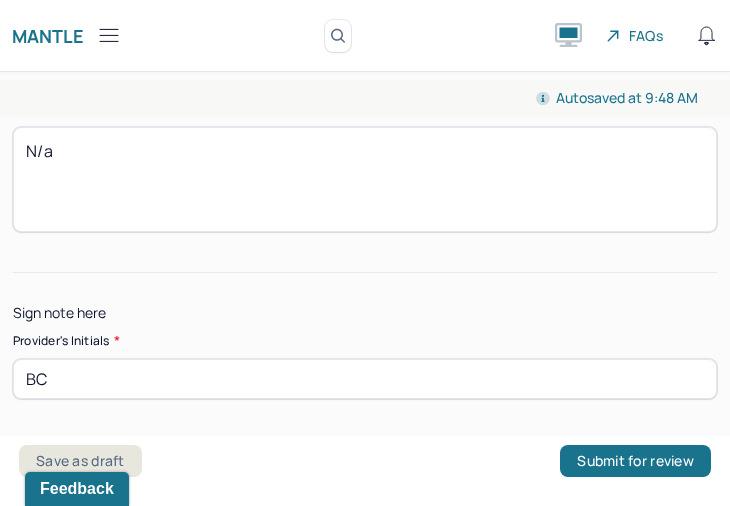 type on "BC" 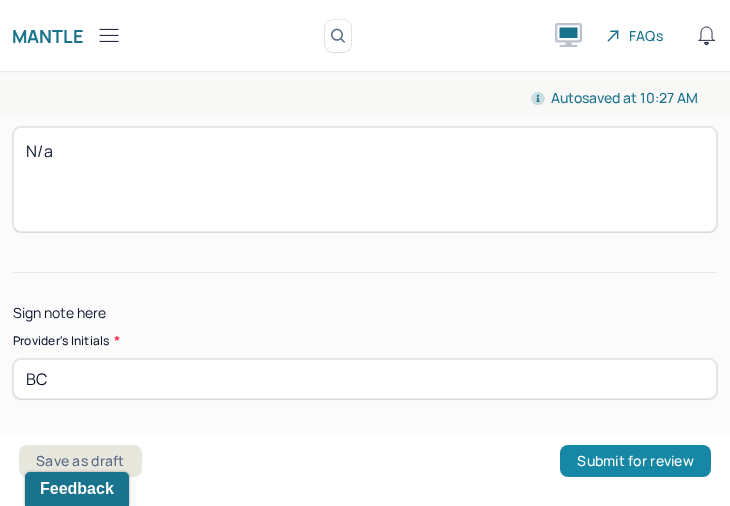 click on "Submit for review" at bounding box center [635, 461] 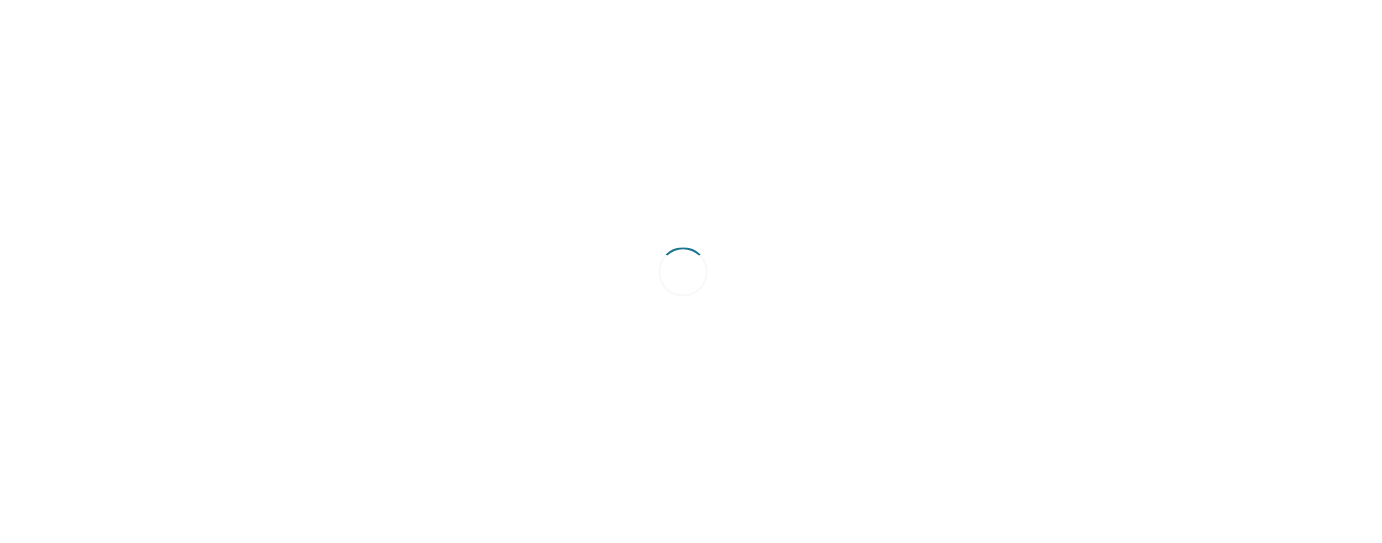 scroll, scrollTop: 0, scrollLeft: 0, axis: both 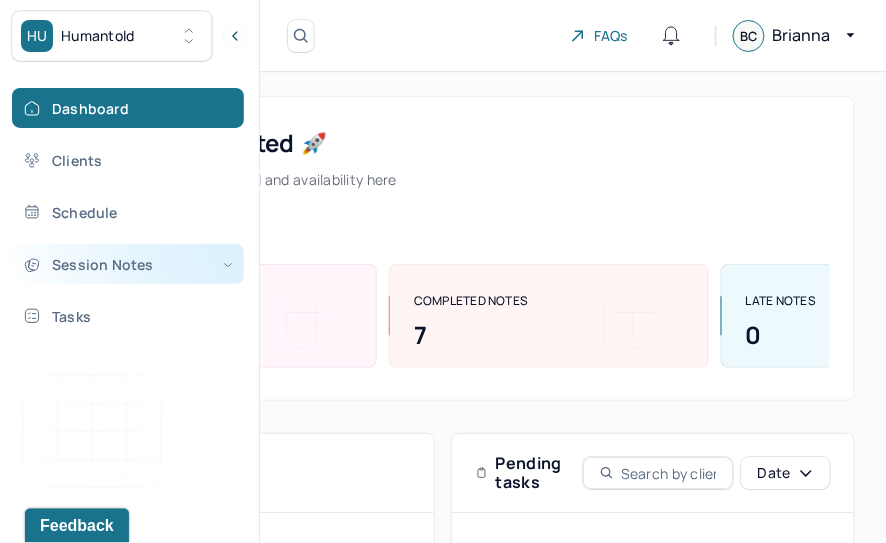 click on "Session Notes" at bounding box center (128, 264) 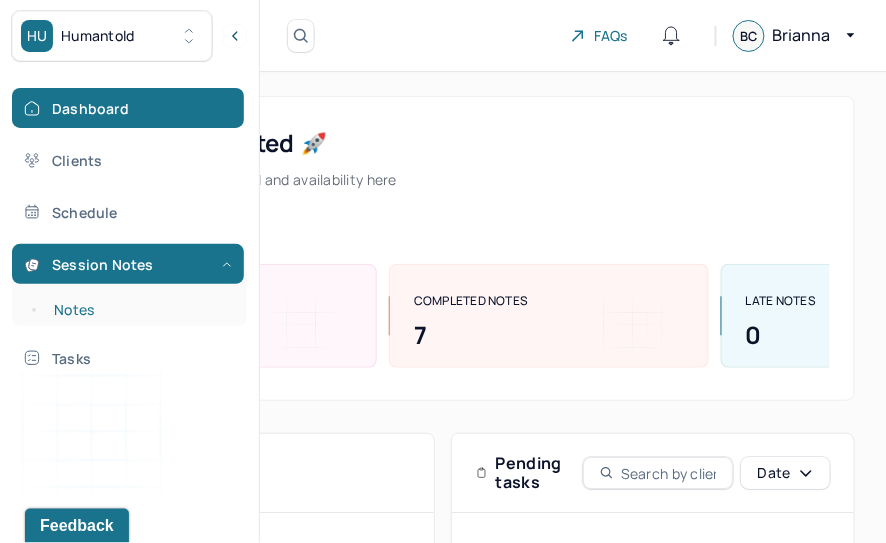click on "Notes" at bounding box center (139, 310) 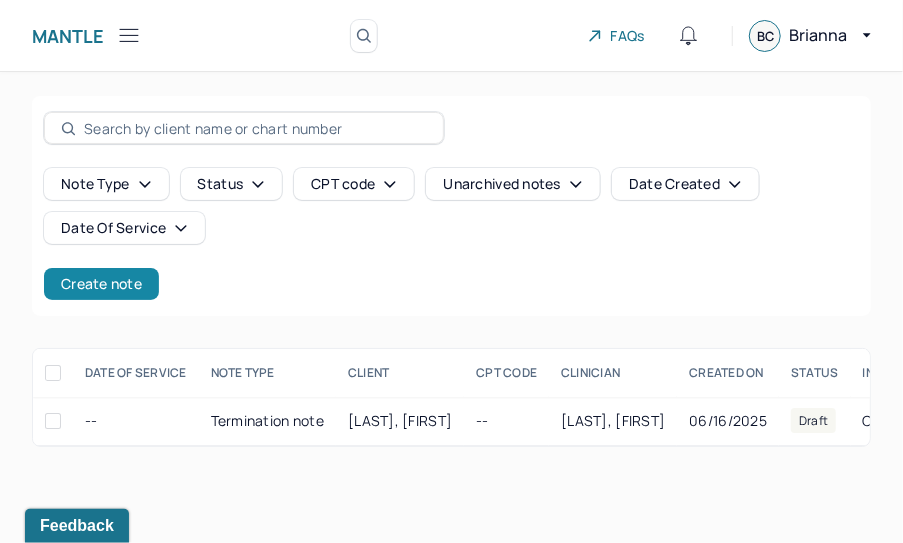 click on "Create note" at bounding box center [101, 284] 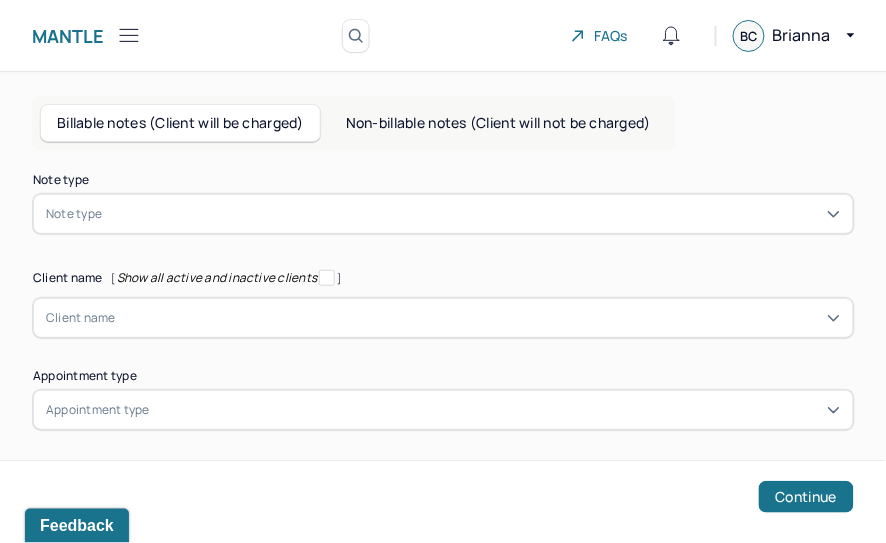 click at bounding box center (473, 214) 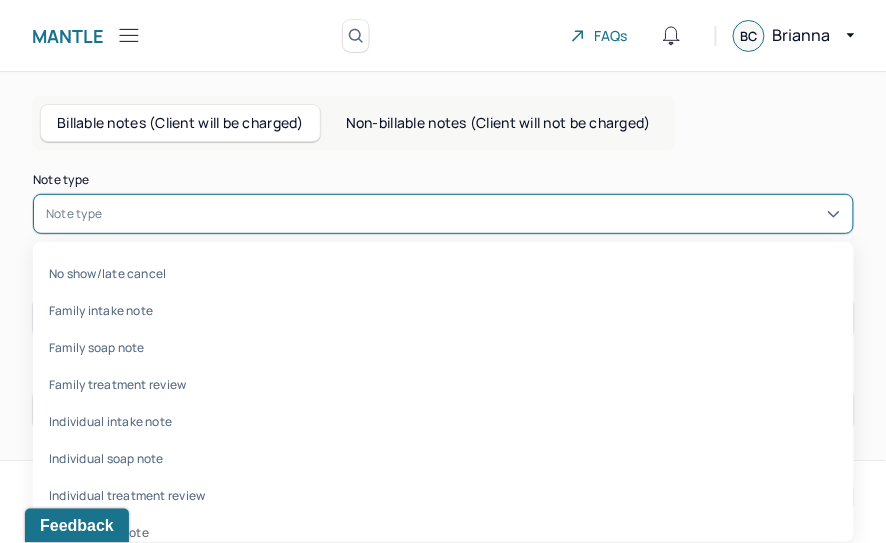 click on "Billable notes (Client will be charged)     Non-billable notes (Client will not be charged)   Note type 10 results available. Use Up and Down to choose options, press Enter to select the currently focused option, press Escape to exit the menu, press Tab to select the option and exit the menu. Note type No show/late cancel Family intake note Family soap note Family treatment review Individual intake note Individual soap note Individual treatment review Minor intake note Record of disclosure Termination note Client name [ Show all active and inactive clients ] Client name Appointment type Appointment type Date of service Start time End time   Continue" at bounding box center [443, 421] 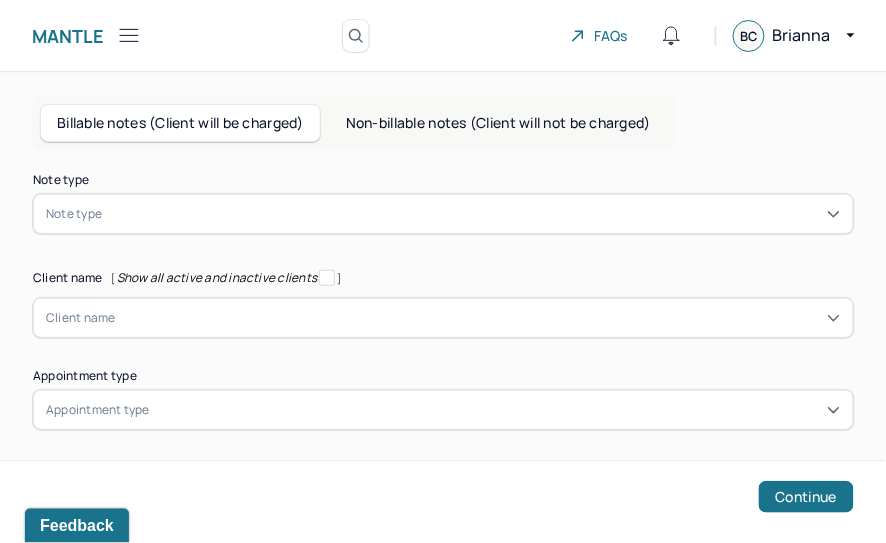 click at bounding box center [473, 214] 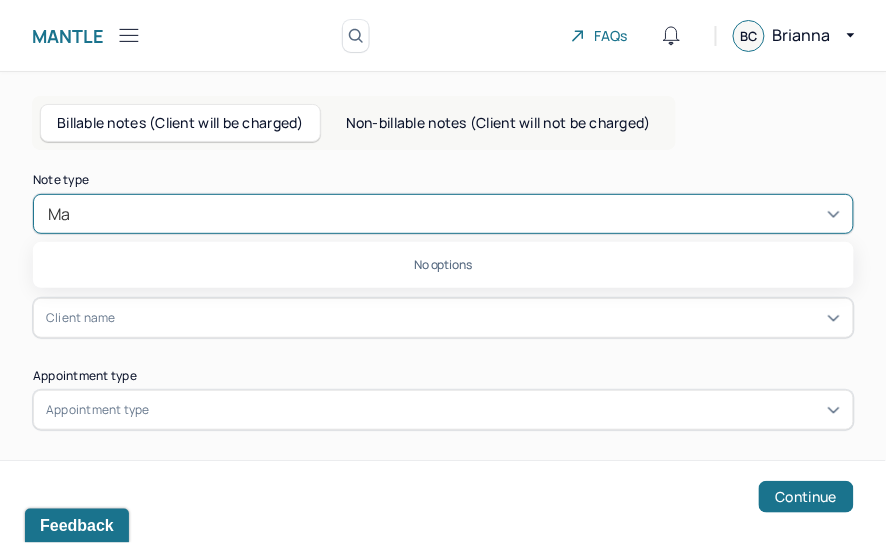 type on "M" 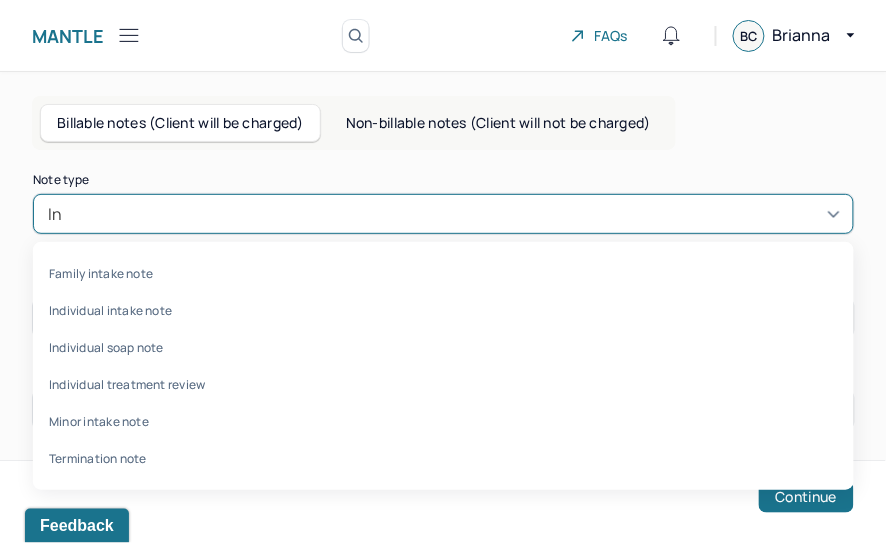 type on "I" 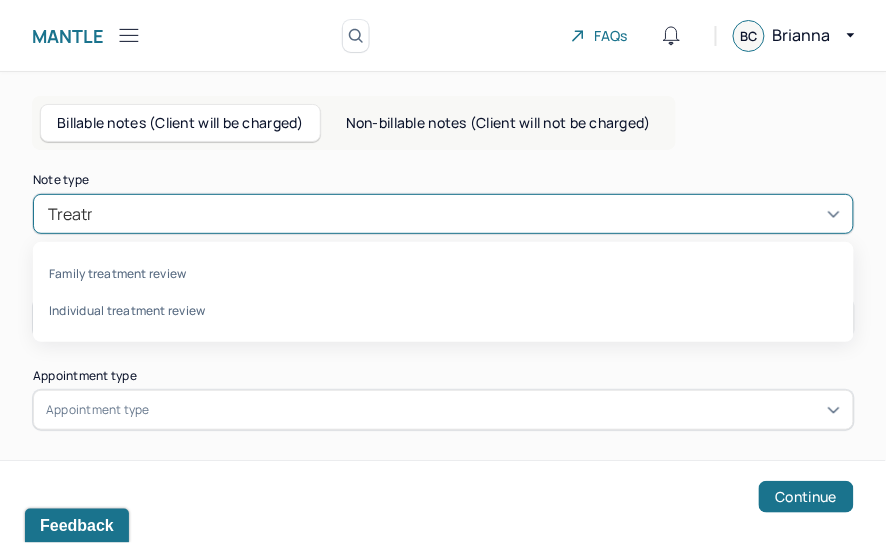 type on "Treatme" 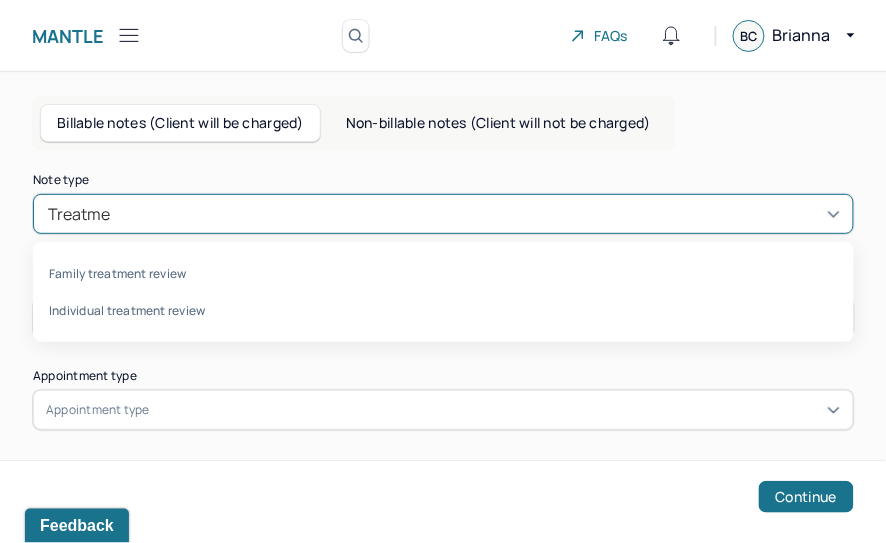 click on "Family treatment review Individual treatment review" at bounding box center (443, 292) 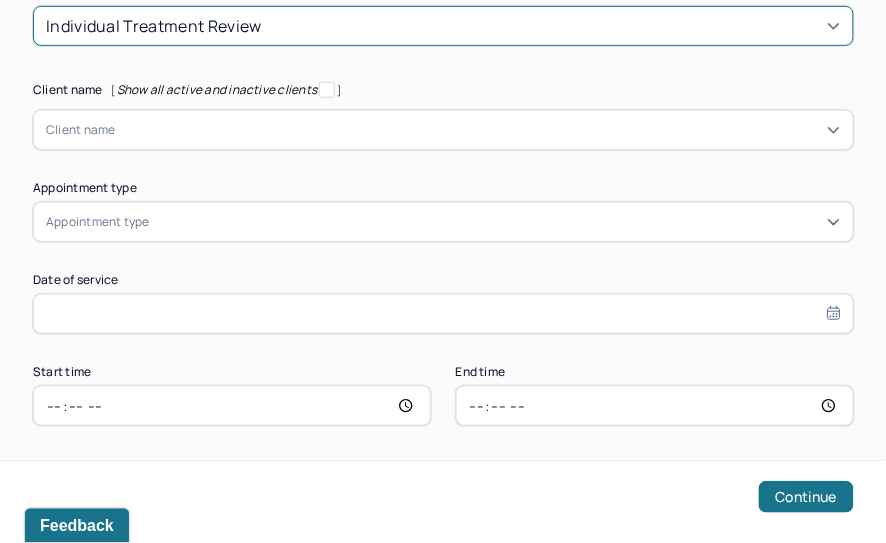 scroll, scrollTop: 111, scrollLeft: 0, axis: vertical 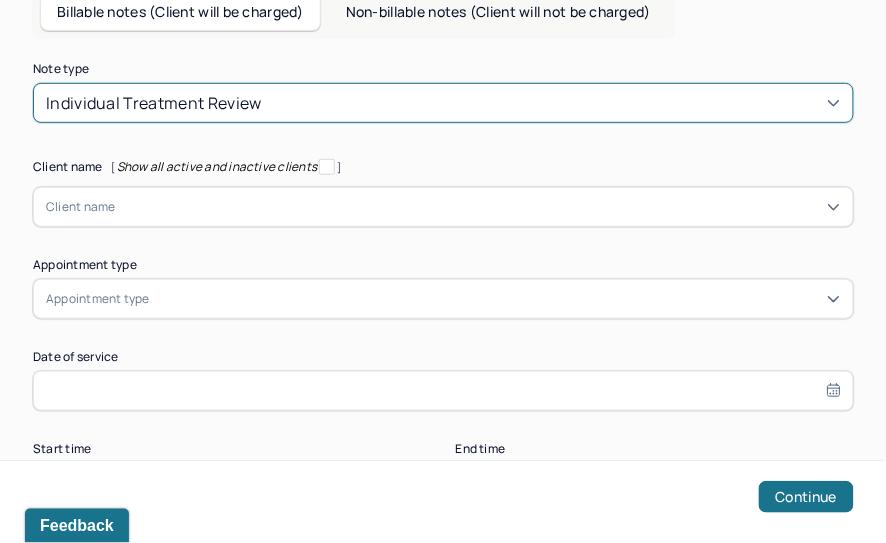 click at bounding box center (478, 207) 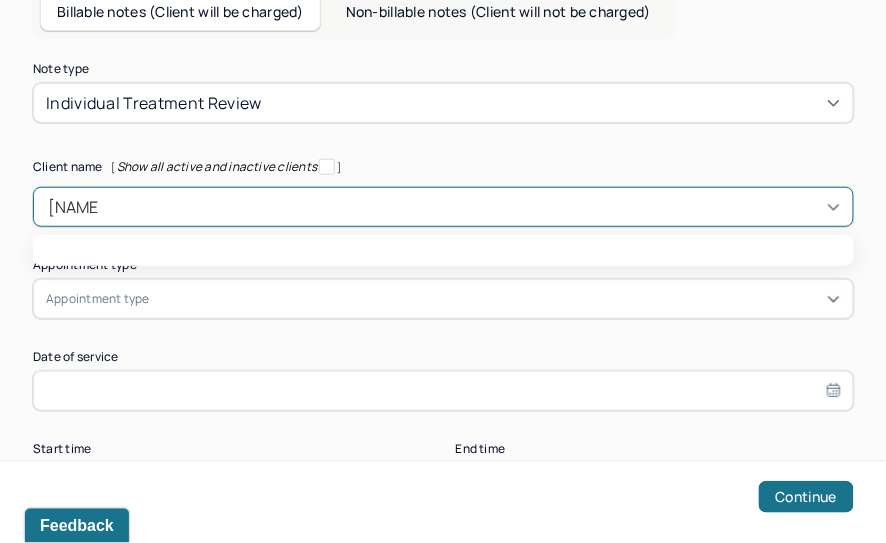 type on "Mahalia" 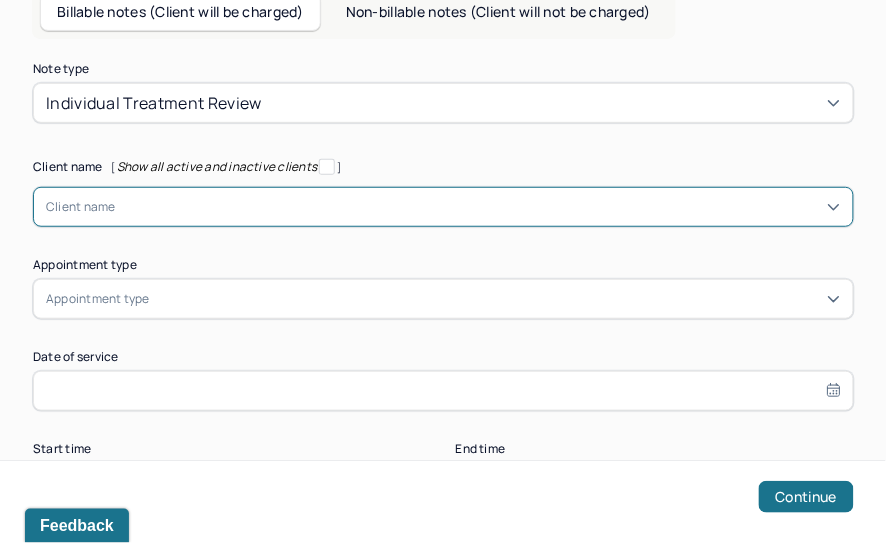 click at bounding box center [478, 207] 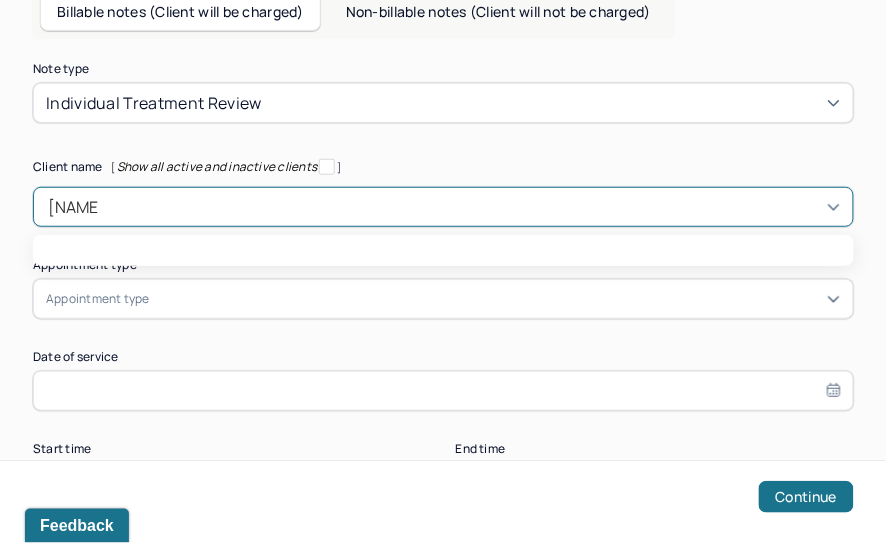 type on "Maha" 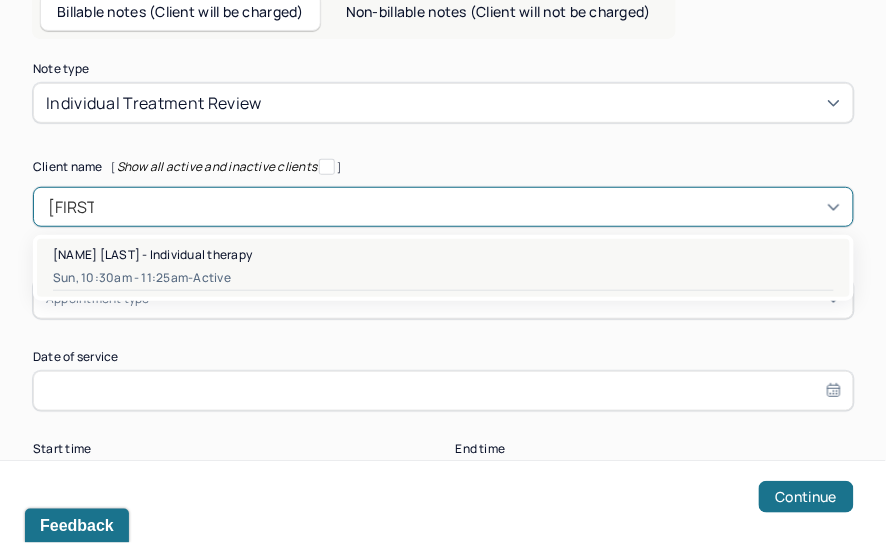 click on "Mahalia Mathelier - Individual therapy" at bounding box center [152, 254] 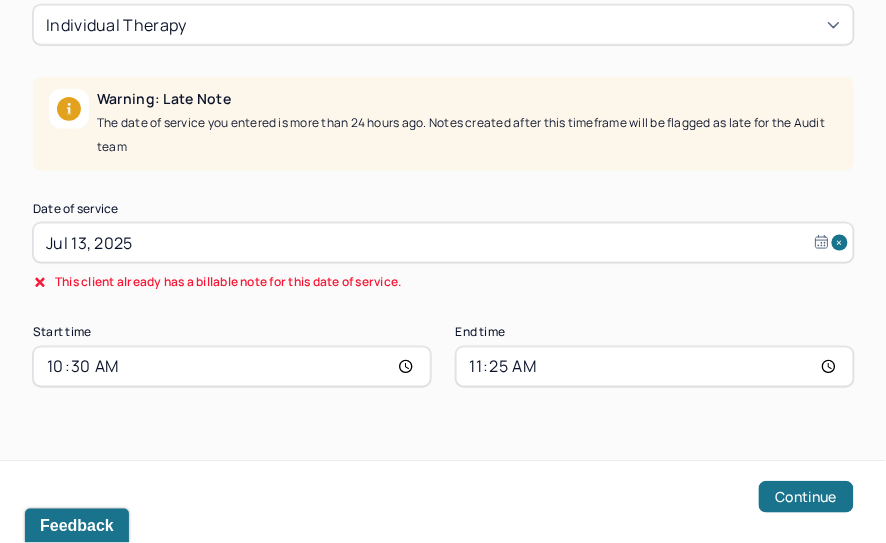 click on "Jul 13, 2025" at bounding box center [443, 243] 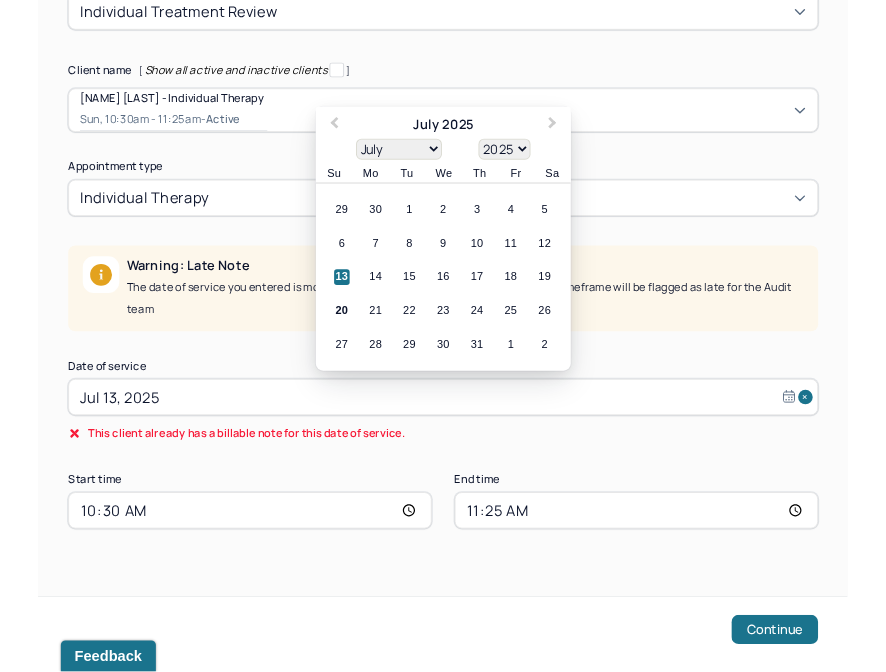 scroll, scrollTop: 194, scrollLeft: 0, axis: vertical 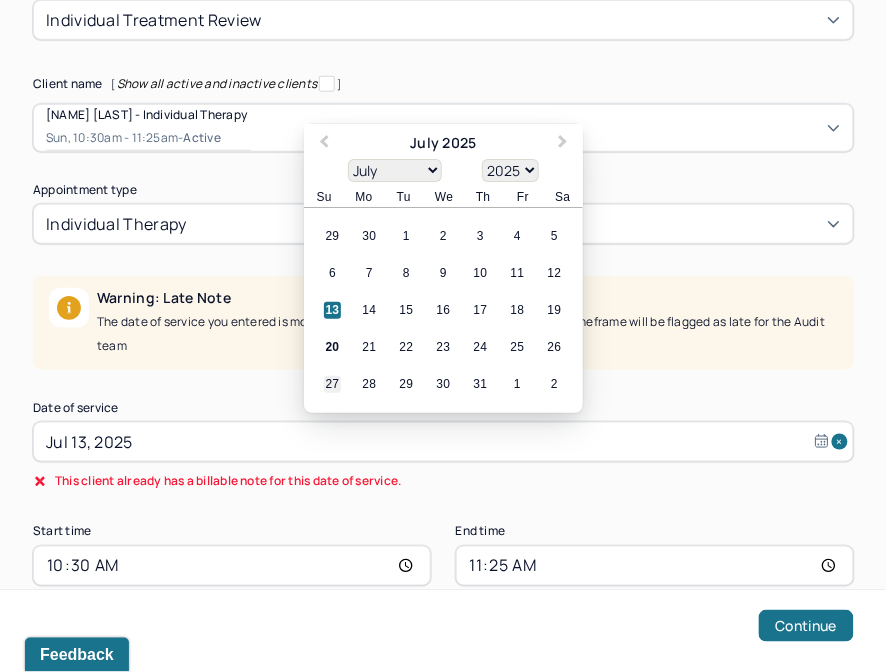 click on "27" at bounding box center [332, 385] 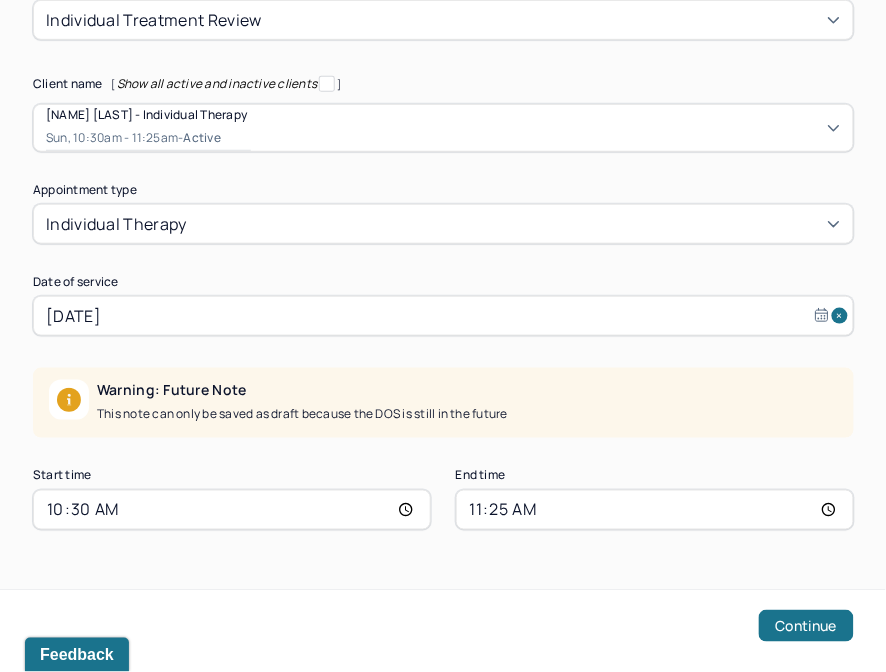 scroll, scrollTop: 207, scrollLeft: 0, axis: vertical 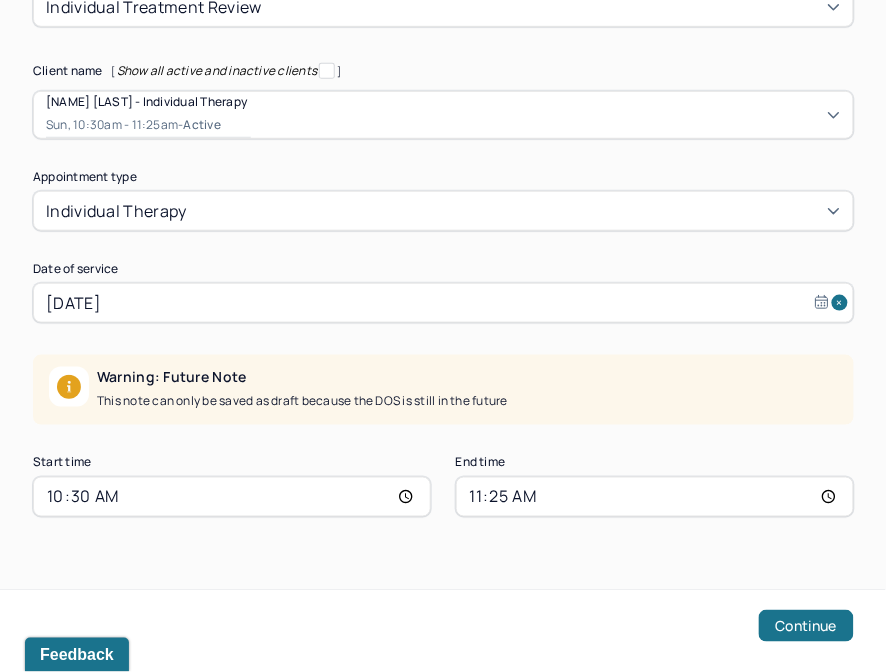 click on "10:30" at bounding box center [232, 497] 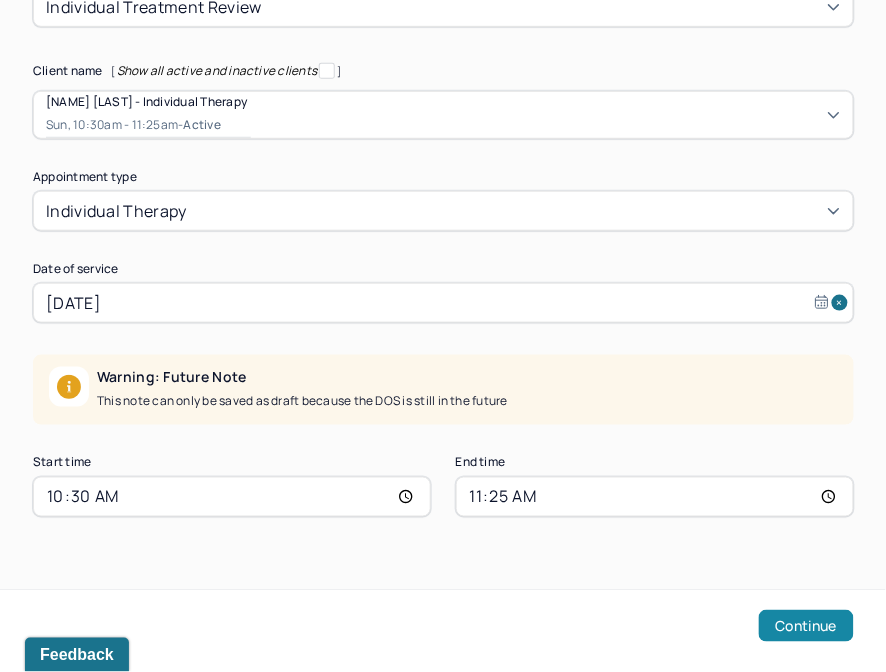 click on "Continue" at bounding box center [806, 626] 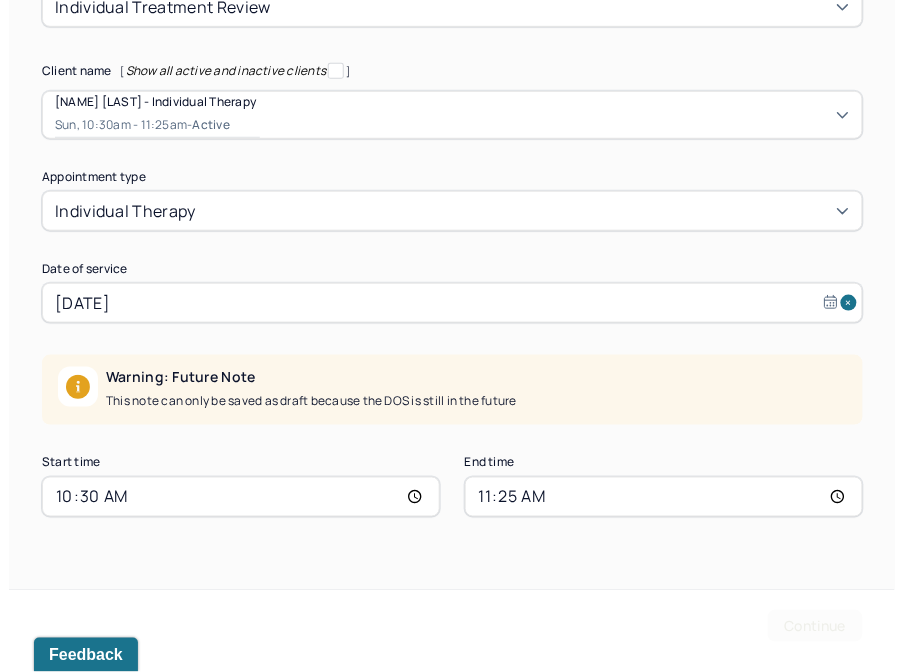 scroll, scrollTop: 0, scrollLeft: 0, axis: both 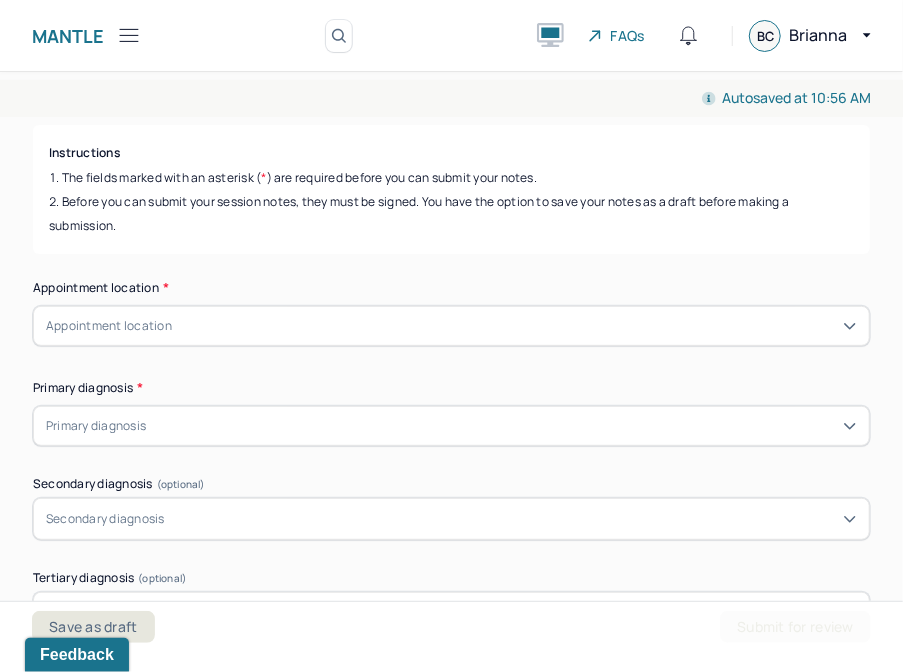 click on "Appointment location" at bounding box center (451, 326) 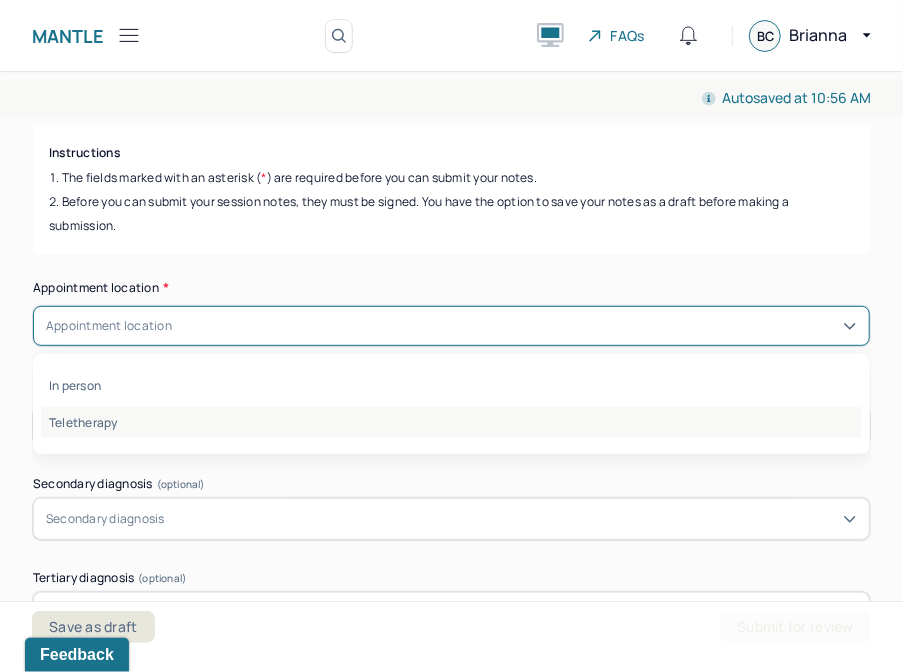 click on "Teletherapy" at bounding box center [451, 422] 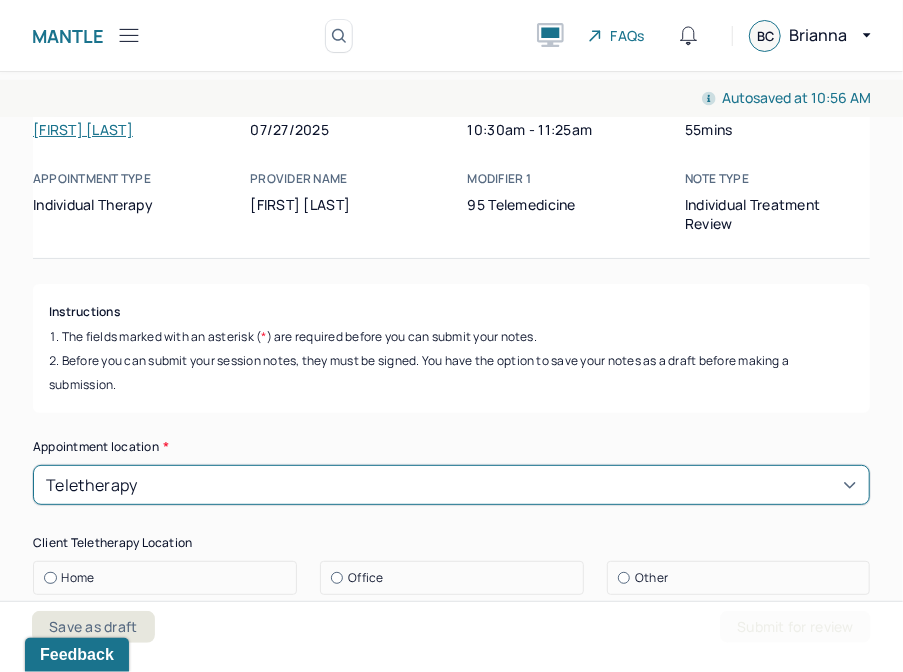 scroll, scrollTop: 0, scrollLeft: 0, axis: both 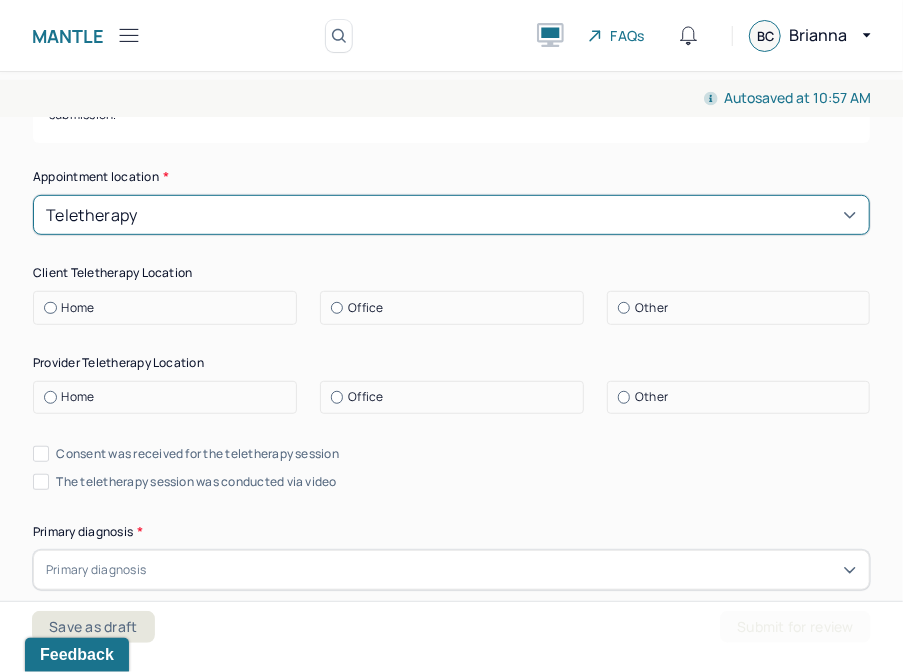 click on "Home" at bounding box center (170, 308) 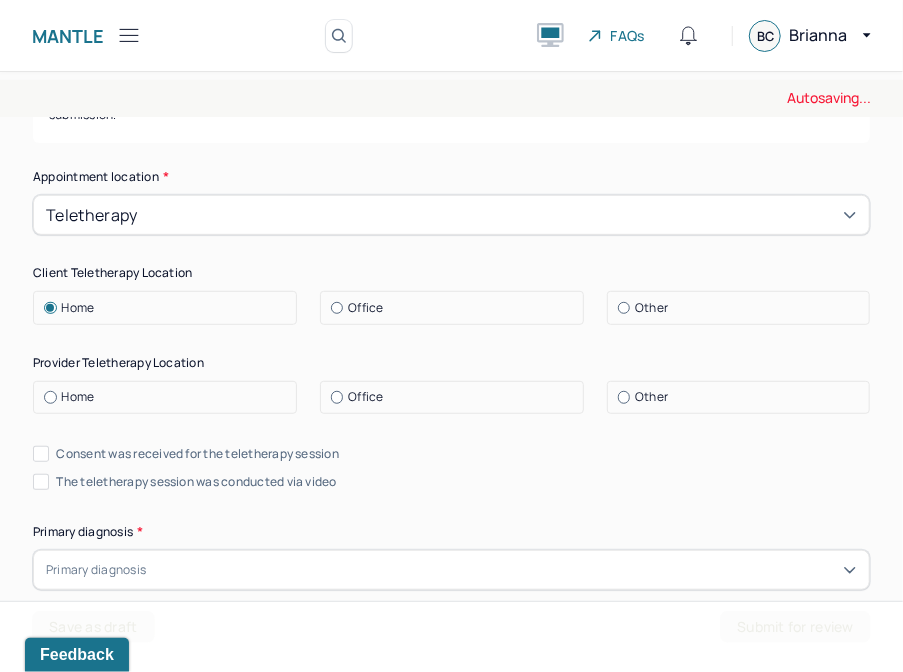 click on "Home" at bounding box center [170, 397] 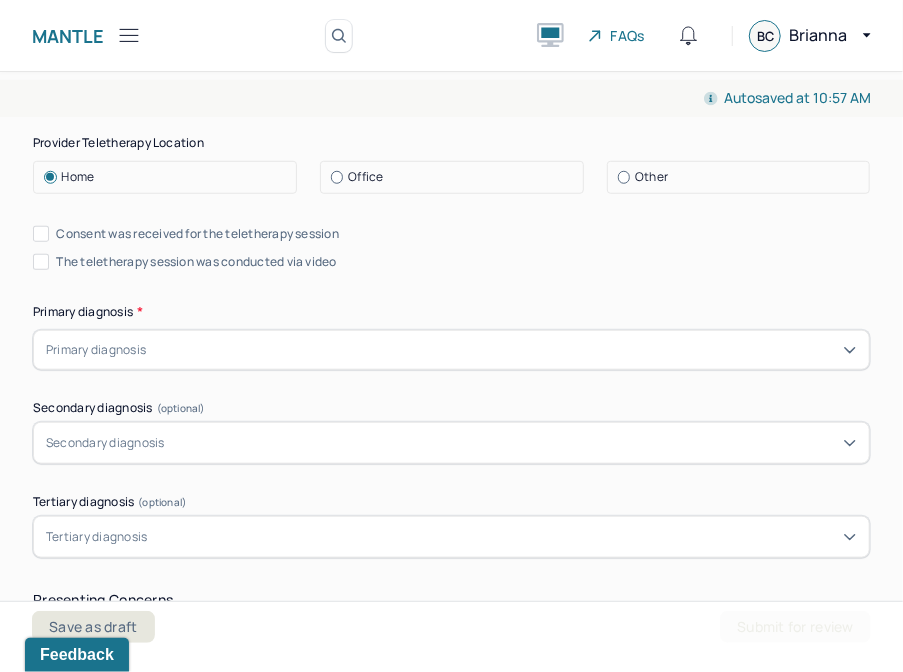 scroll, scrollTop: 555, scrollLeft: 0, axis: vertical 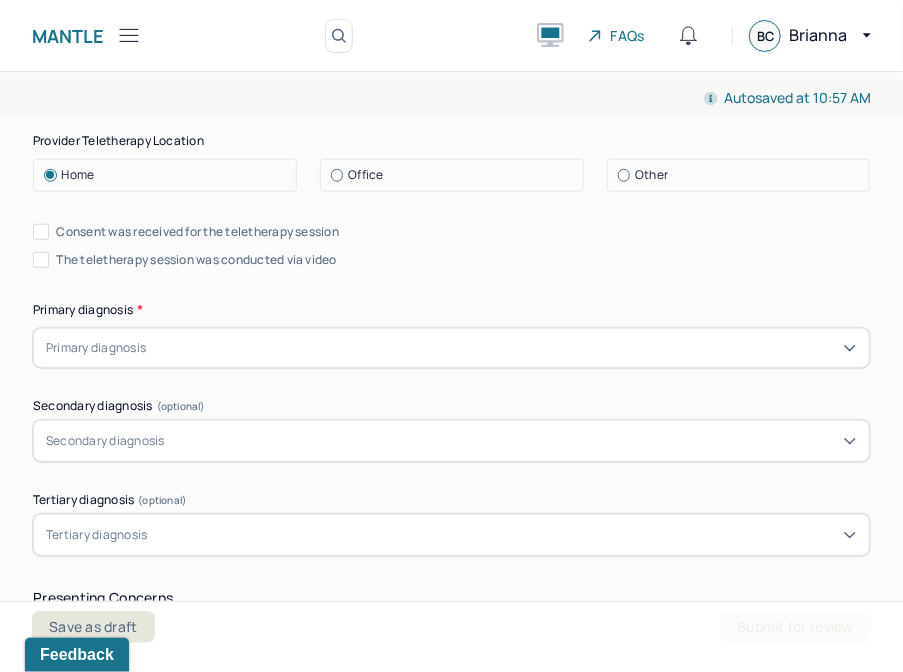 click on "Consent was received for the teletherapy session" at bounding box center [198, 232] 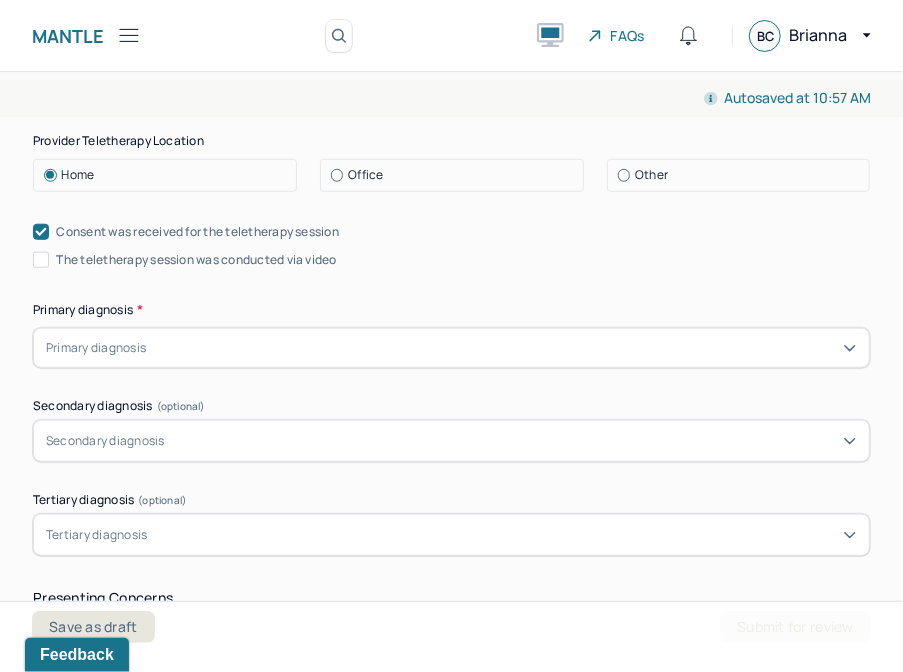 click on "The teletherapy session was conducted via video" at bounding box center (41, 260) 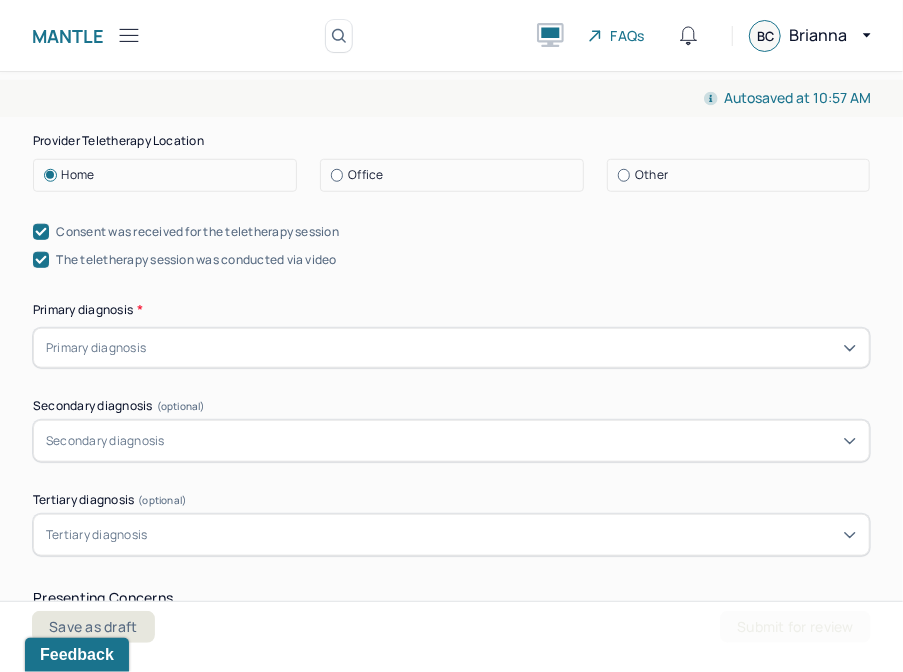 click on "Primary diagnosis *" at bounding box center (451, 310) 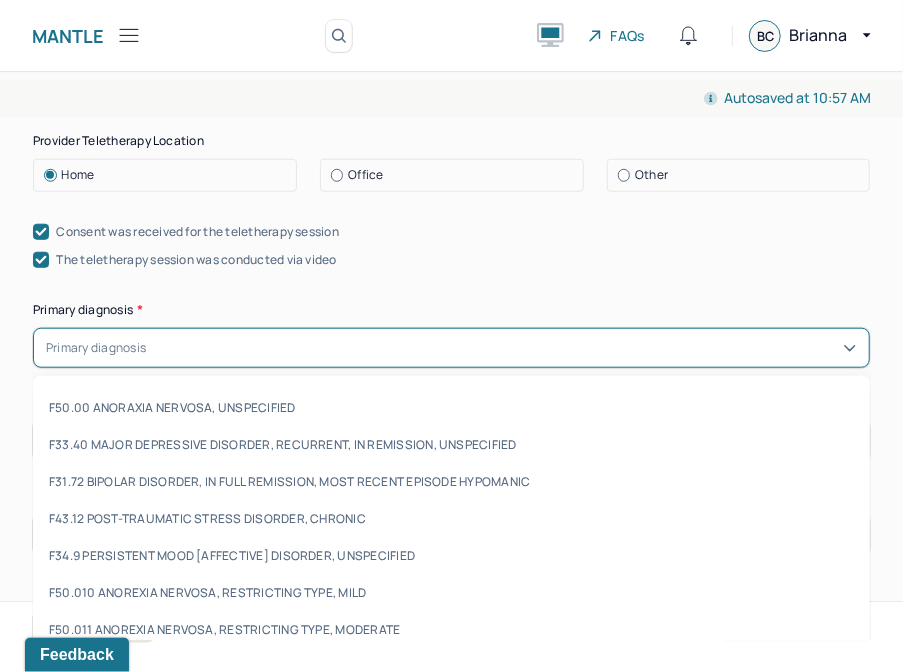 paste on "F41.1 GENERALIZED ANXIETY DISORDER" 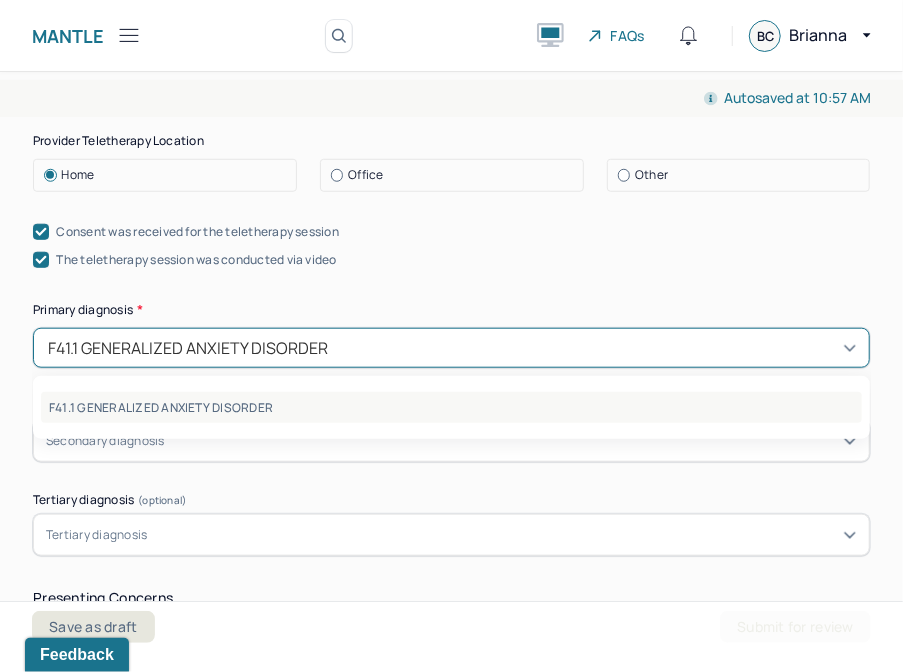 click on "F41.1 GENERALIZED ANXIETY DISORDER" at bounding box center [451, 407] 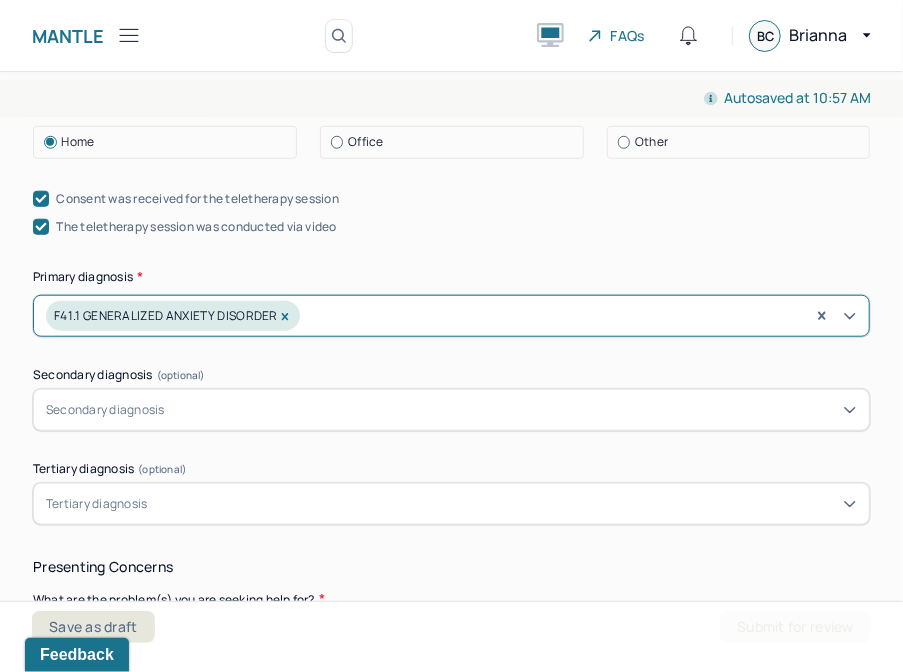 scroll, scrollTop: 666, scrollLeft: 0, axis: vertical 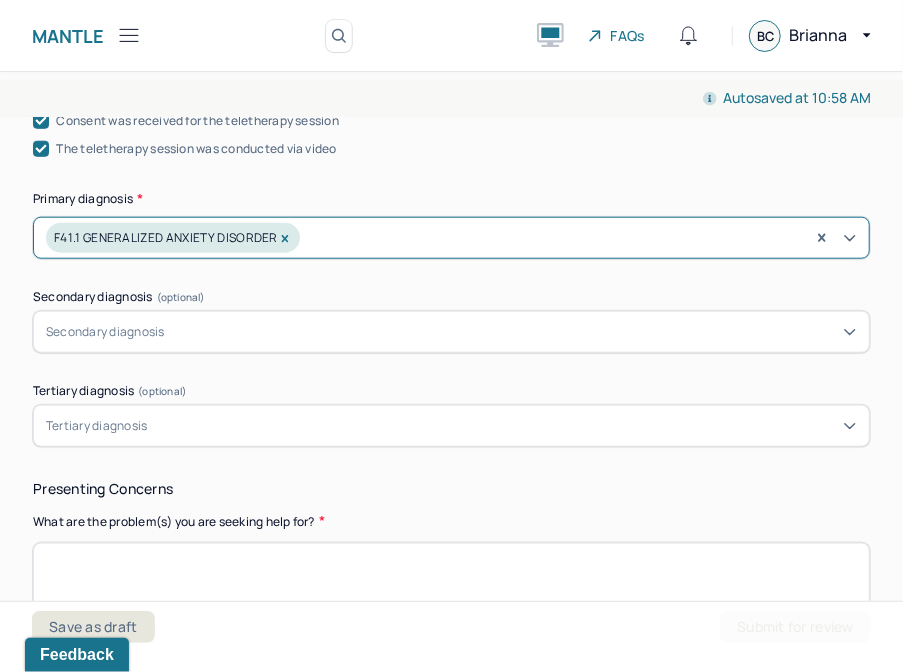 click on "Secondary diagnosis" at bounding box center [451, 332] 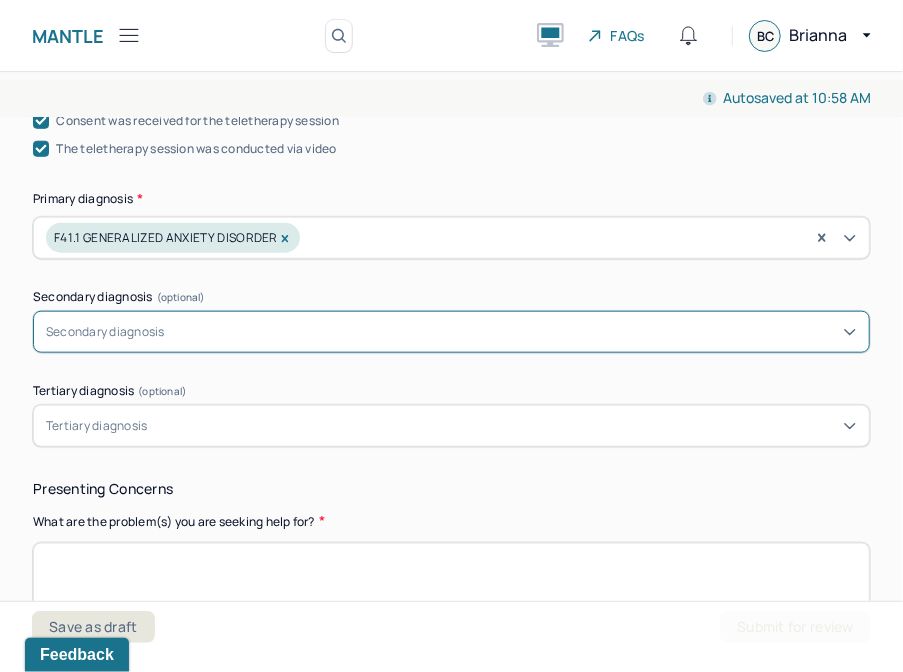 paste on "F90.9 ADHD UNSPECIFIED TYPE" 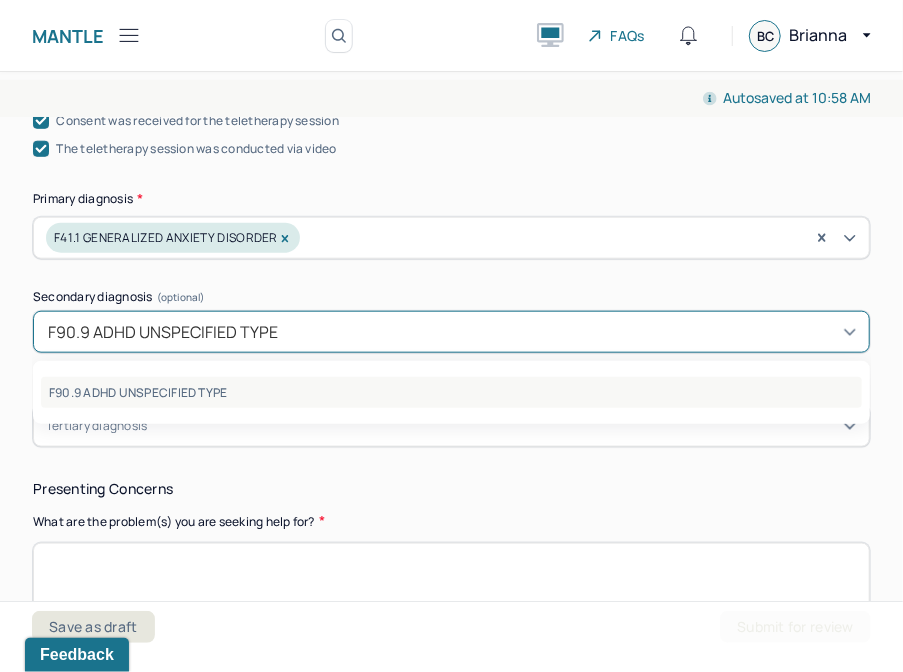 click on "F90.9 ADHD UNSPECIFIED TYPE" at bounding box center (451, 392) 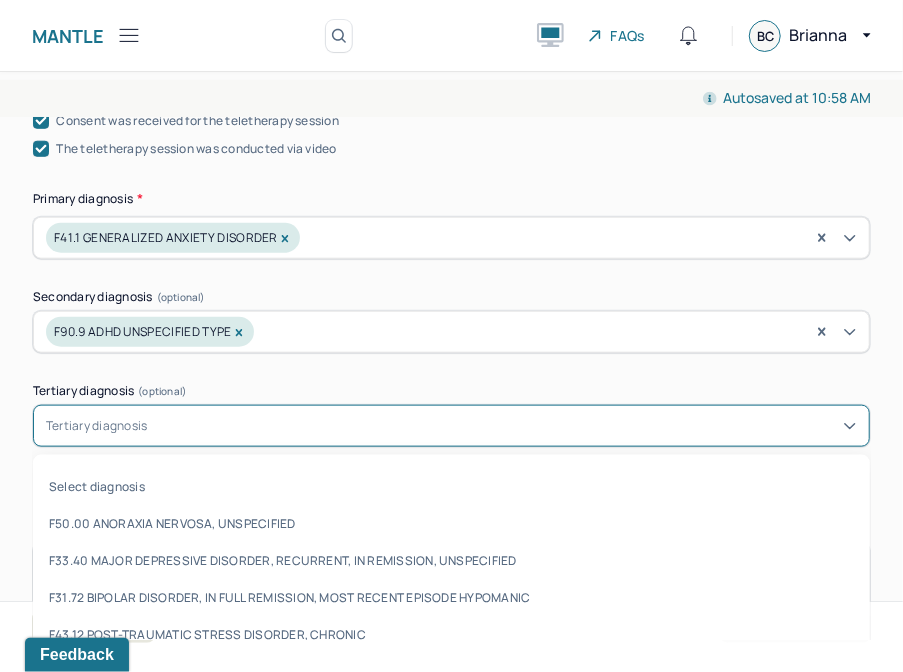 click at bounding box center (504, 426) 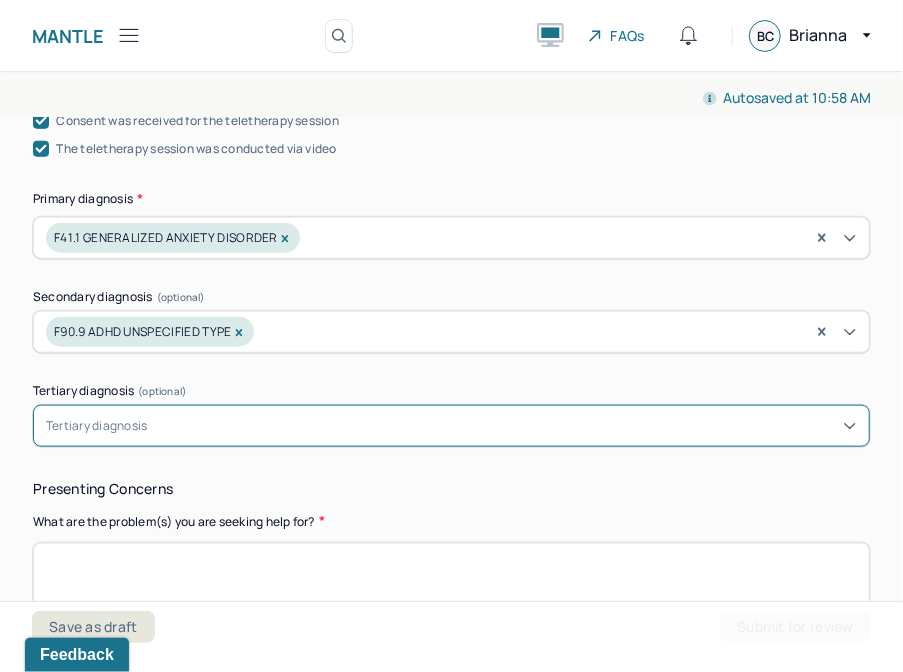 paste on "F33.1 MAJOR DEPRESSIVE DISORDER, RECURRENT EPISODE, MODERATE" 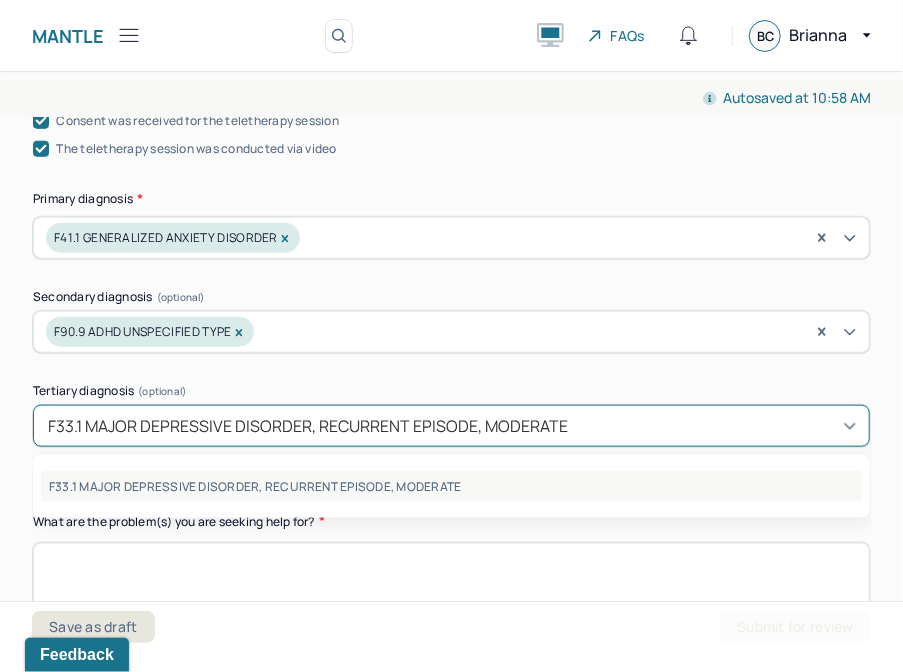click on "F33.1 MAJOR DEPRESSIVE DISORDER, RECURRENT EPISODE, MODERATE" at bounding box center [451, 486] 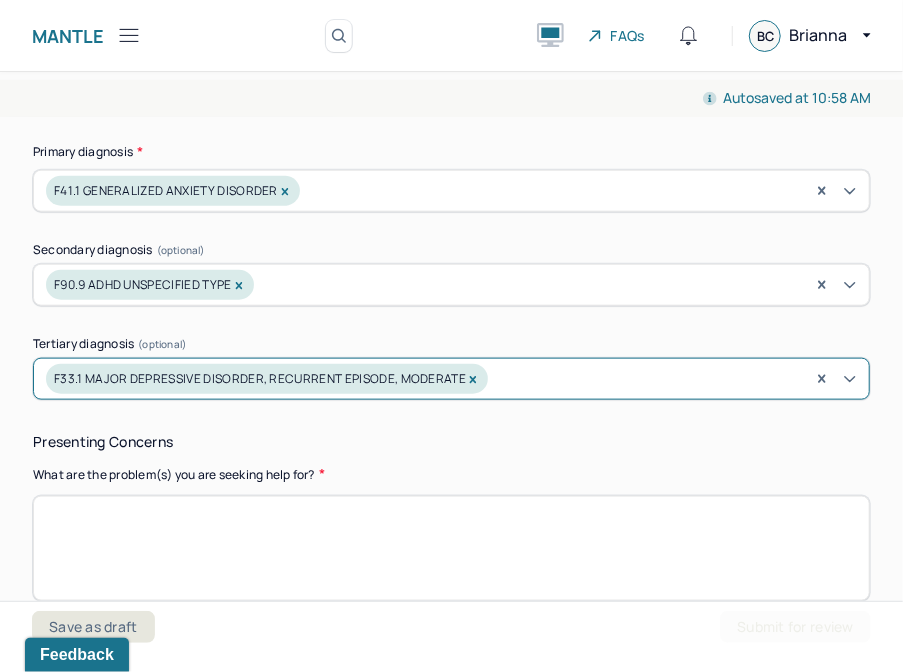scroll, scrollTop: 888, scrollLeft: 0, axis: vertical 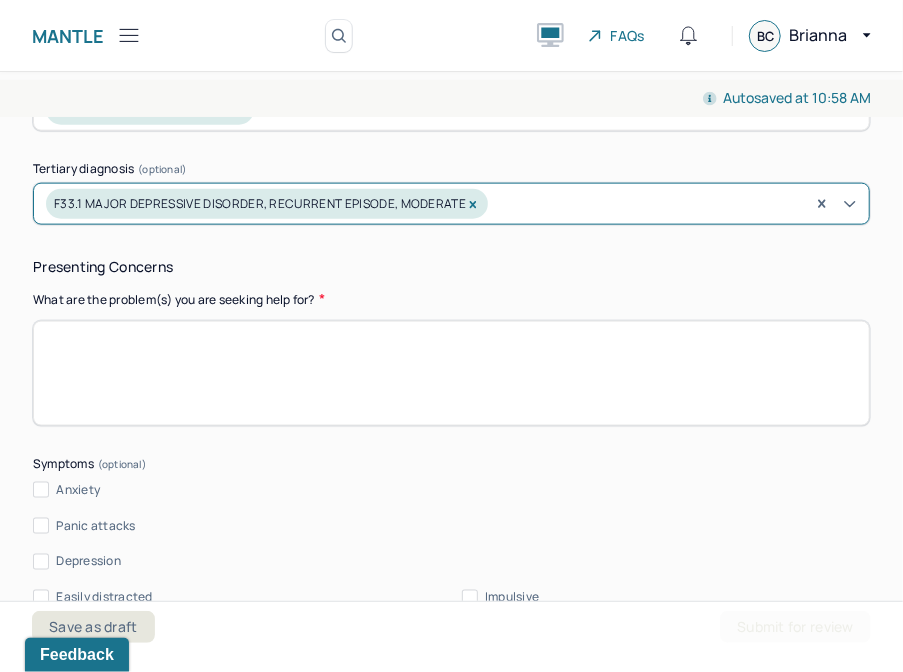 click at bounding box center [451, 373] 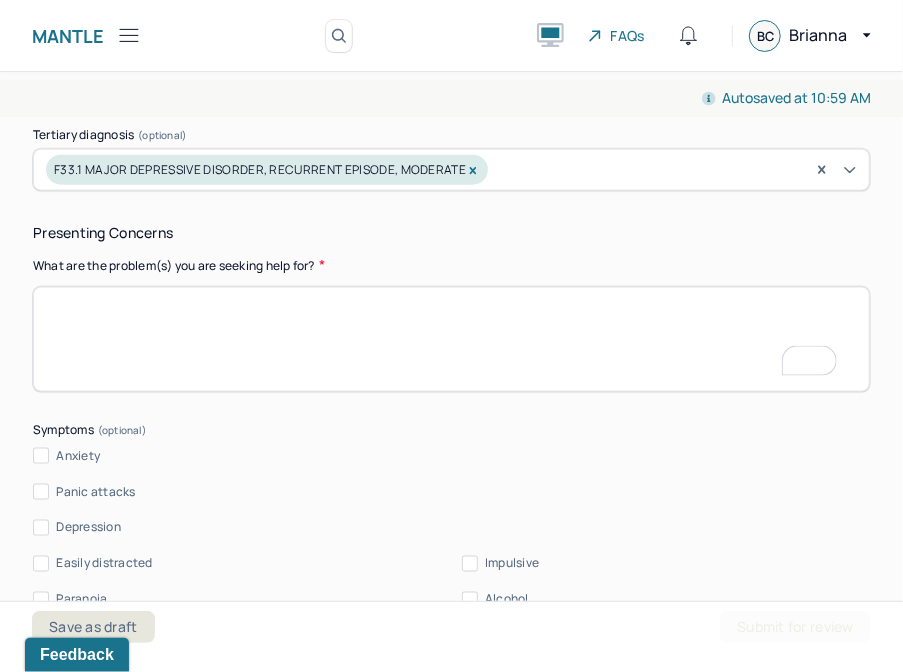 scroll, scrollTop: 1000, scrollLeft: 0, axis: vertical 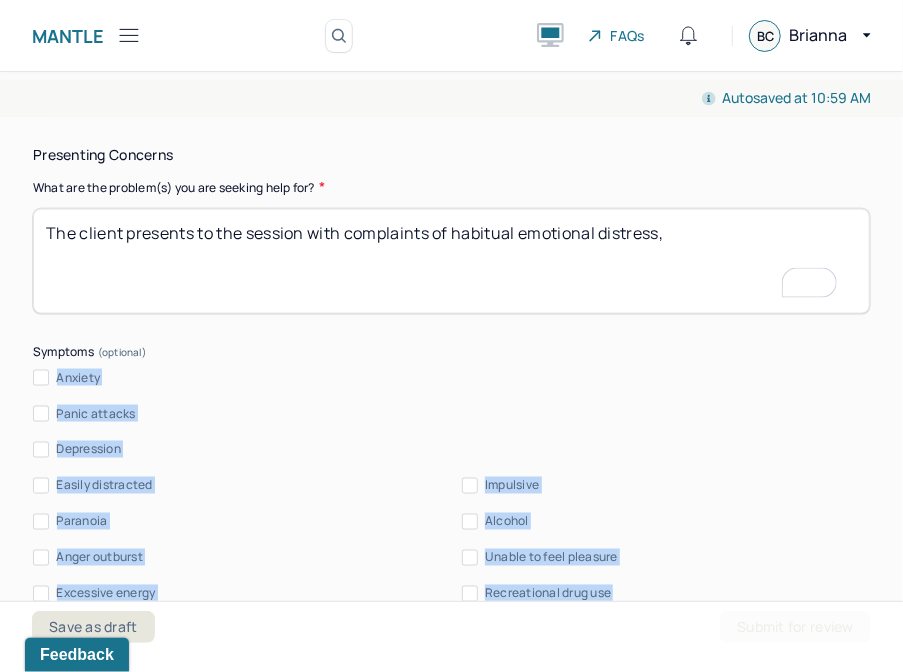 drag, startPoint x: 430, startPoint y: 331, endPoint x: 1077, endPoint y: 1417, distance: 1264.1222 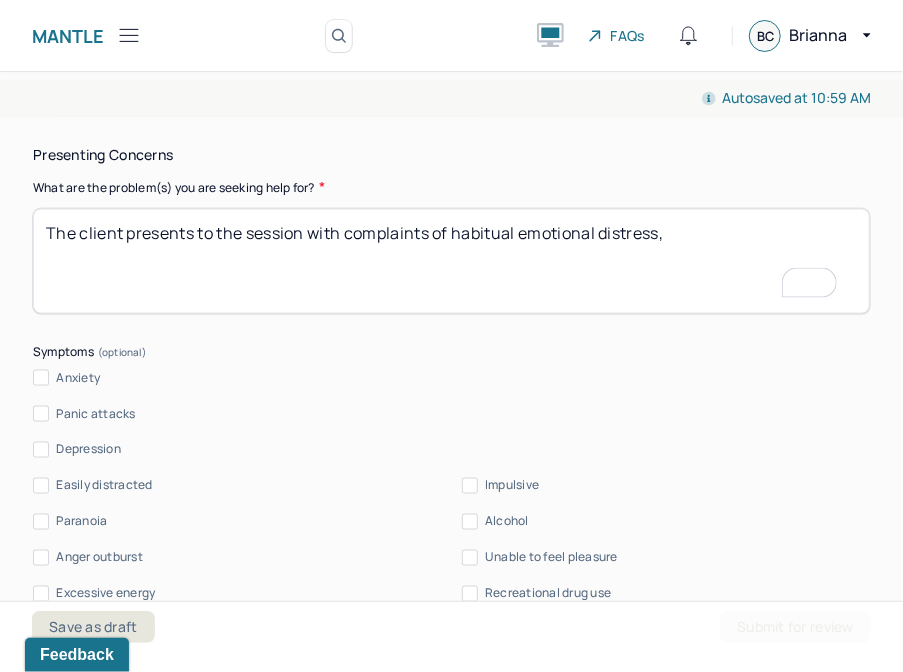 click on "The client presents to the session with complaints of habitual emotional distress," at bounding box center [451, 261] 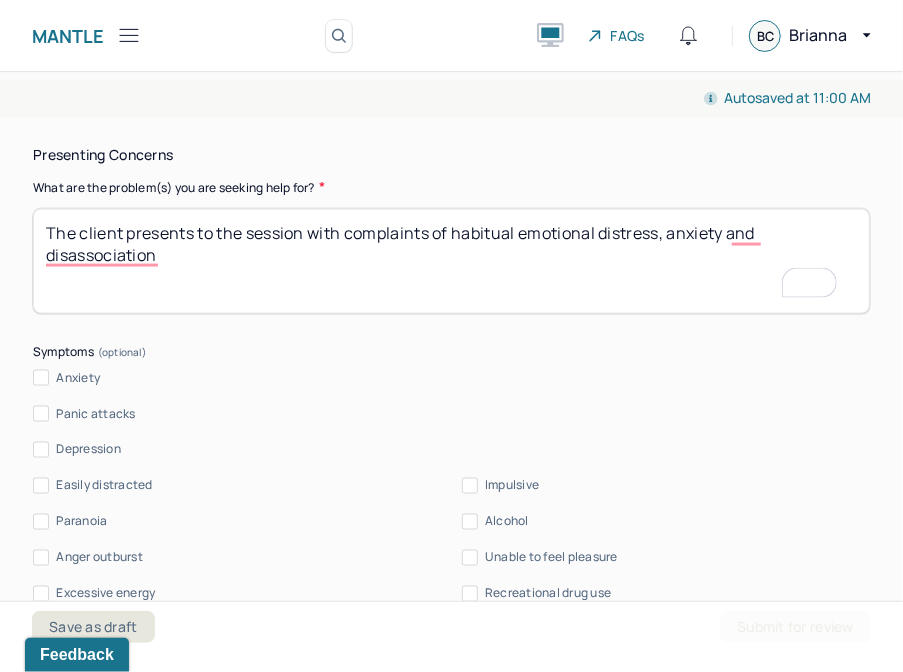 drag, startPoint x: 187, startPoint y: 271, endPoint x: -122, endPoint y: 250, distance: 309.71277 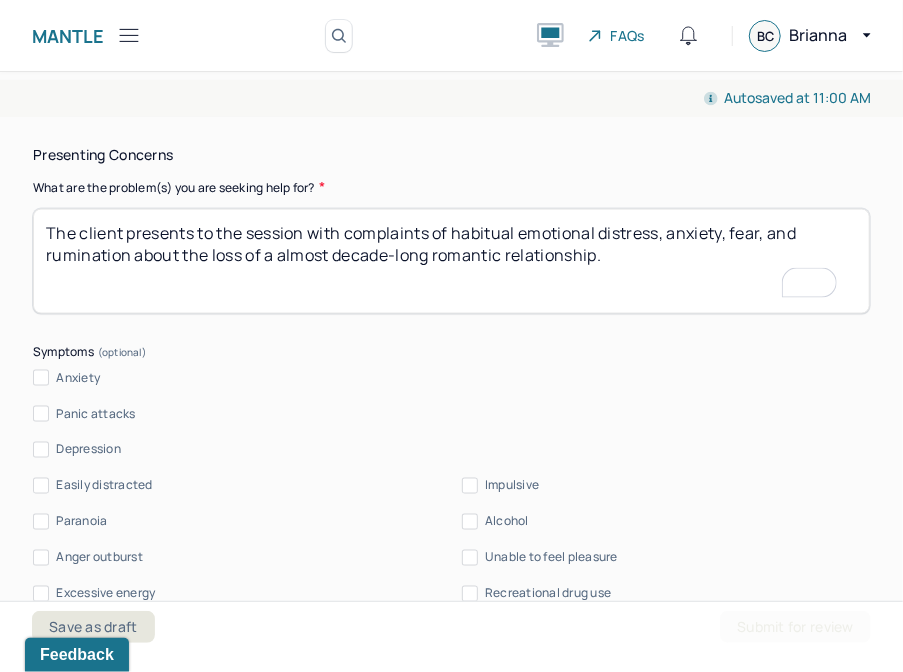 click on "The client presents to the session with complaints of habitual emotional distress, anxiety, fear and rumination about the loss of a almost decade-long romantic relationship." at bounding box center [451, 261] 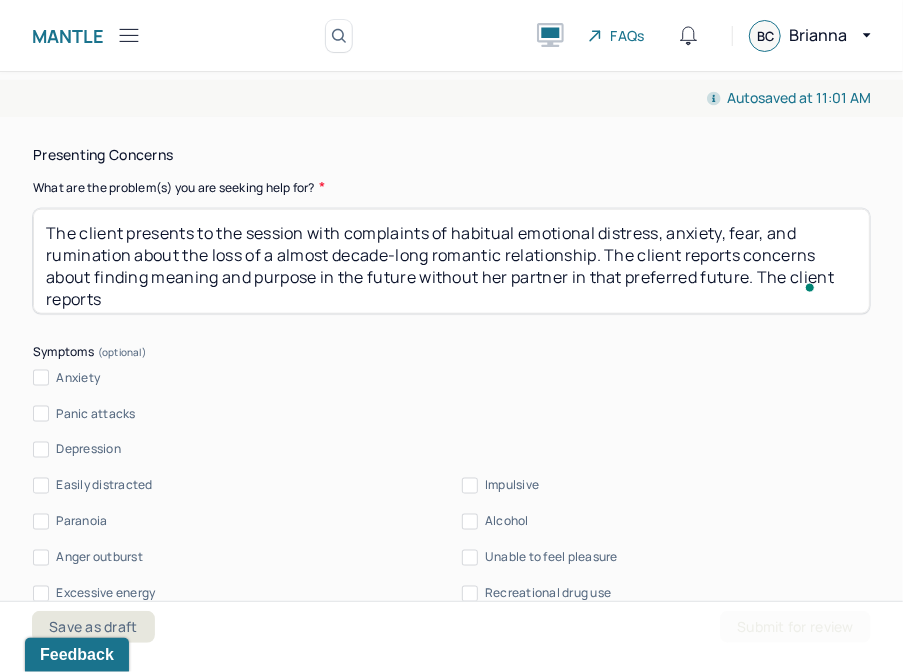 drag, startPoint x: 210, startPoint y: 295, endPoint x: 200, endPoint y: 292, distance: 10.440307 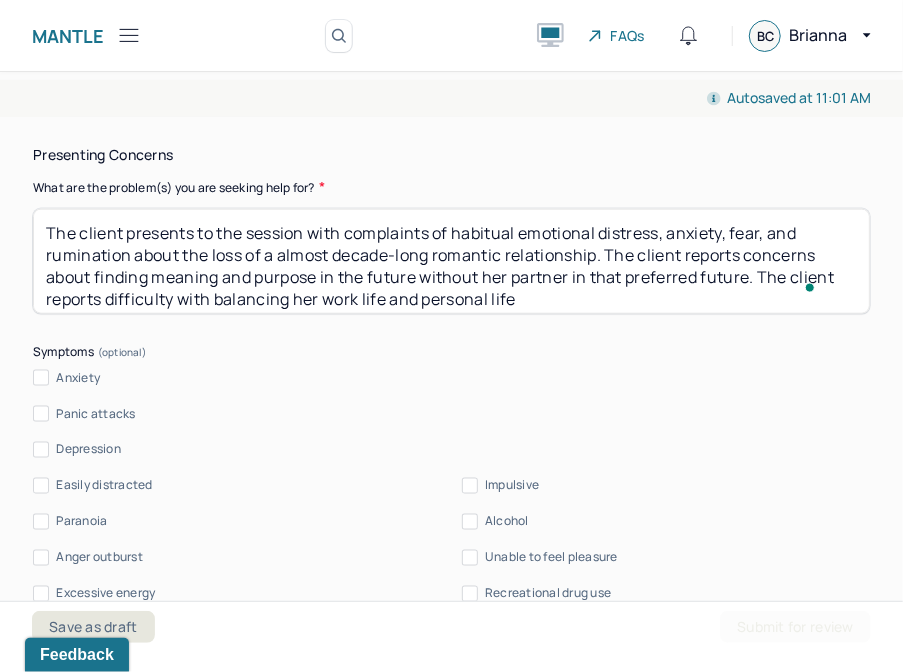 scroll, scrollTop: 1036, scrollLeft: 0, axis: vertical 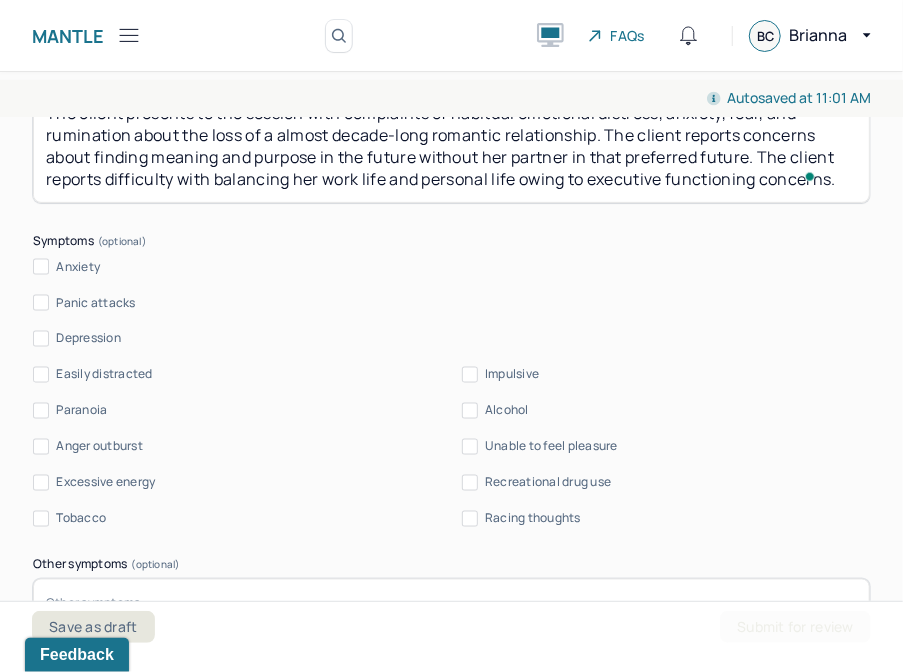 click on "The client presents to the session with complaints of habitual emotional distress, anxiety, fear, and rumination about the loss of a almost decade-long romantic relationship. The client reports concerns about finding meaning and purpose in the future without her partner in that preferred future. The client reports difficulty with balancing her work life and personal life owing to executive functioning concerns," at bounding box center [451, 150] 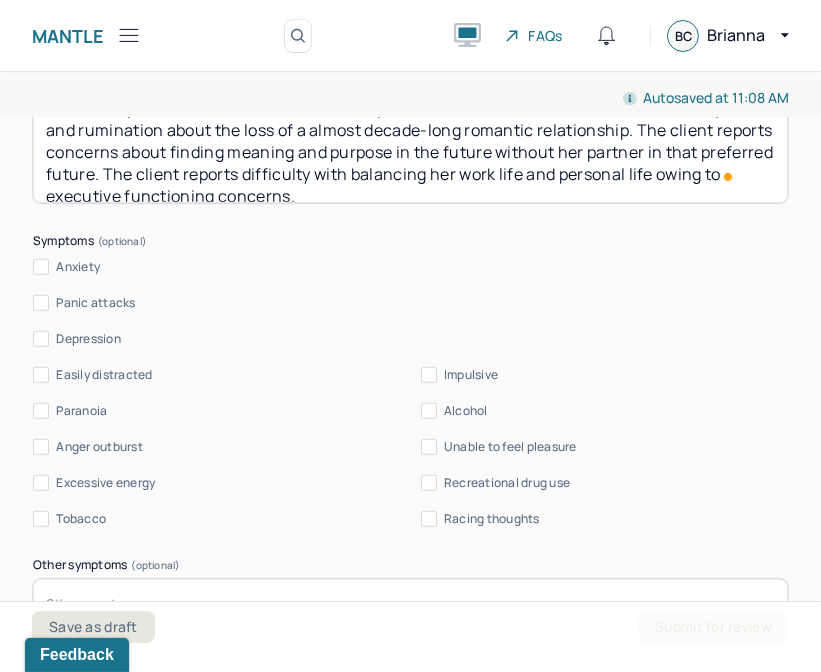 scroll, scrollTop: 1081, scrollLeft: 0, axis: vertical 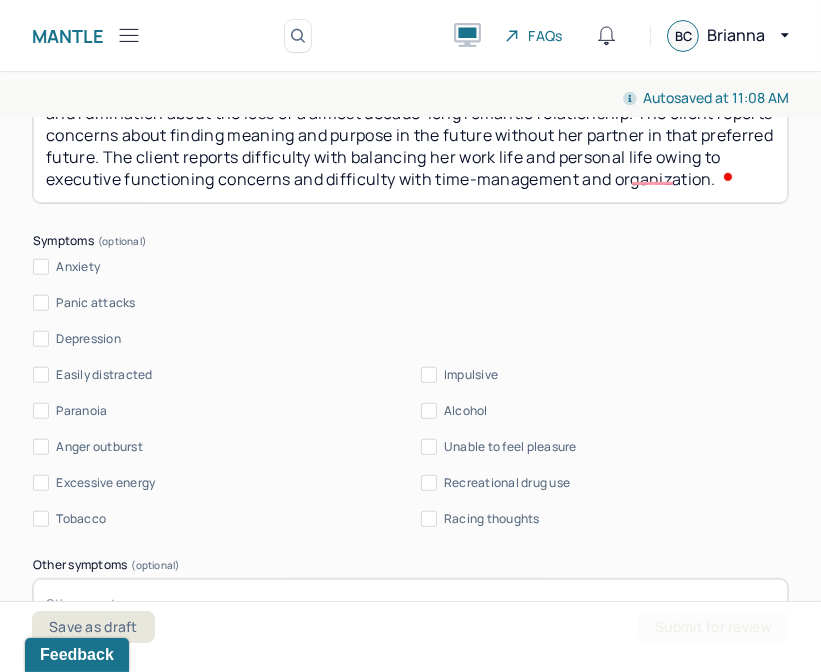 type on "The client presents to the session with complaints of habitual emotional distress, anxiety, fear, and rumination about the loss of a almost decade-long romantic relationship. The client reports concerns about finding meaning and purpose in the future without her partner in that preferred future. The client reports difficulty with balancing her work life and personal life owing to executive functioning concerns and difficulty with time-management and organization." 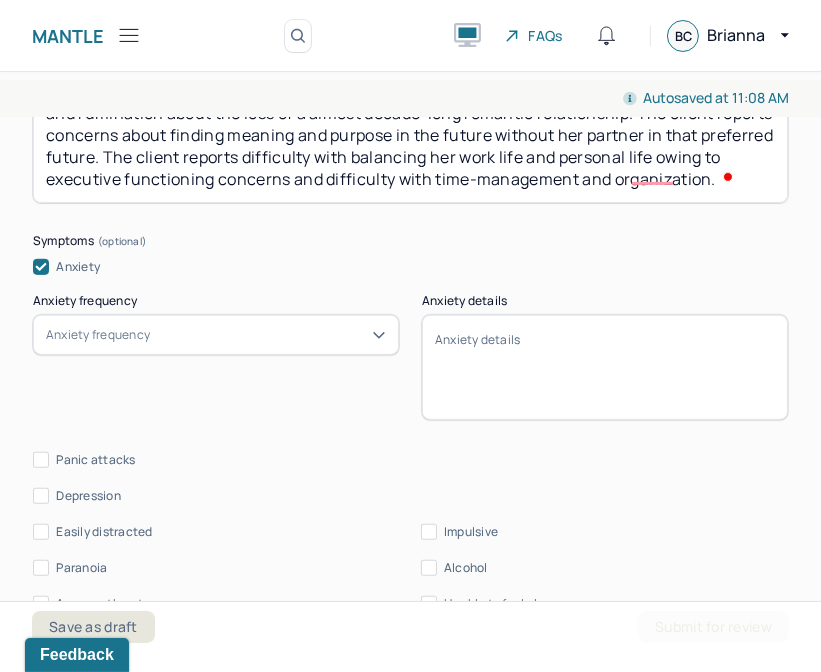 click on "Anxiety frequency" at bounding box center (216, 335) 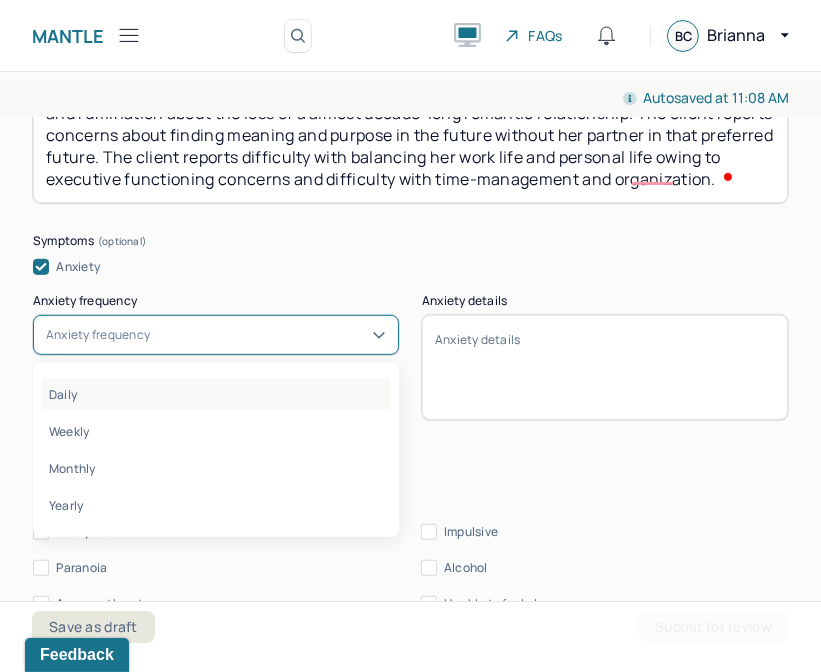 click on "Daily" at bounding box center (216, 394) 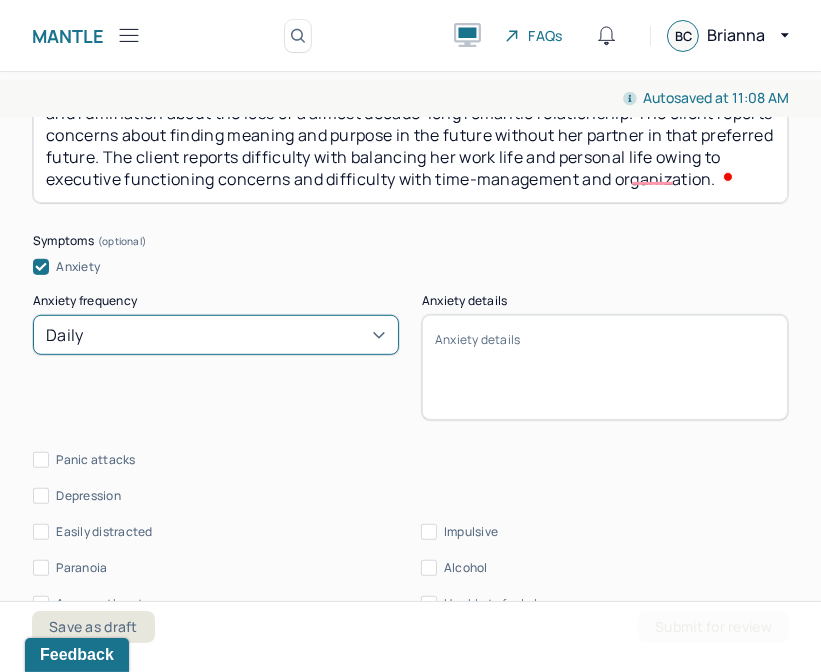 click on "Anxiety details" at bounding box center [605, 367] 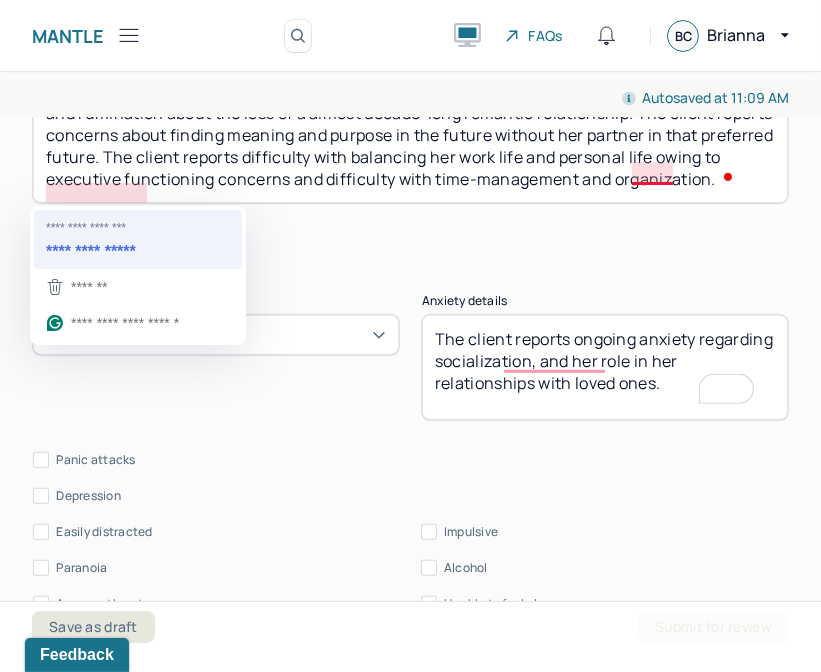 type on "The client reports ongoing anxiety regarding socialization, and her role in her relationships with loved ones." 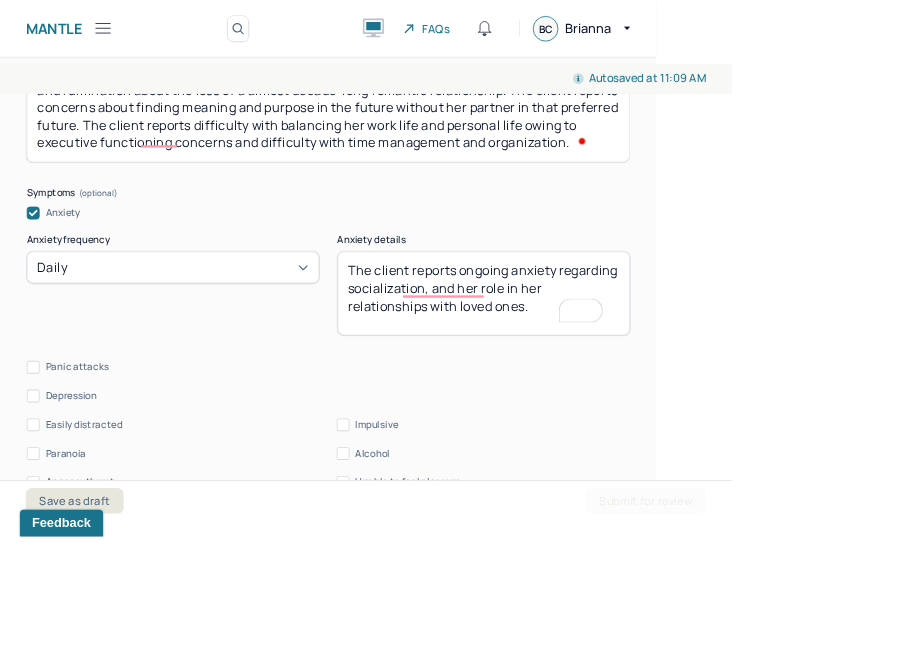 scroll, scrollTop: 0, scrollLeft: 0, axis: both 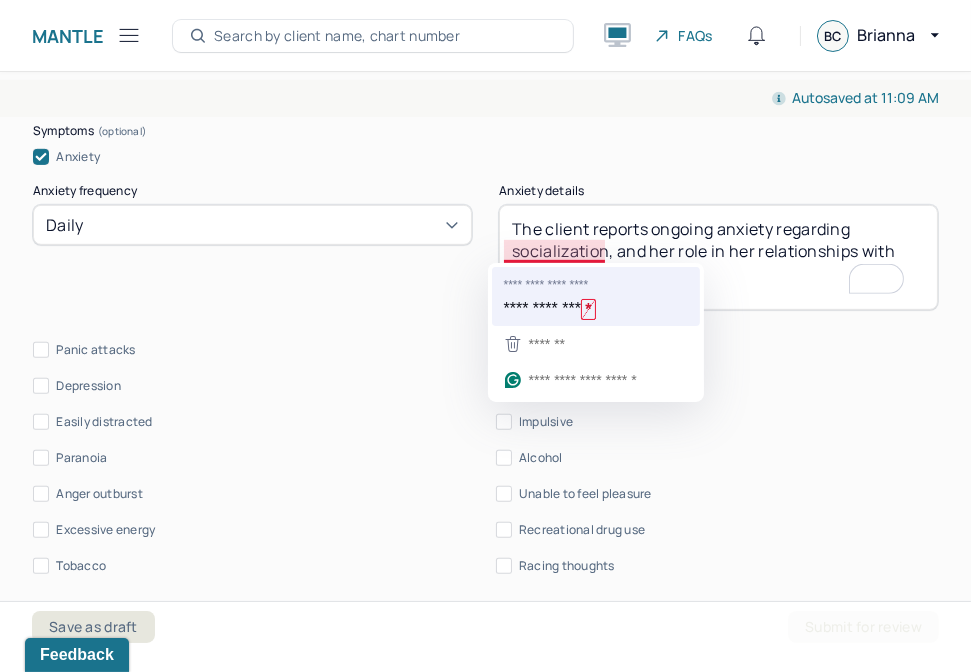type on "The client presents to the session with complaints of habitual emotional distress, anxiety, fear, and rumination about the loss of a almost decade-long romantic relationship. The client reports concerns about finding meaning and purpose in the future without her partner in that preferred future. The client reports difficulty with balancing her work life and personal life, owing to executive functioning concerns and difficulty with time management and organization." 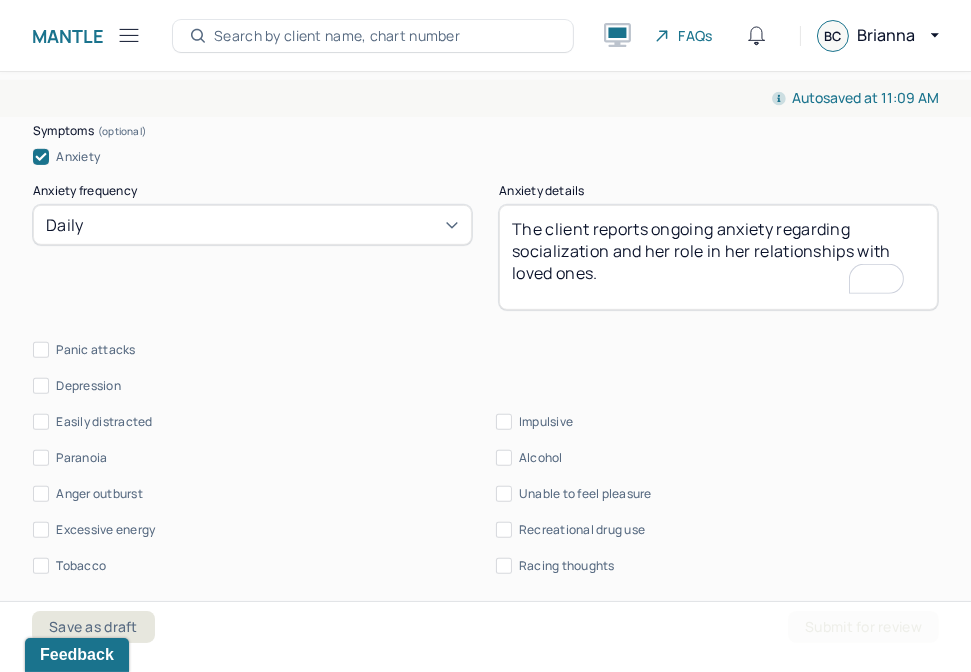 click on "The client reports ongoing anxiety regarding socialization, and her role in her relationships with loved ones." at bounding box center (718, 257) 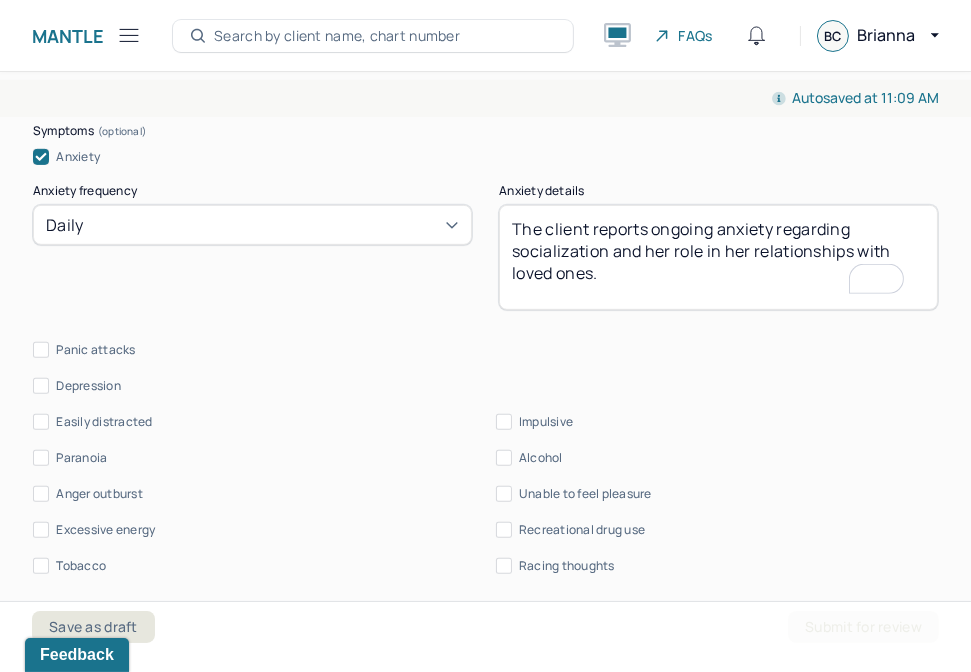 scroll, scrollTop: 1213, scrollLeft: 0, axis: vertical 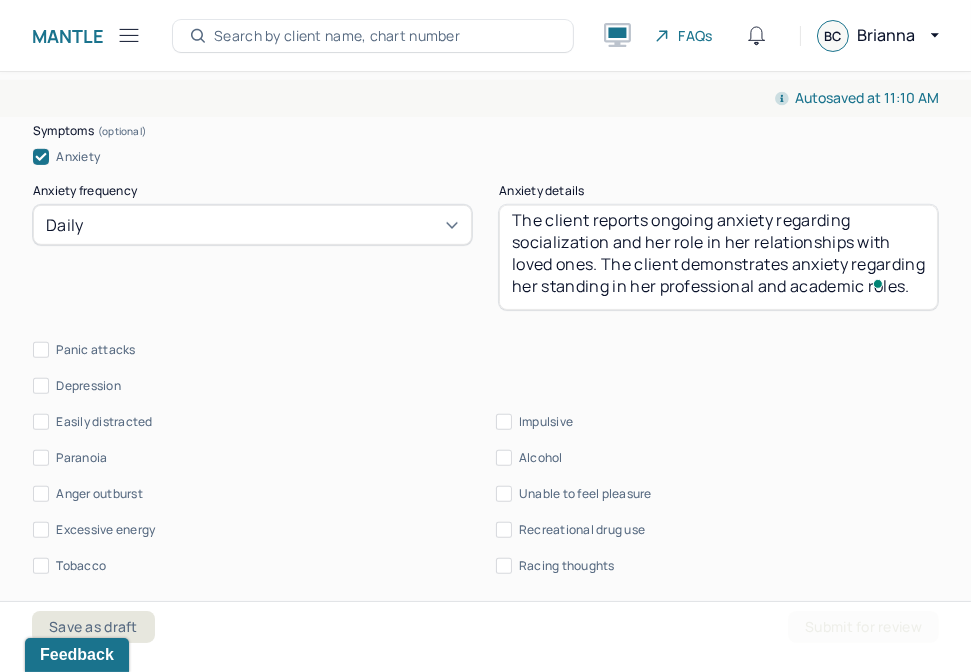 type on "The client reports ongoing anxiety regarding socialization and her role in her relationships with loved ones. The client demonstrates anxiety regarding her standing in her professional and academic roles." 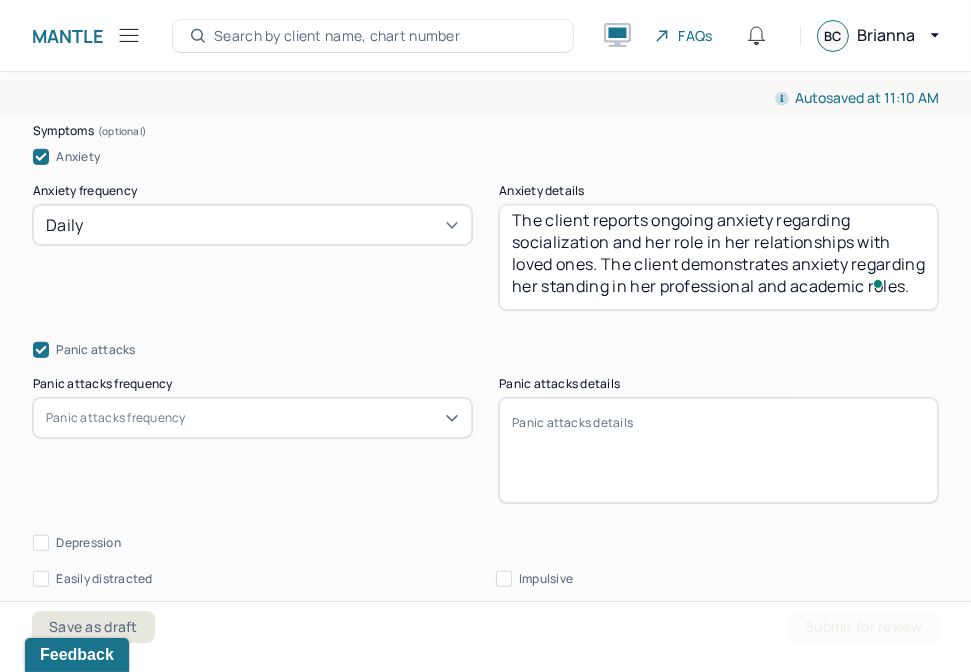 click 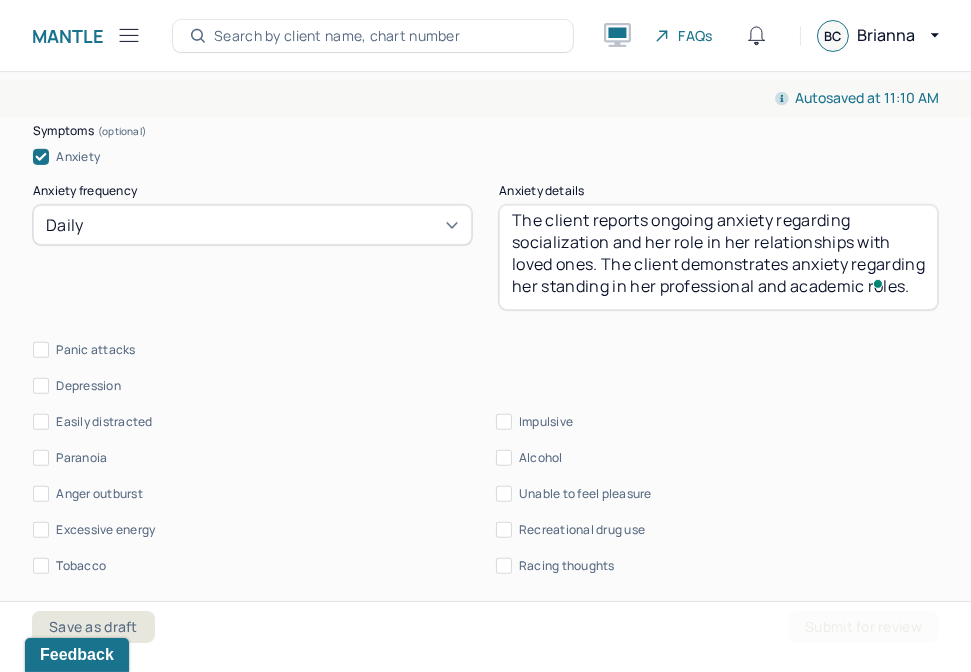 scroll, scrollTop: 1290, scrollLeft: 0, axis: vertical 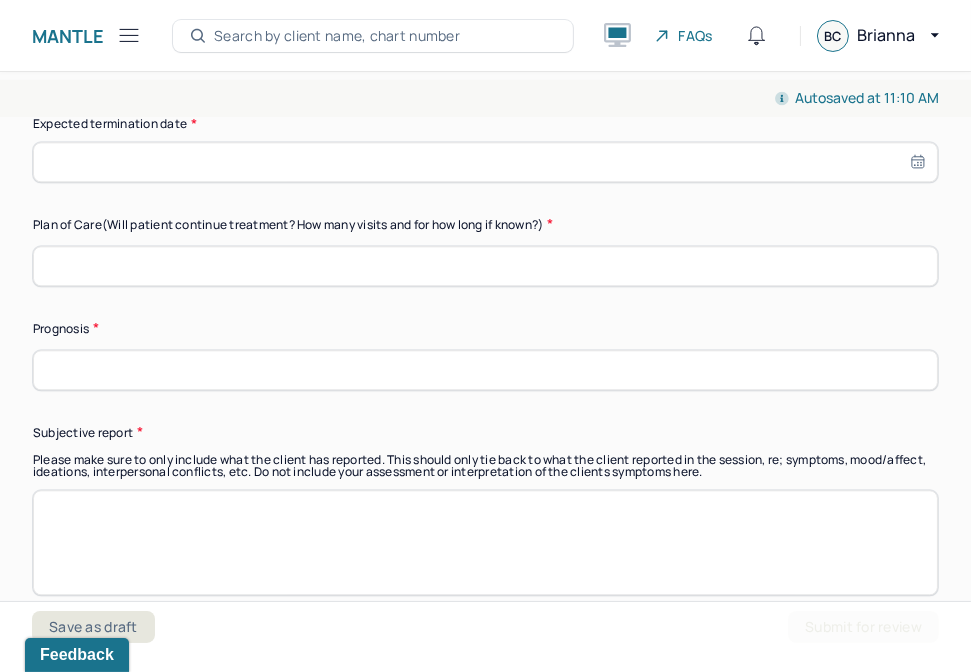 click at bounding box center [485, 162] 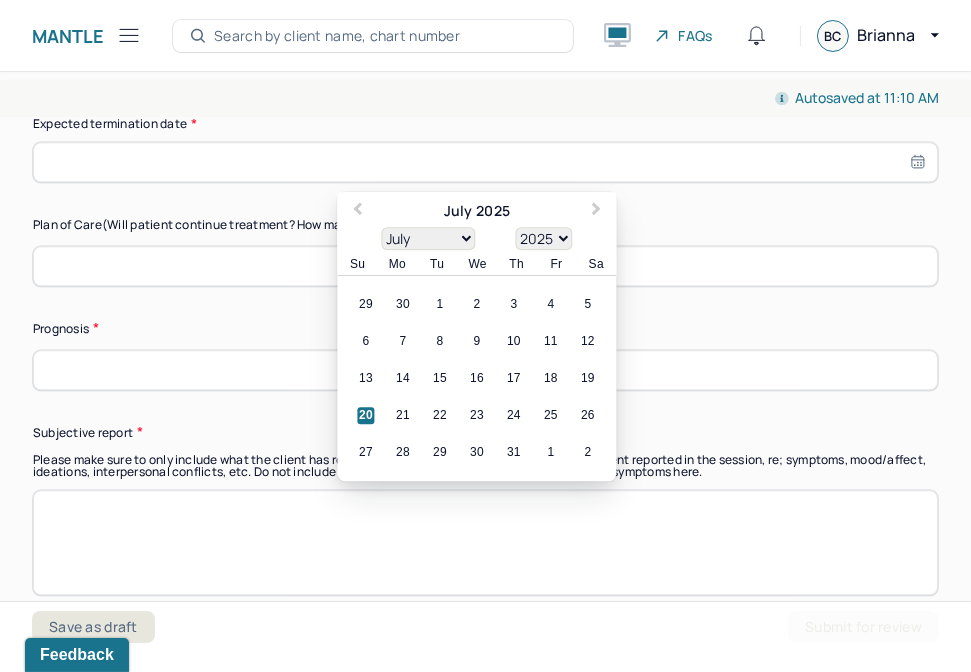 click on "1900 1901 1902 1903 1904 1905 1906 1907 1908 1909 1910 1911 1912 1913 1914 1915 1916 1917 1918 1919 1920 1921 1922 1923 1924 1925 1926 1927 1928 1929 1930 1931 1932 1933 1934 1935 1936 1937 1938 1939 1940 1941 1942 1943 1944 1945 1946 1947 1948 1949 1950 1951 1952 1953 1954 1955 1956 1957 1958 1959 1960 1961 1962 1963 1964 1965 1966 1967 1968 1969 1970 1971 1972 1973 1974 1975 1976 1977 1978 1979 1980 1981 1982 1983 1984 1985 1986 1987 1988 1989 1990 1991 1992 1993 1994 1995 1996 1997 1998 1999 2000 2001 2002 2003 2004 2005 2006 2007 2008 2009 2010 2011 2012 2013 2014 2015 2016 2017 2018 2019 2020 2021 2022 2023 2024 2025 2026 2027 2028 2029 2030 2031 2032 2033 2034 2035 2036 2037 2038 2039 2040 2041 2042 2043 2044 2045 2046 2047 2048 2049 2050 2051 2052 2053 2054 2055 2056 2057 2058 2059 2060 2061 2062 2063 2064 2065 2066 2067 2068 2069 2070 2071 2072 2073 2074 2075 2076 2077 2078 2079 2080 2081 2082 2083 2084 2085 2086 2087 2088 2089 2090 2091 2092 2093 2094 2095 2096 2097 2098 2099 2100" at bounding box center [543, 238] 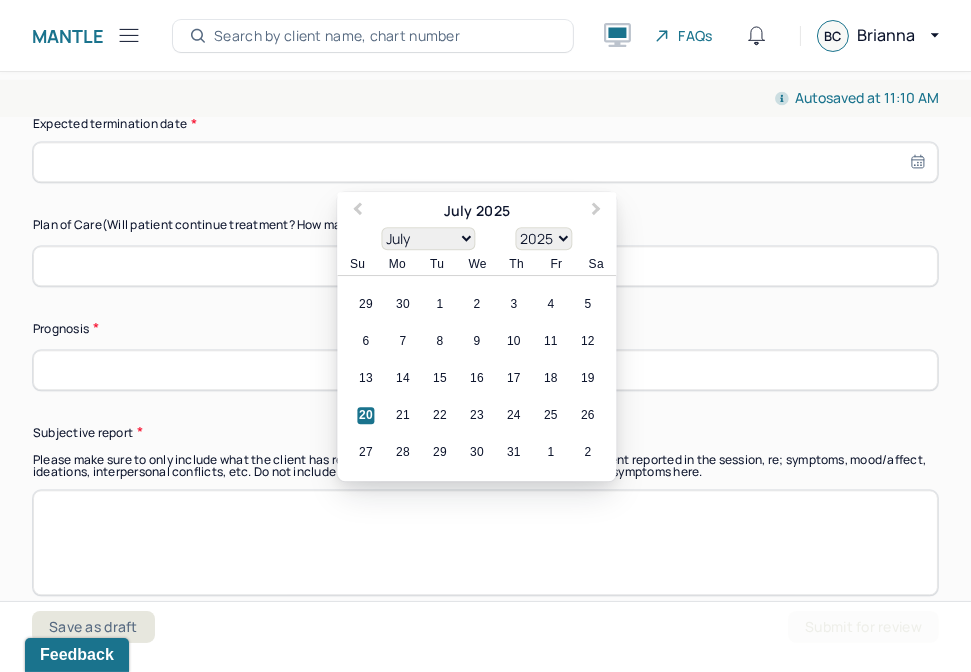 select on "2026" 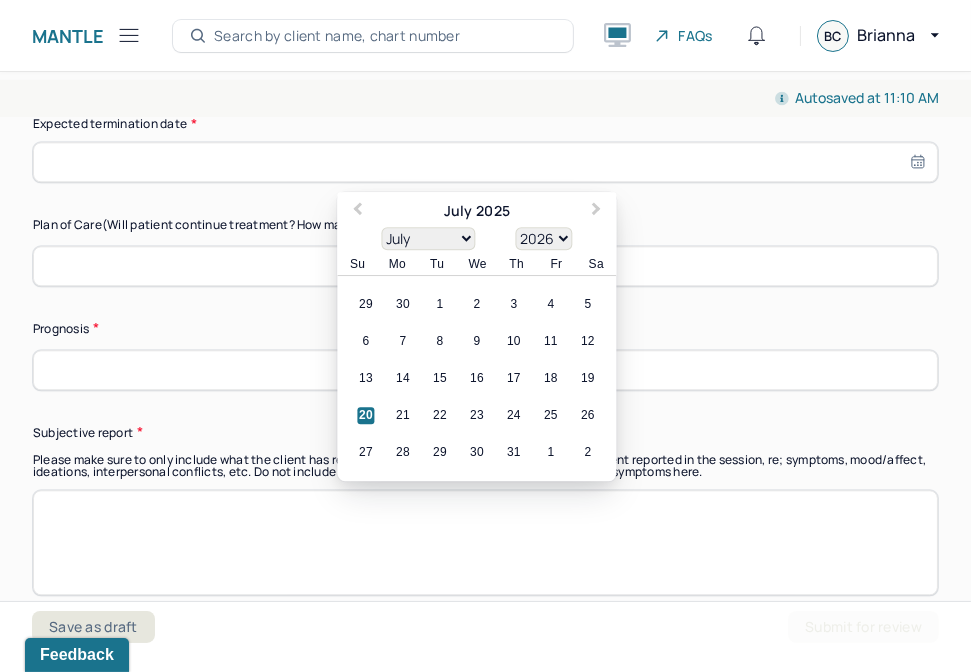 click on "1900 1901 1902 1903 1904 1905 1906 1907 1908 1909 1910 1911 1912 1913 1914 1915 1916 1917 1918 1919 1920 1921 1922 1923 1924 1925 1926 1927 1928 1929 1930 1931 1932 1933 1934 1935 1936 1937 1938 1939 1940 1941 1942 1943 1944 1945 1946 1947 1948 1949 1950 1951 1952 1953 1954 1955 1956 1957 1958 1959 1960 1961 1962 1963 1964 1965 1966 1967 1968 1969 1970 1971 1972 1973 1974 1975 1976 1977 1978 1979 1980 1981 1982 1983 1984 1985 1986 1987 1988 1989 1990 1991 1992 1993 1994 1995 1996 1997 1998 1999 2000 2001 2002 2003 2004 2005 2006 2007 2008 2009 2010 2011 2012 2013 2014 2015 2016 2017 2018 2019 2020 2021 2022 2023 2024 2025 2026 2027 2028 2029 2030 2031 2032 2033 2034 2035 2036 2037 2038 2039 2040 2041 2042 2043 2044 2045 2046 2047 2048 2049 2050 2051 2052 2053 2054 2055 2056 2057 2058 2059 2060 2061 2062 2063 2064 2065 2066 2067 2068 2069 2070 2071 2072 2073 2074 2075 2076 2077 2078 2079 2080 2081 2082 2083 2084 2085 2086 2087 2088 2089 2090 2091 2092 2093 2094 2095 2096 2097 2098 2099 2100" at bounding box center (543, 238) 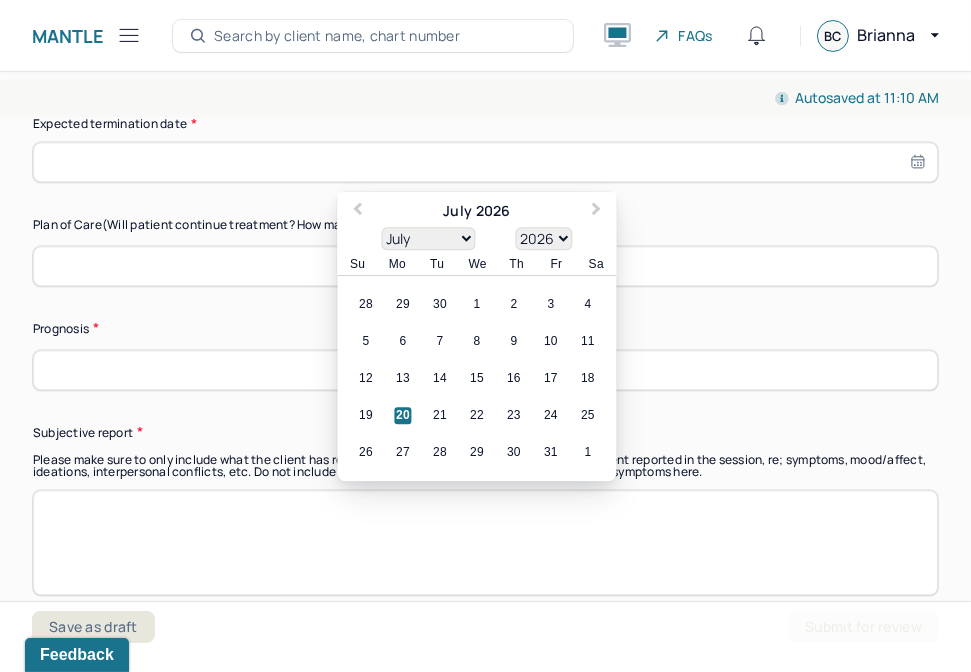 click on "20" at bounding box center (402, 415) 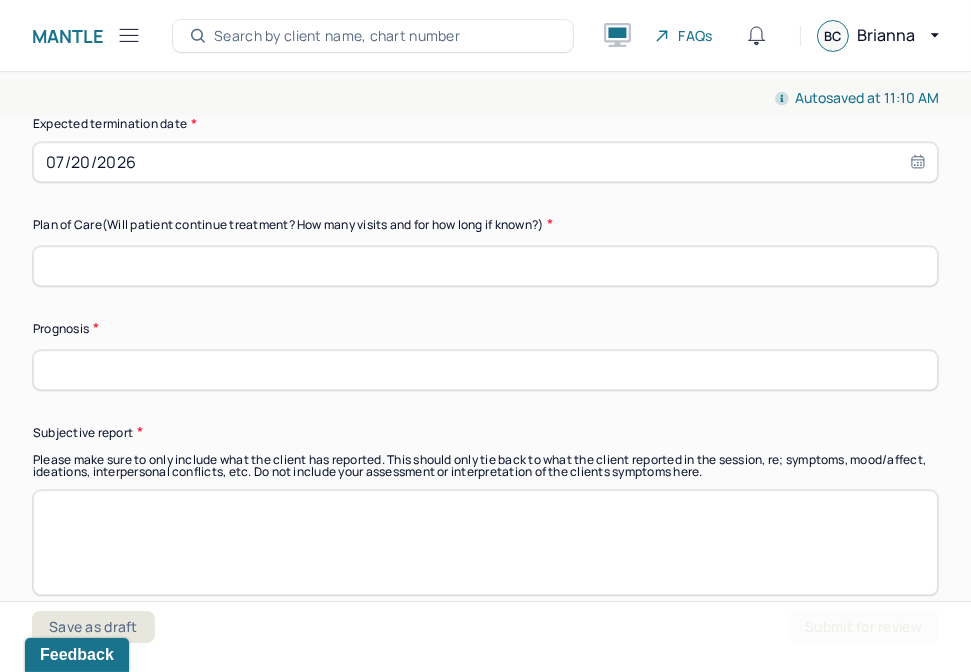 click at bounding box center [485, 266] 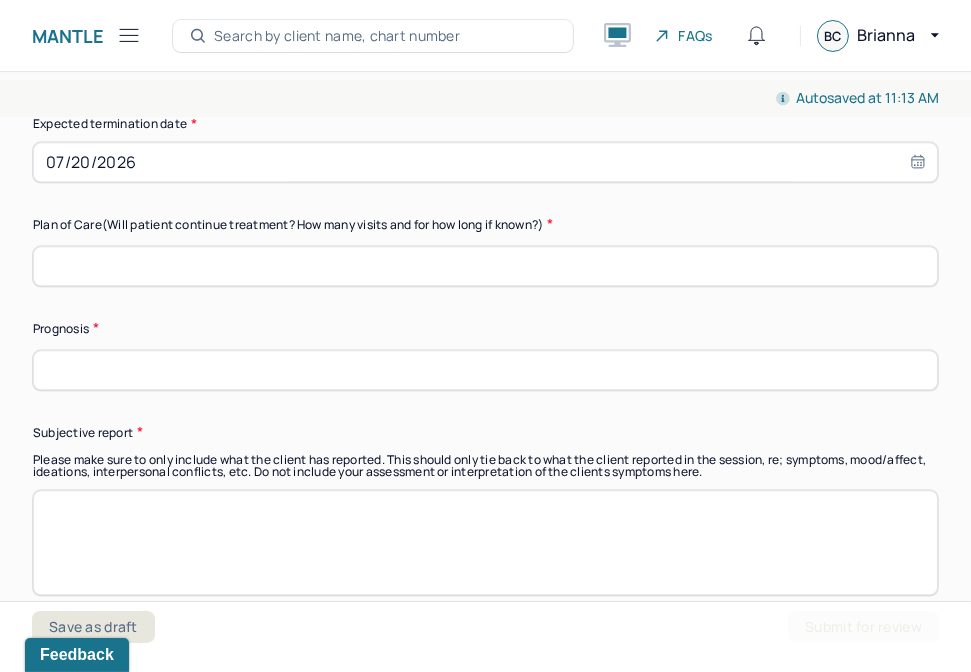 click at bounding box center (485, 266) 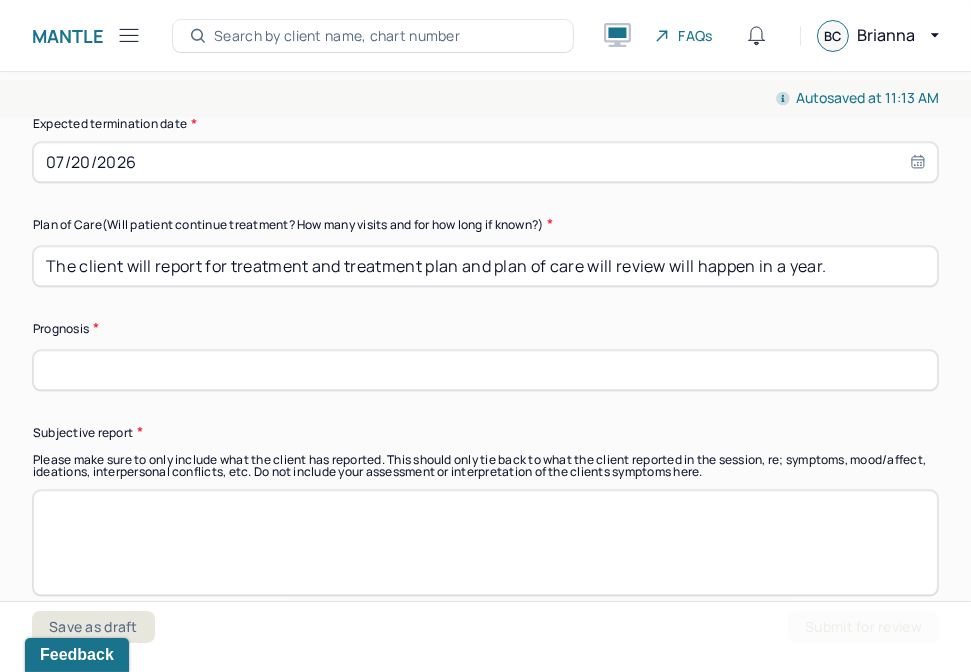 click on "The client will report for treatment and treatment plan and plan of care will review will happen in a year." at bounding box center (485, 266) 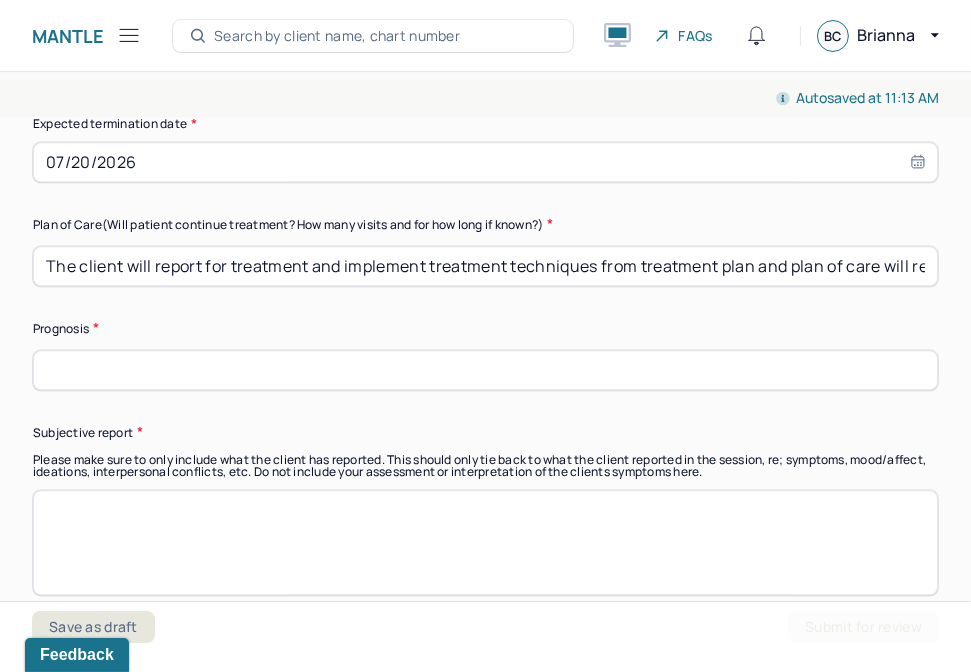 scroll, scrollTop: 0, scrollLeft: 212, axis: horizontal 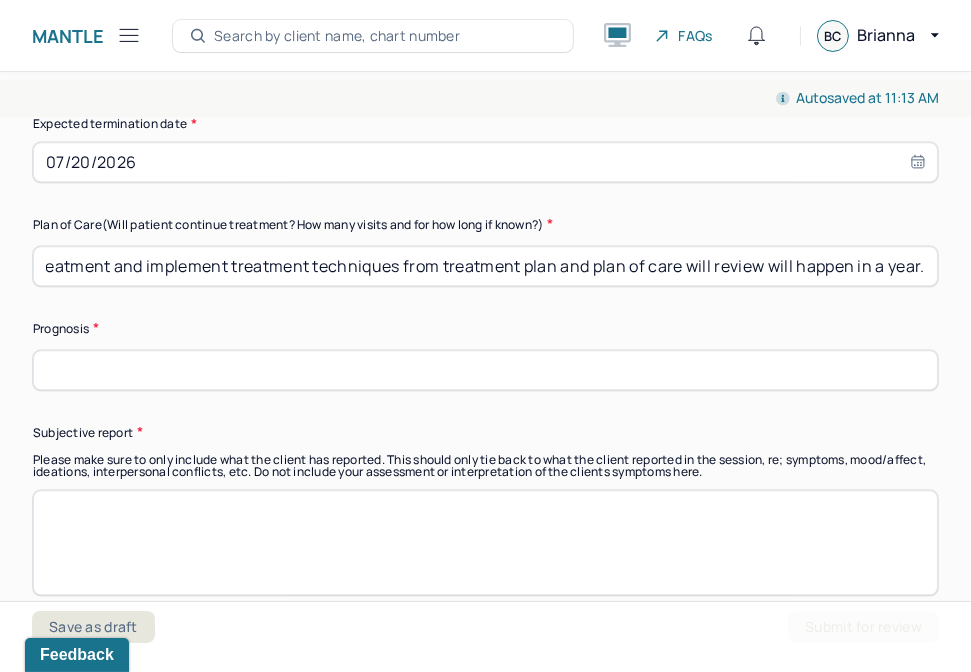drag, startPoint x: 786, startPoint y: 276, endPoint x: 960, endPoint y: 282, distance: 174.10342 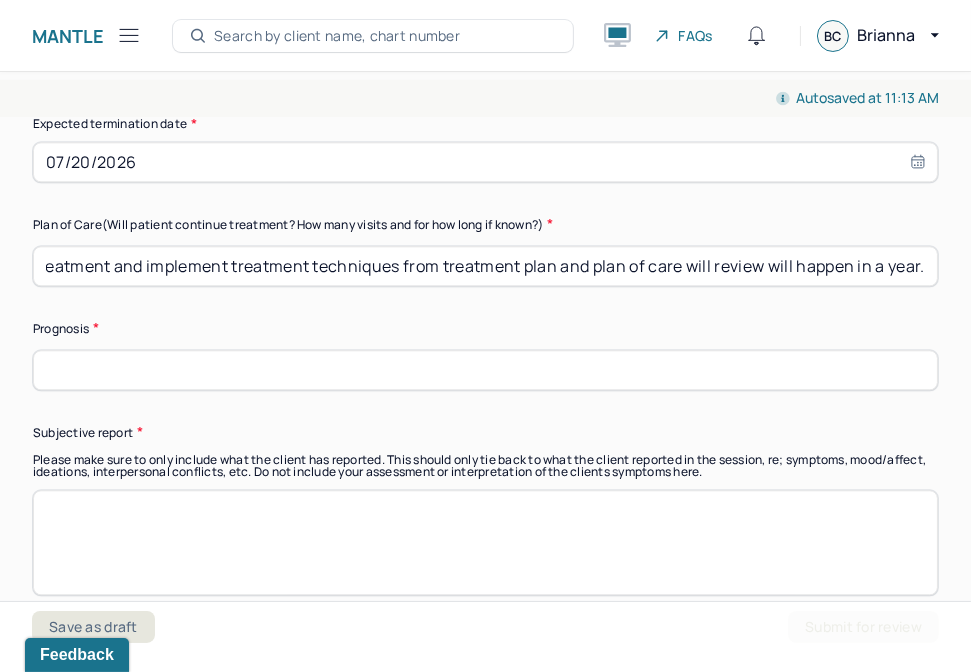 click on "The client will report for treatment and implement treatment techniques from treatment plan and plan of care will review will happen in a year." at bounding box center (485, 266) 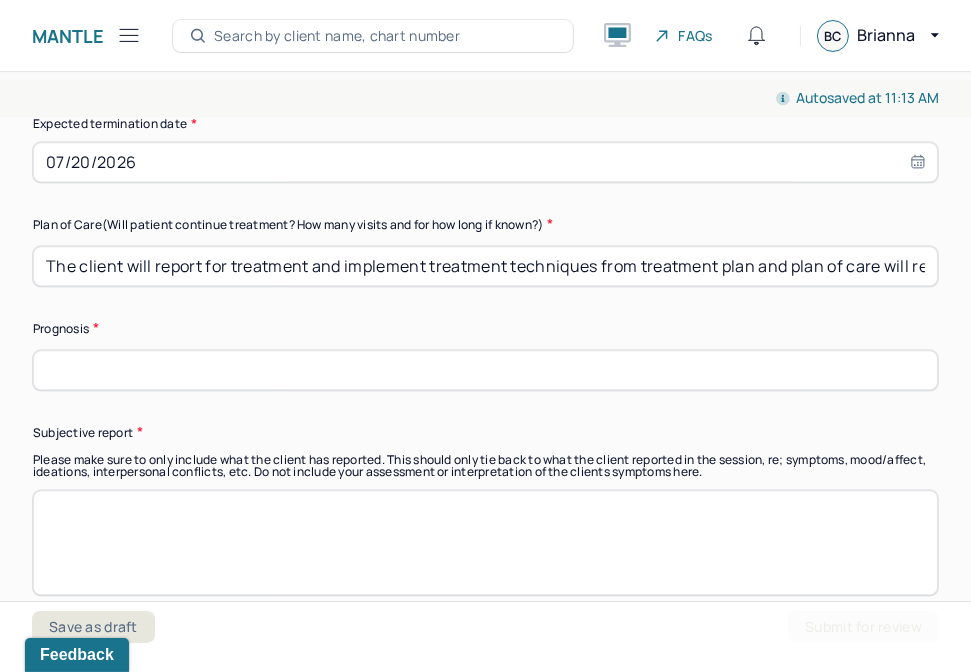 type on "The client's prognosis is optimistic and likely to continue to improve. The client presents with decrease in intensity of moods." 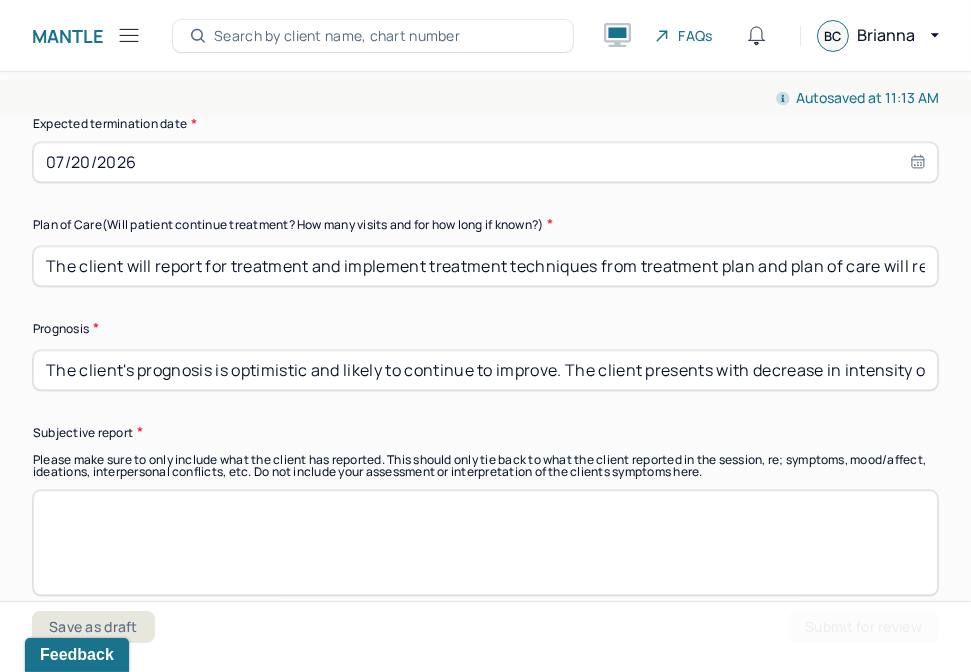 scroll, scrollTop: 5940, scrollLeft: 0, axis: vertical 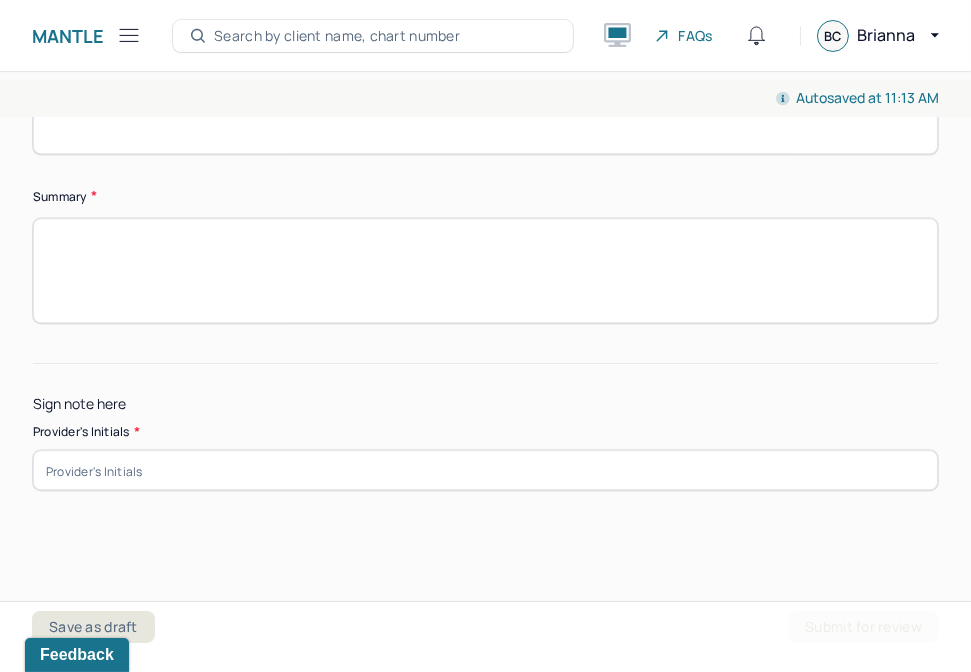click at bounding box center (485, 470) 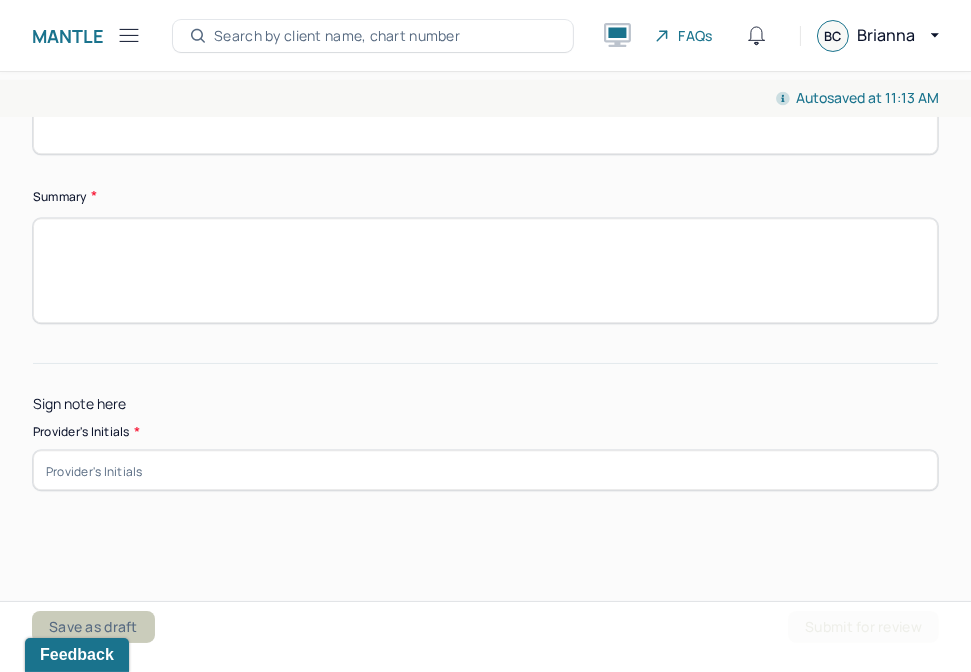 click on "Save as draft" at bounding box center (93, 627) 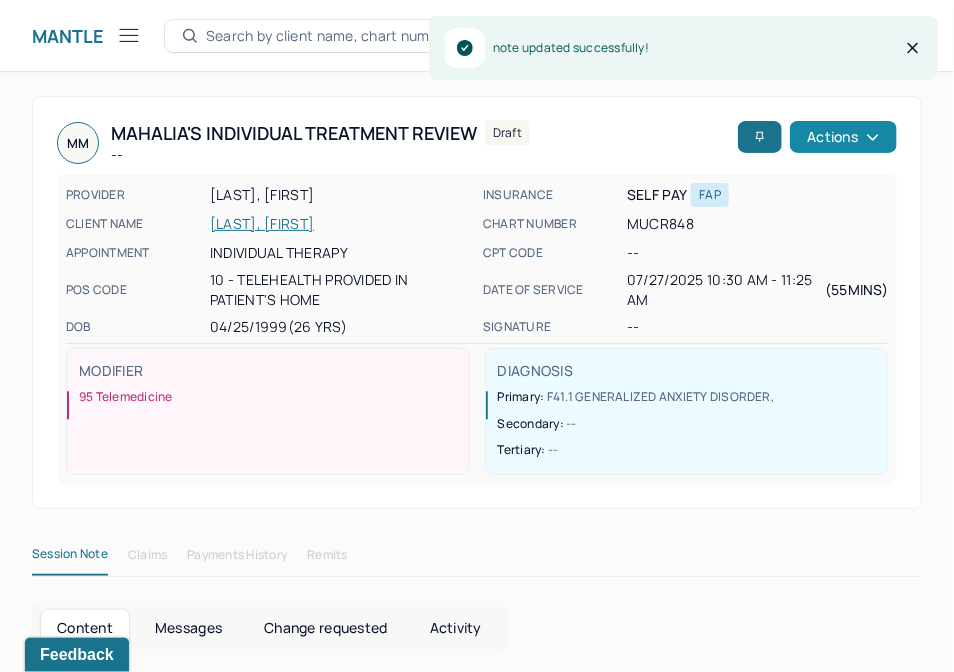 click on "Actions" at bounding box center (843, 137) 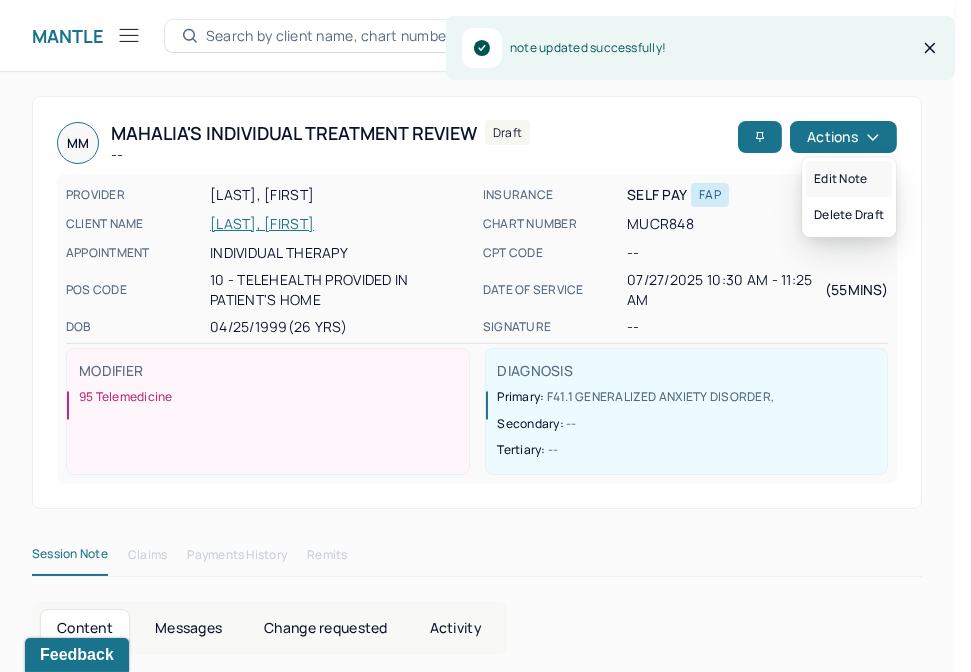 click on "Edit note" at bounding box center [849, 179] 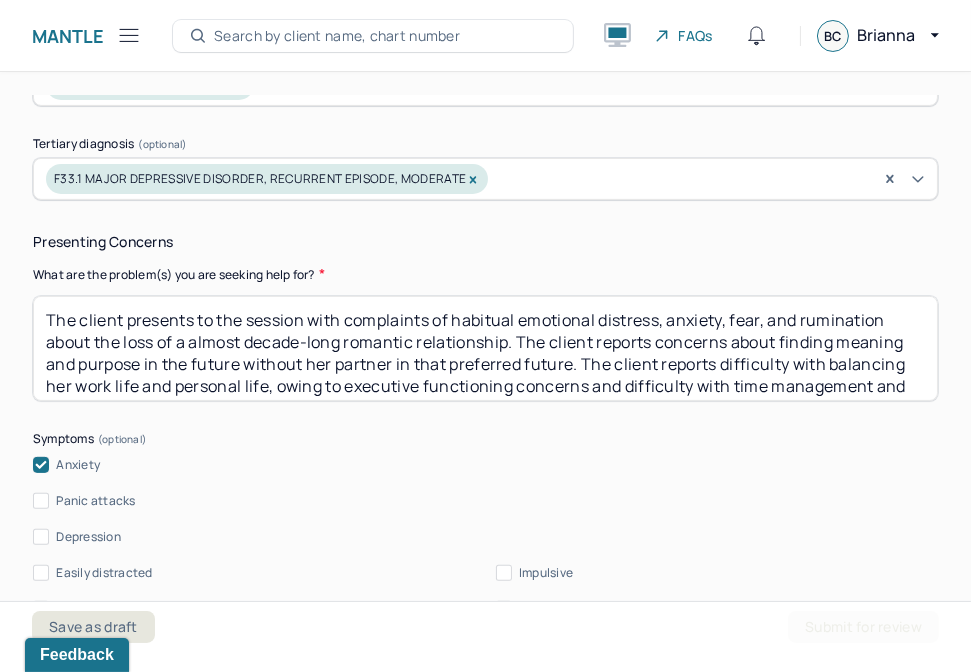 scroll, scrollTop: 888, scrollLeft: 0, axis: vertical 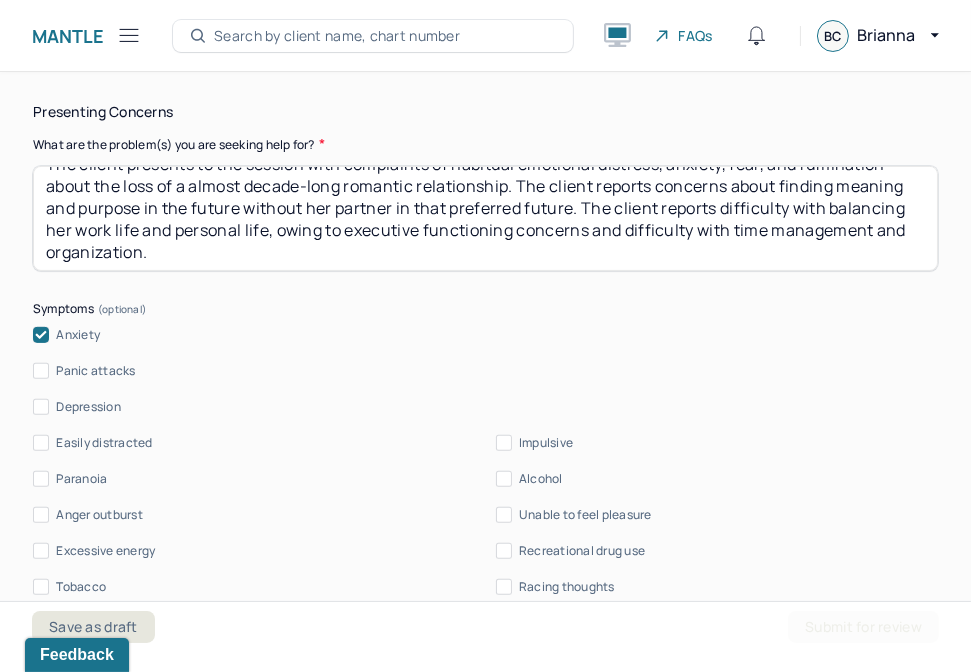 click on "The client presents to the session with complaints of habitual emotional distress, anxiety, fear, and rumination about the loss of a almost decade-long romantic relationship. The client reports concerns about finding meaning and purpose in the future without her partner in that preferred future. The client reports difficulty with balancing her work life and personal life, owing to executive functioning concerns and difficulty with time management and organization." at bounding box center [485, 218] 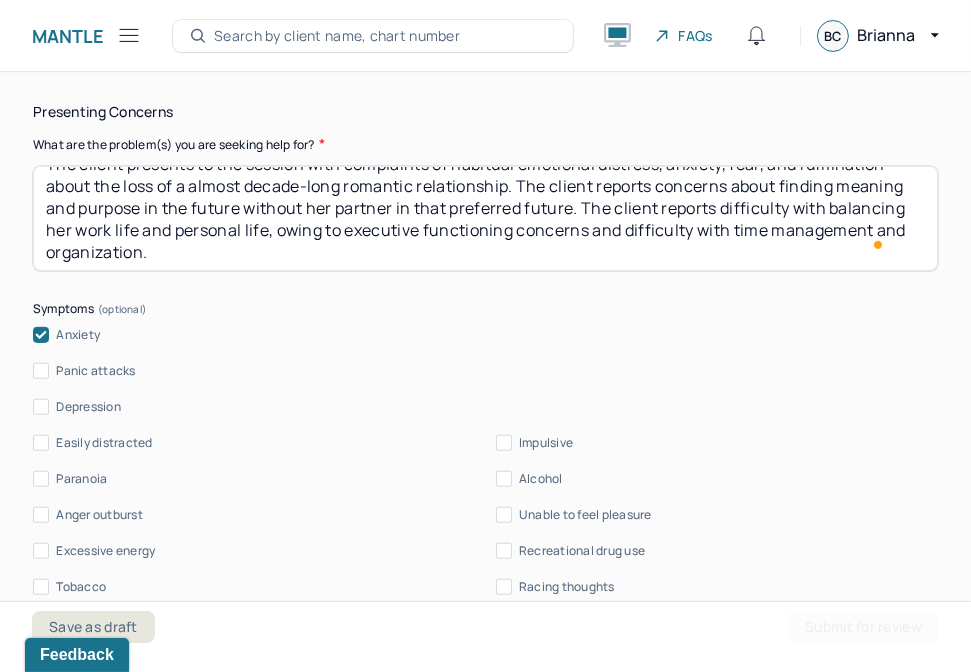 scroll, scrollTop: 1000, scrollLeft: 0, axis: vertical 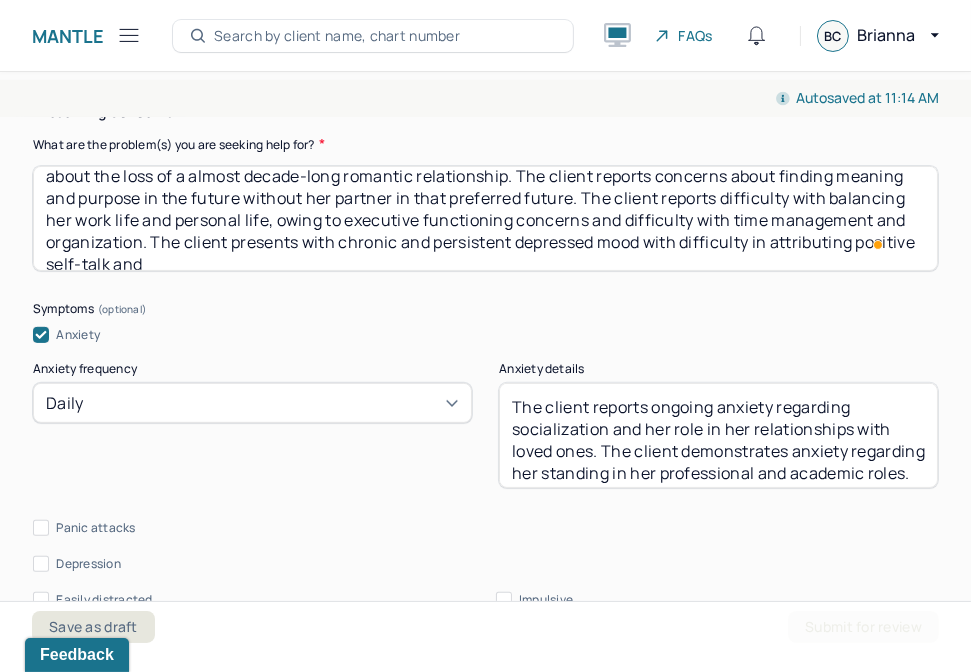 click on "The client presents to the session with complaints of habitual emotional distress, anxiety, fear, and rumination about the loss of a almost decade-long romantic relationship. The client reports concerns about finding meaning and purpose in the future without her partner in that preferred future. The client reports difficulty with balancing her work life and personal life, owing to executive functioning concerns and difficulty with time management and organization. The client presents with chronic and persistent depressed mood with difficulty with attributing positive self-talk and" at bounding box center (485, 218) 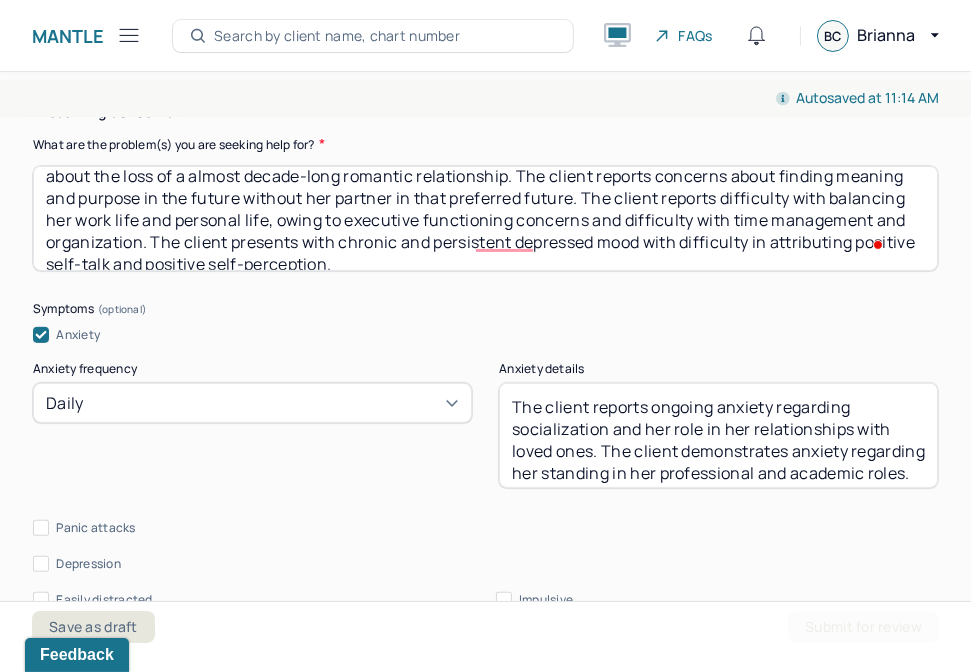 click on "The client presents to the session with complaints of habitual emotional distress, anxiety, fear, and rumination about the loss of a almost decade-long romantic relationship. The client reports concerns about finding meaning and purpose in the future without her partner in that preferred future. The client reports difficulty with balancing her work life and personal life, owing to executive functioning concerns and difficulty with time management and organization. The client presents with chronic and persistent depressed mood with difficulty in attributing positive self-talk and positive self-perception." at bounding box center [485, 218] 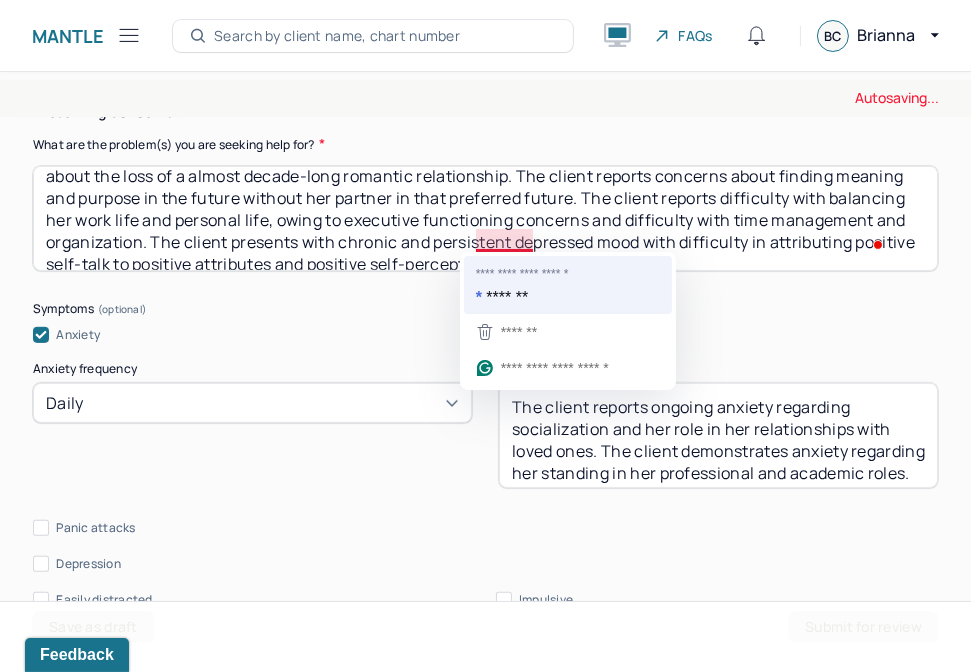 type on "The client presents to the session with complaints of habitual emotional distress, anxiety, fear, and rumination about the loss of a almost decade-long romantic relationship. The client reports concerns about finding meaning and purpose in the future without her partner in that preferred future. The client reports difficulty with balancing her work life and personal life, owing to executive functioning concerns and difficulty with time management and organization. The client presents with a chronic and persistent depressed mood with difficulty in attributing positive self-talk to positive attributes and positive self-perception." 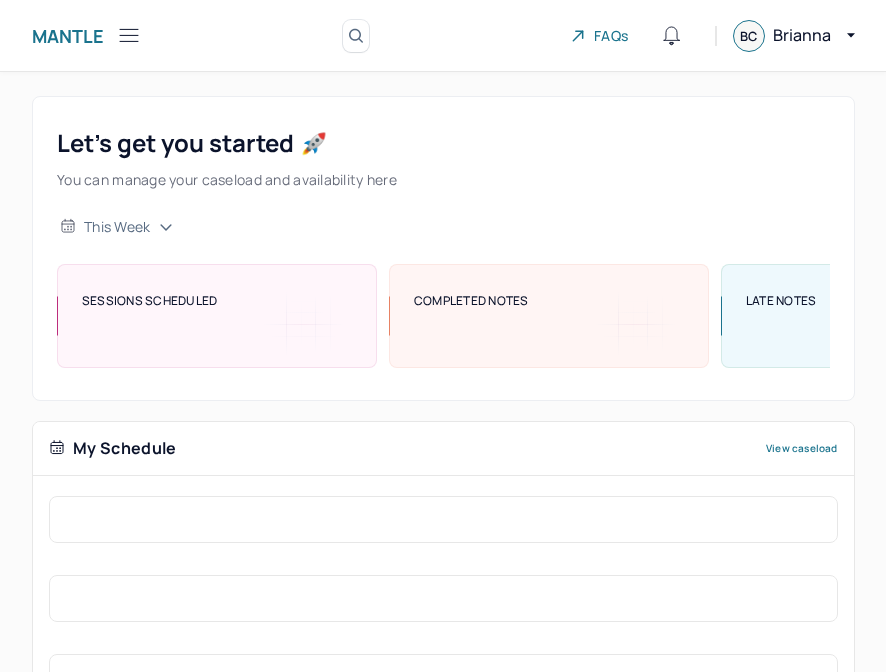 scroll, scrollTop: 0, scrollLeft: 0, axis: both 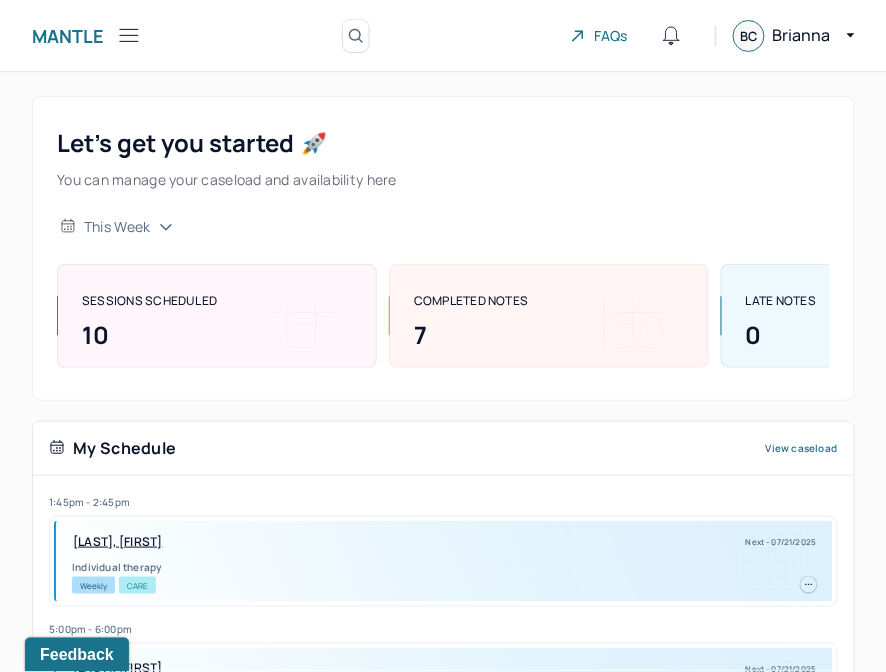 click 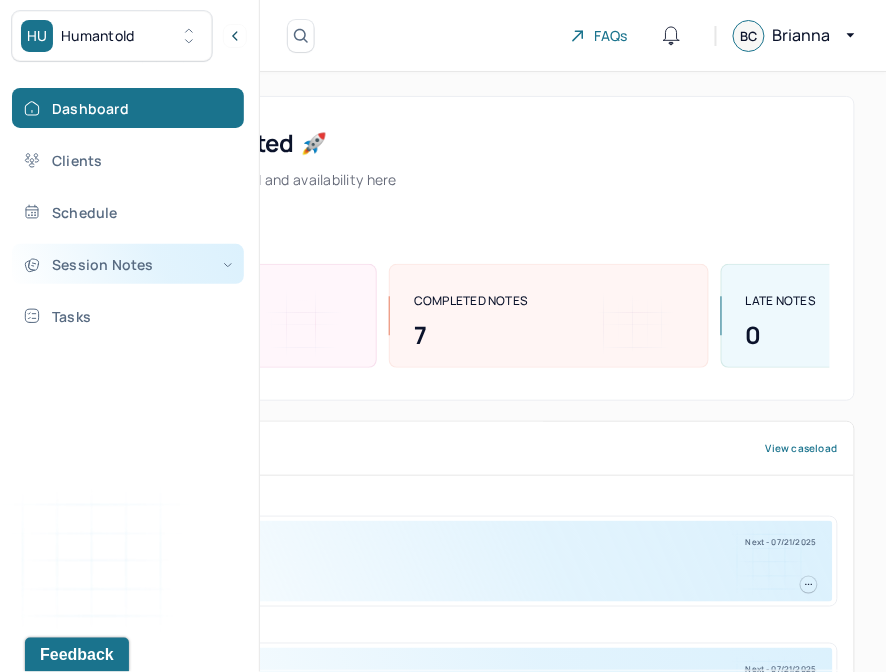 click on "Session Notes" at bounding box center [128, 264] 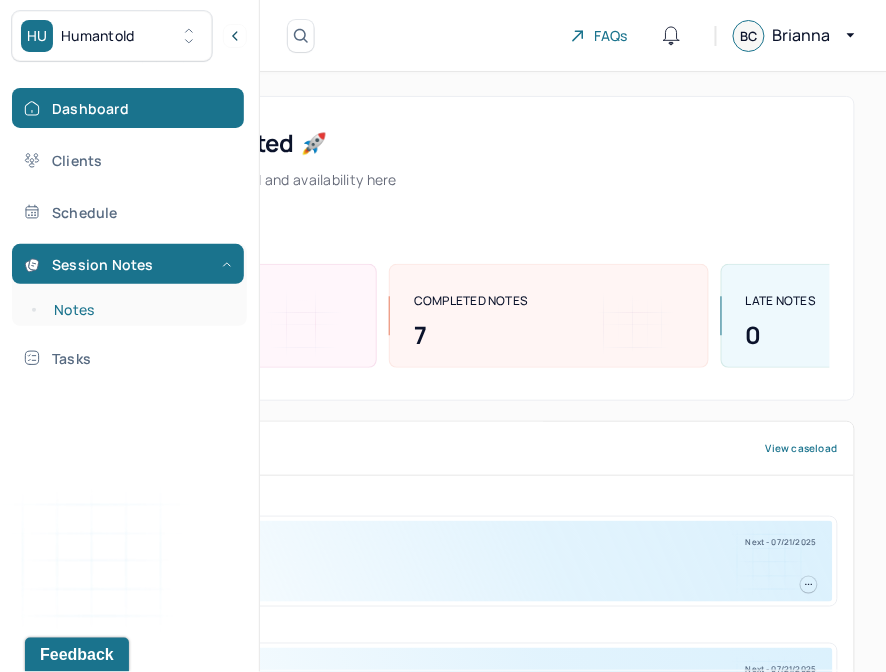 click on "Notes" at bounding box center (139, 310) 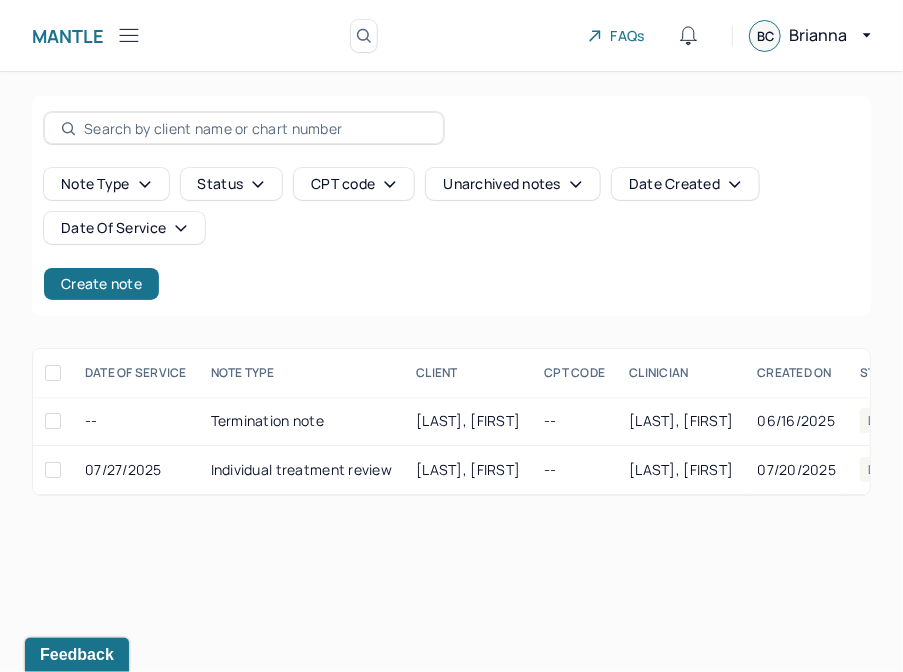 click at bounding box center (255, 128) 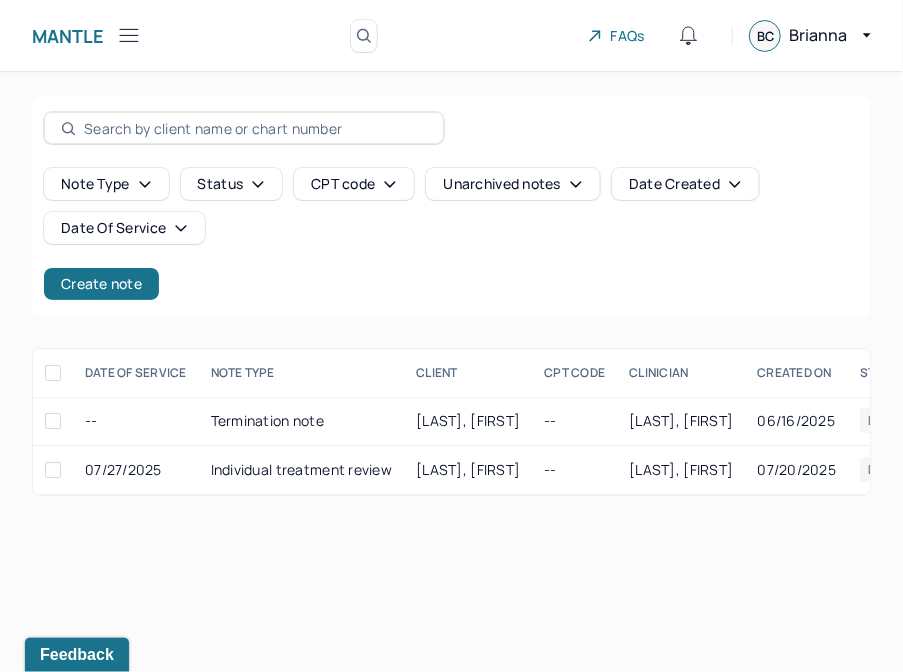 click 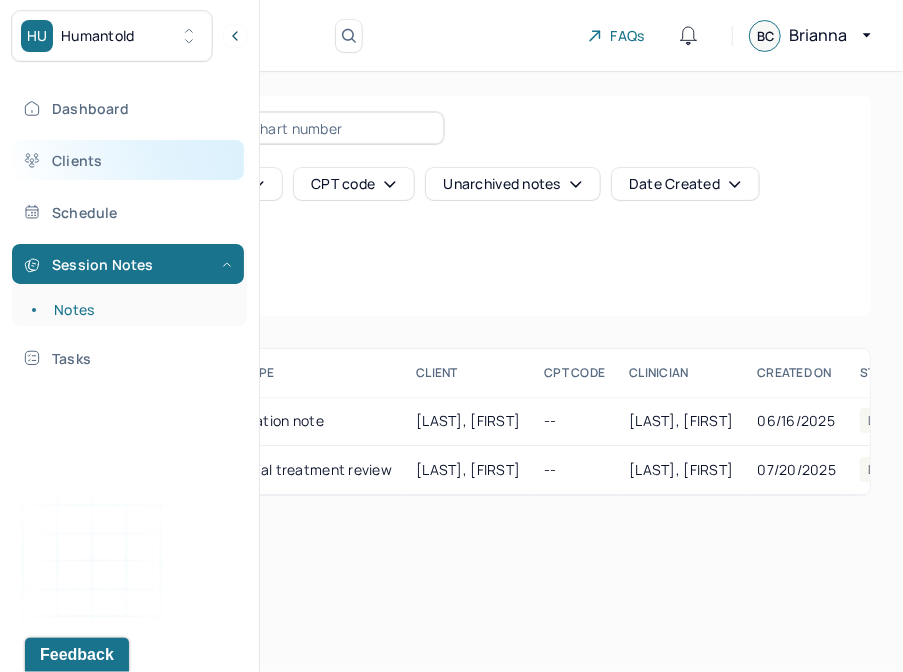 click on "Clients" at bounding box center (128, 160) 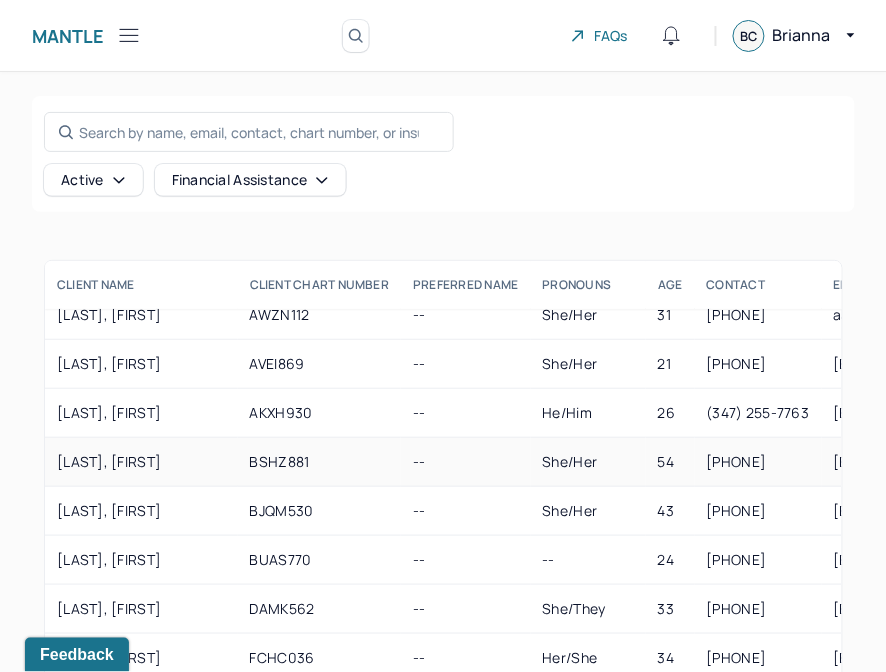 scroll, scrollTop: 0, scrollLeft: 0, axis: both 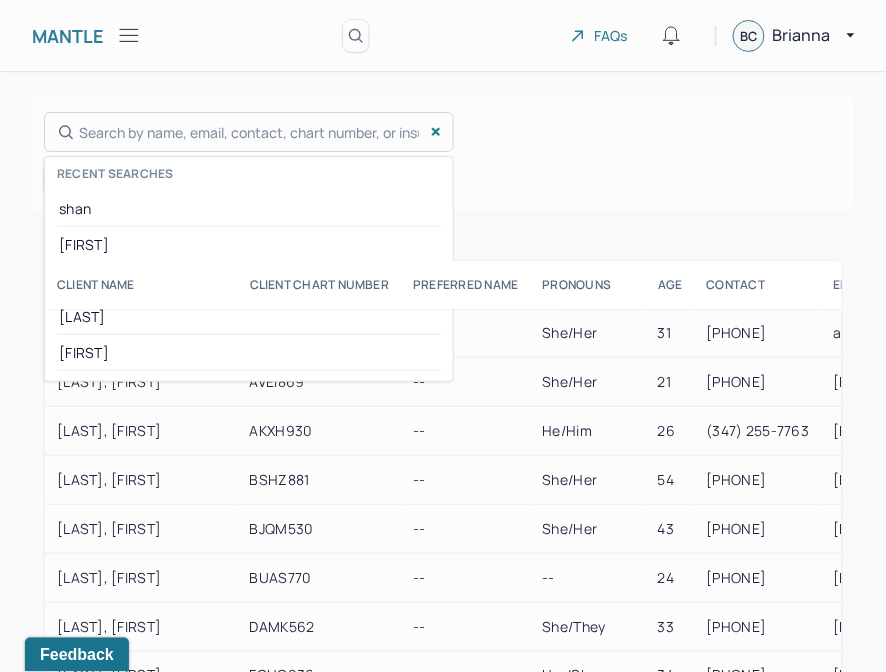 click on "Search by name, email, contact, chart number, or insurance id... Recent searches shan Merry Tay Levin sonia" at bounding box center [249, 132] 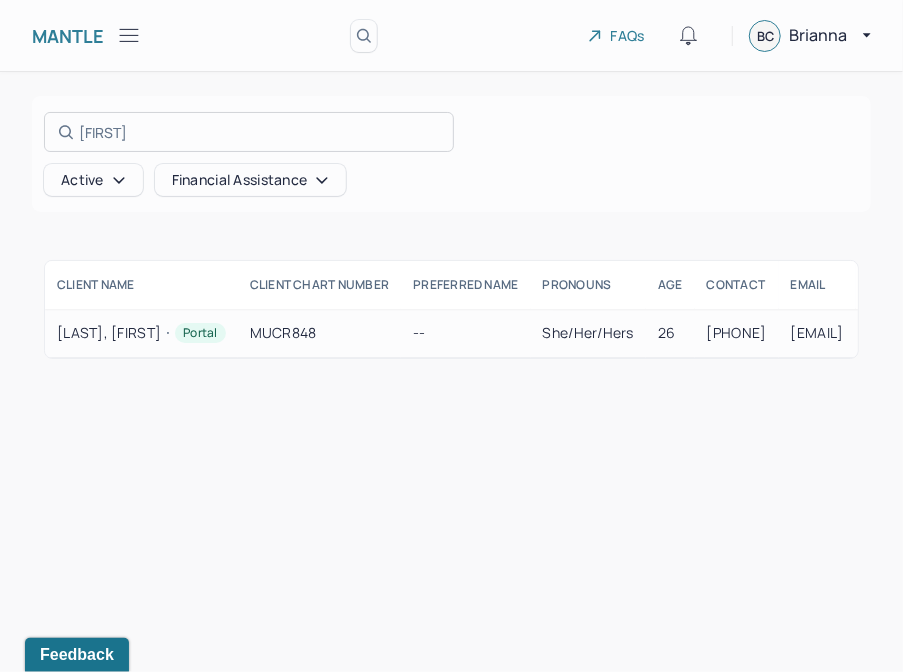 type on "[NAME]" 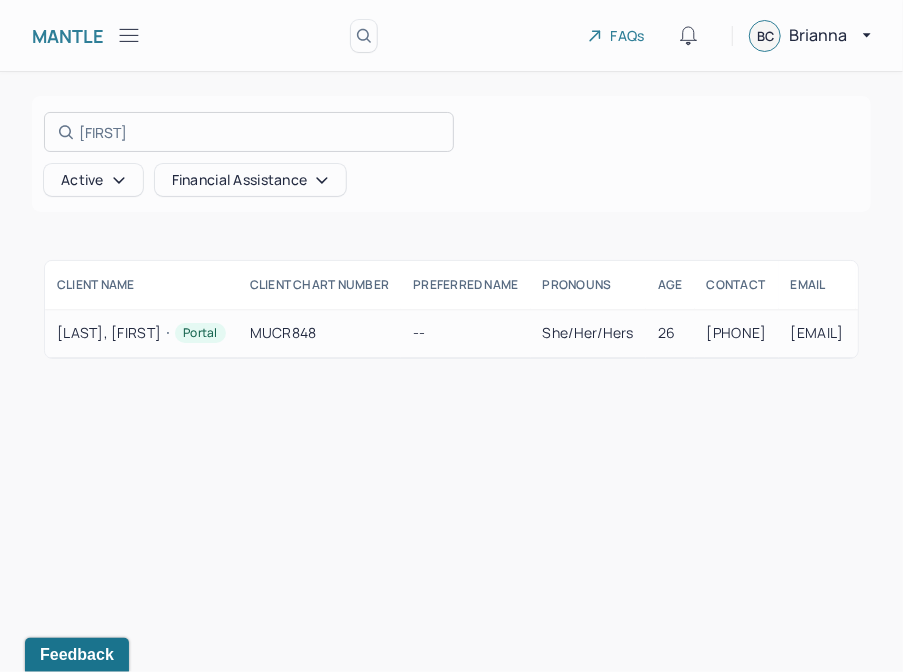 click at bounding box center (451, 336) 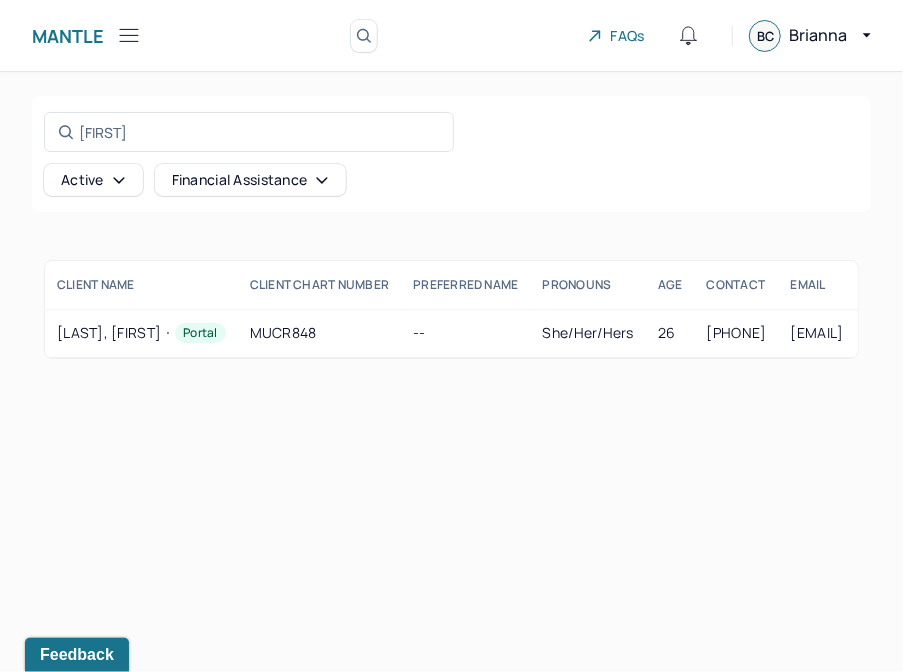 click on "MUCR848" at bounding box center [320, 333] 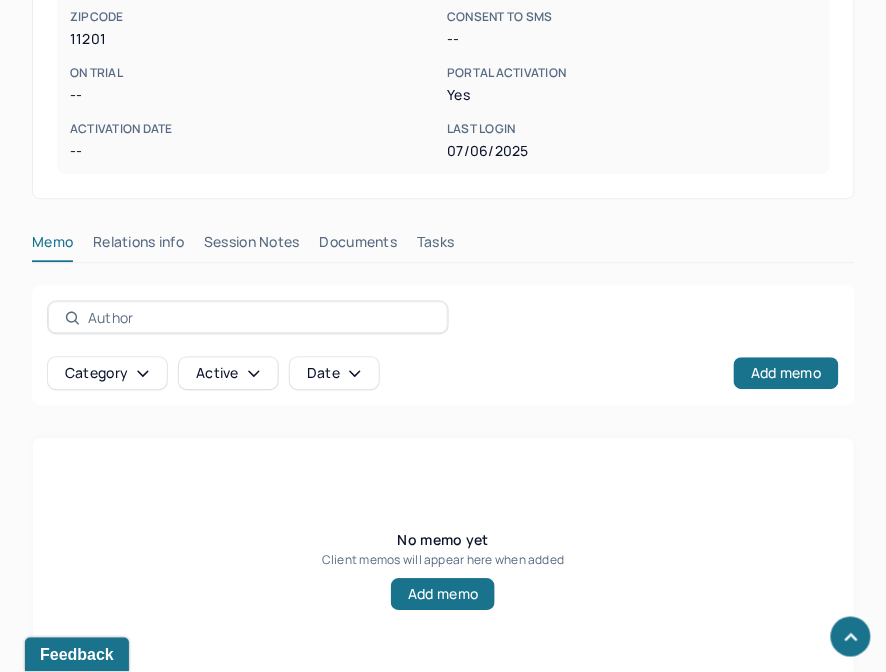 scroll, scrollTop: 721, scrollLeft: 0, axis: vertical 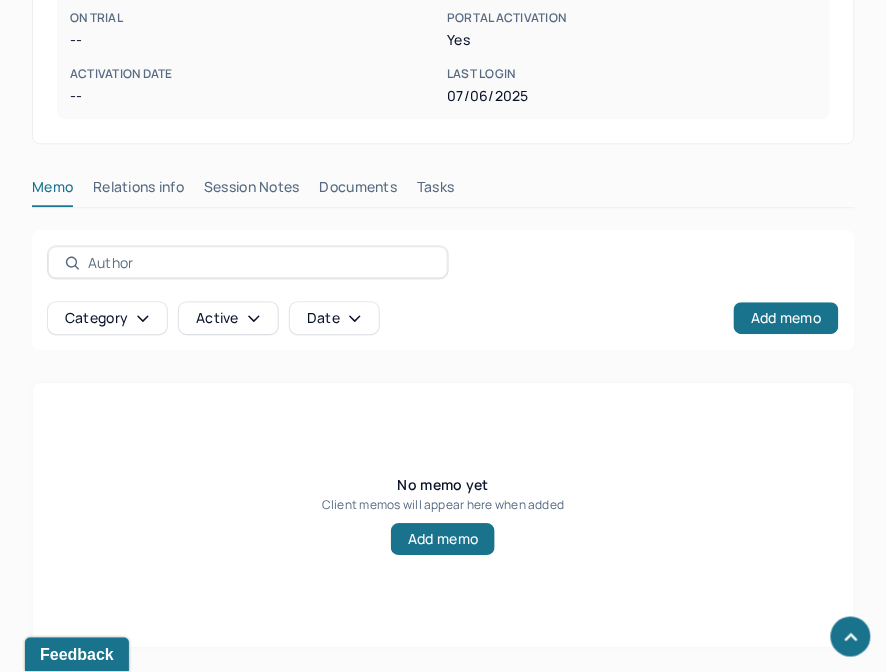click on "Session Notes" at bounding box center (252, 191) 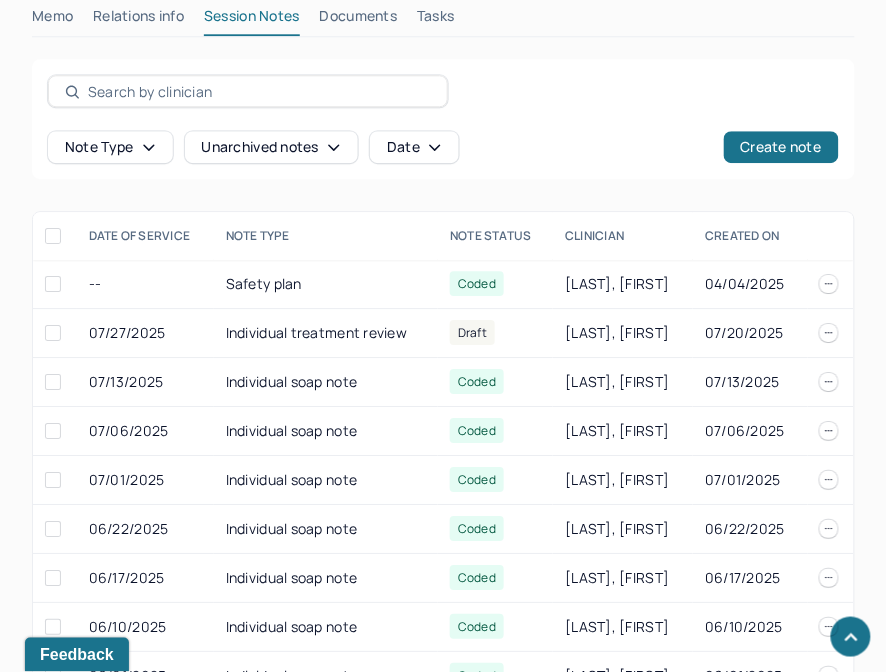 scroll, scrollTop: 992, scrollLeft: 0, axis: vertical 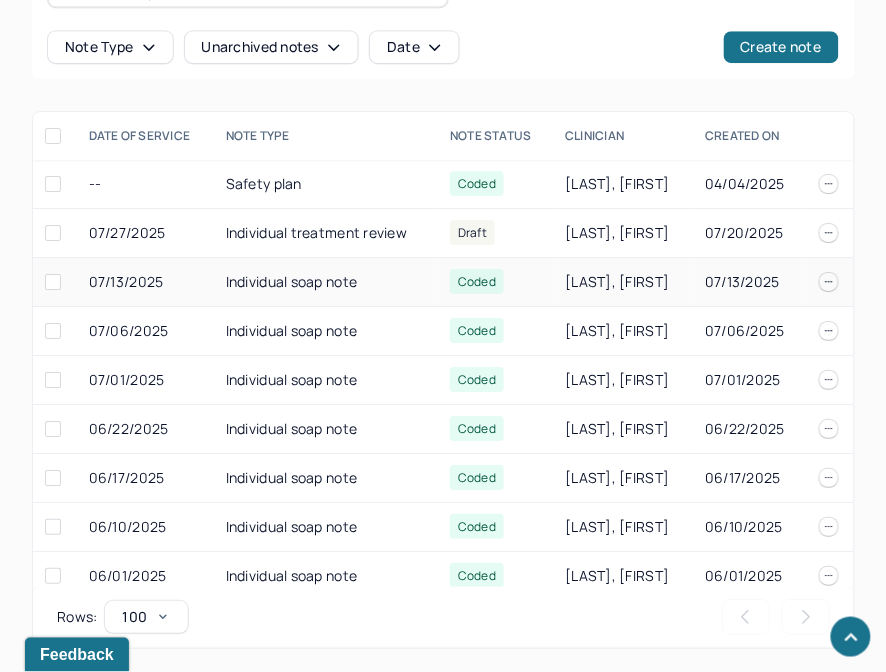 click on "Individual soap note" at bounding box center (326, 282) 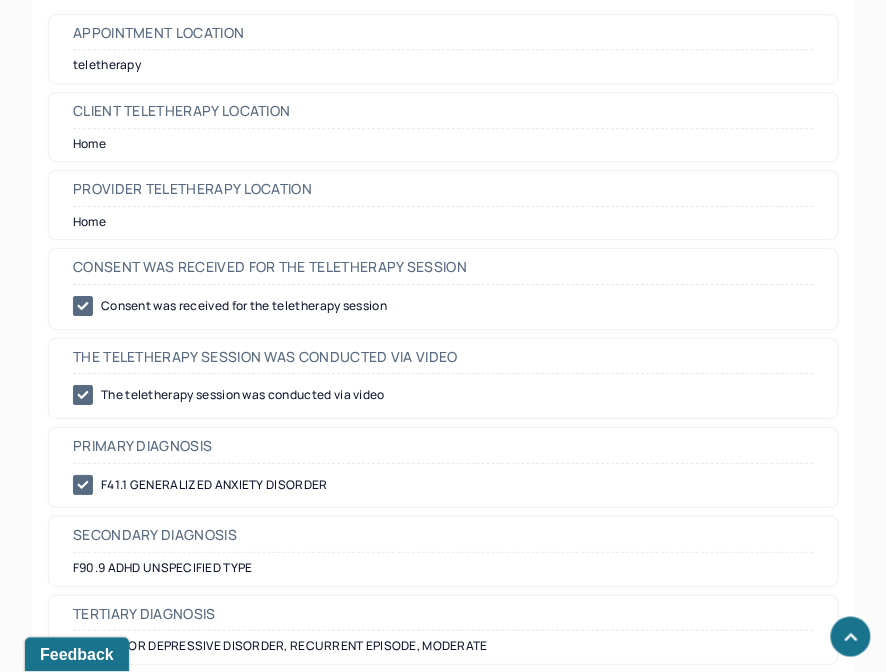 scroll, scrollTop: 1103, scrollLeft: 0, axis: vertical 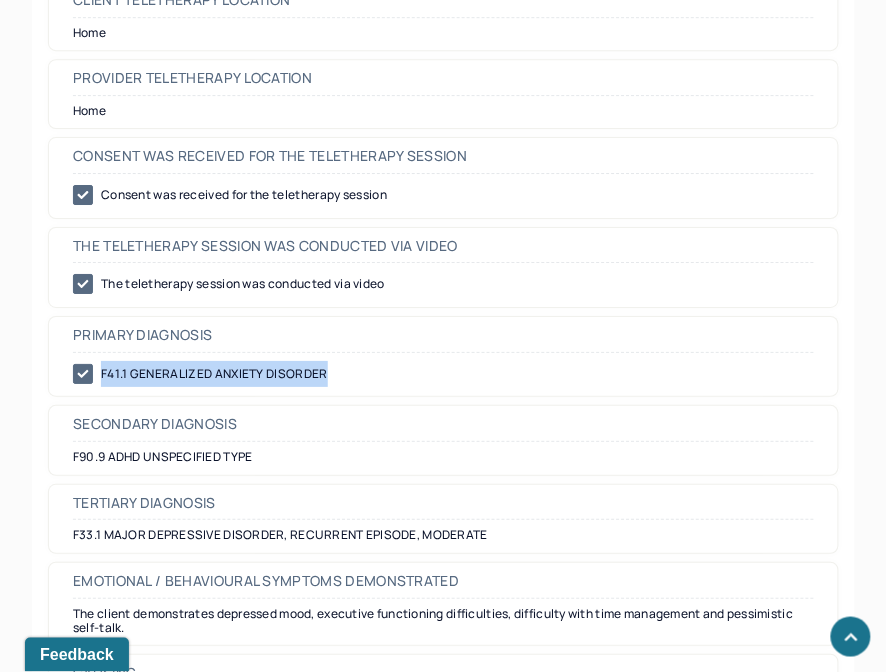 drag, startPoint x: 366, startPoint y: 236, endPoint x: 103, endPoint y: 252, distance: 263.48624 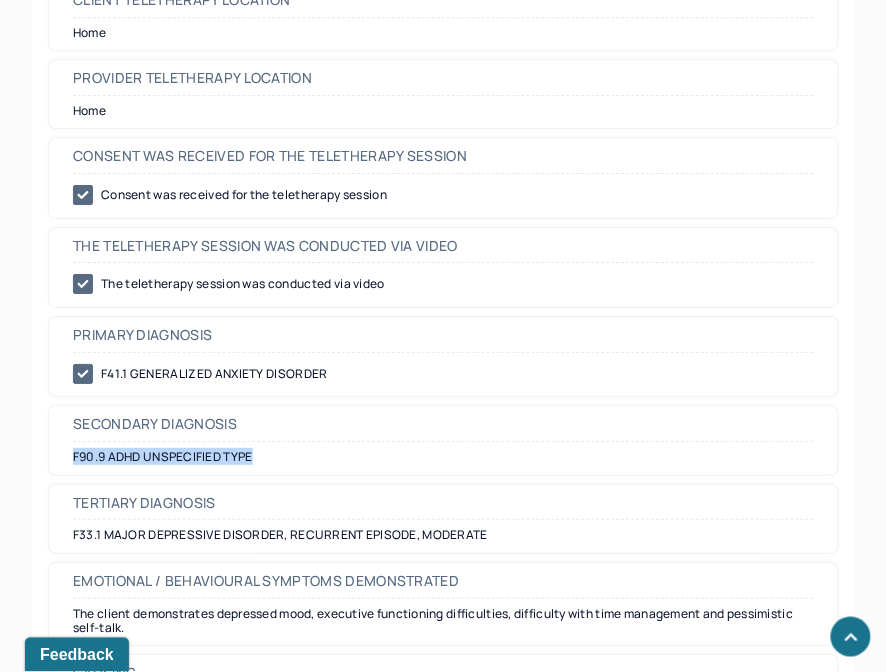 drag, startPoint x: 282, startPoint y: 325, endPoint x: 55, endPoint y: 325, distance: 227 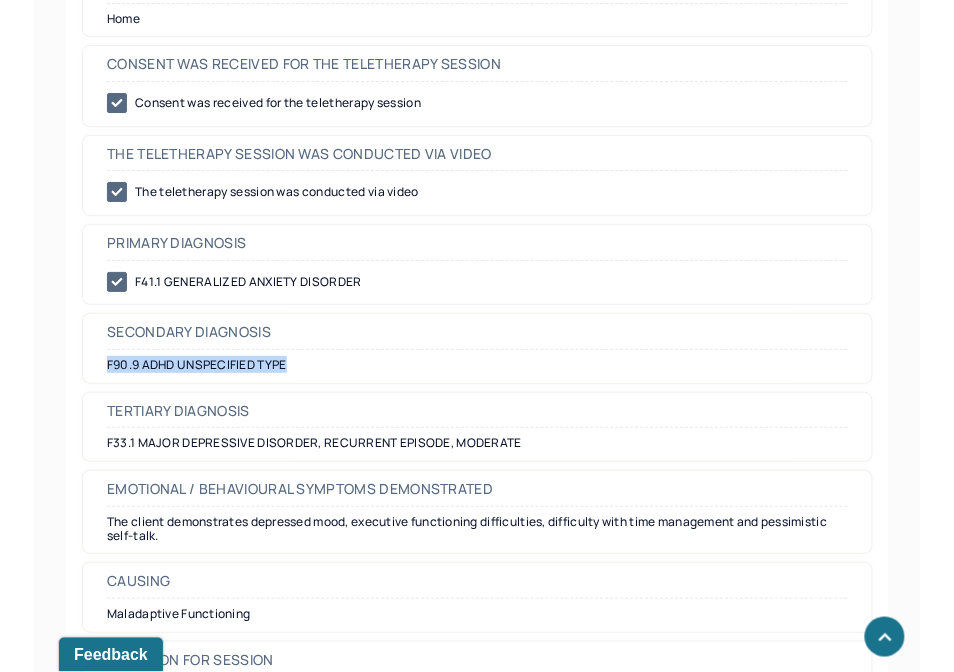 scroll, scrollTop: 1214, scrollLeft: 0, axis: vertical 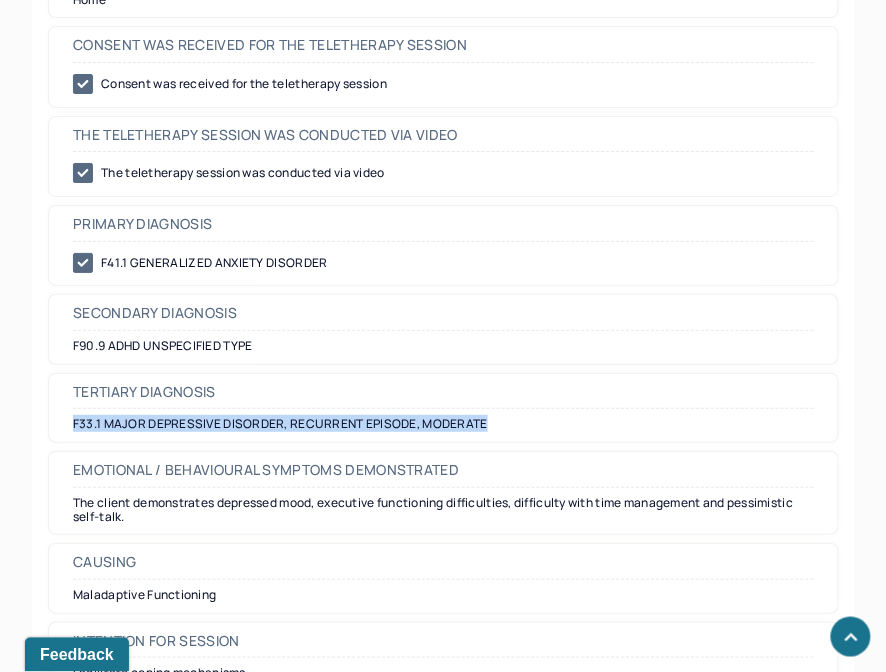 drag, startPoint x: 498, startPoint y: 303, endPoint x: 25, endPoint y: 304, distance: 473.00107 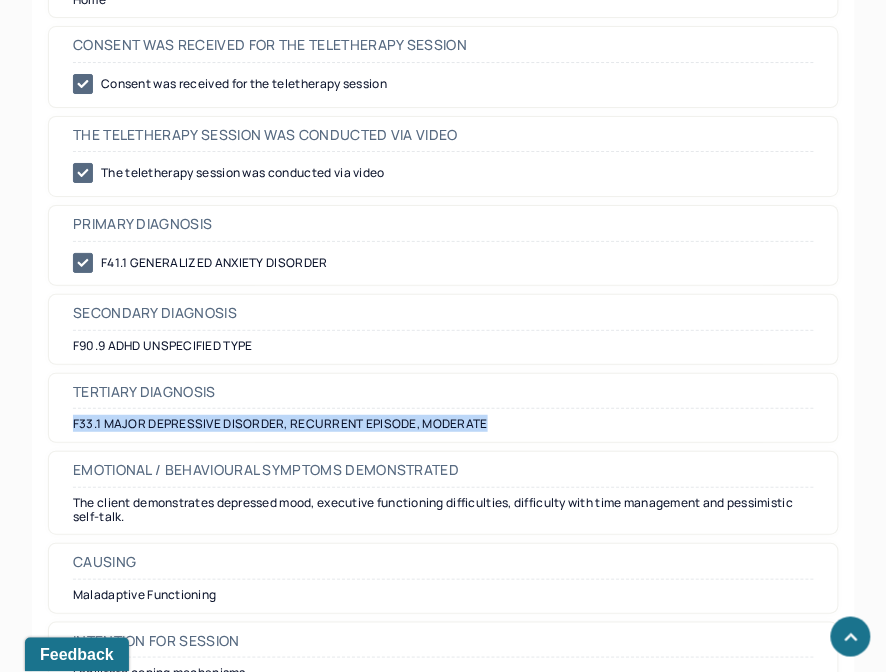 copy on "F33.1 MAJOR DEPRESSIVE DISORDER, RECURRENT EPISODE, MODERATE" 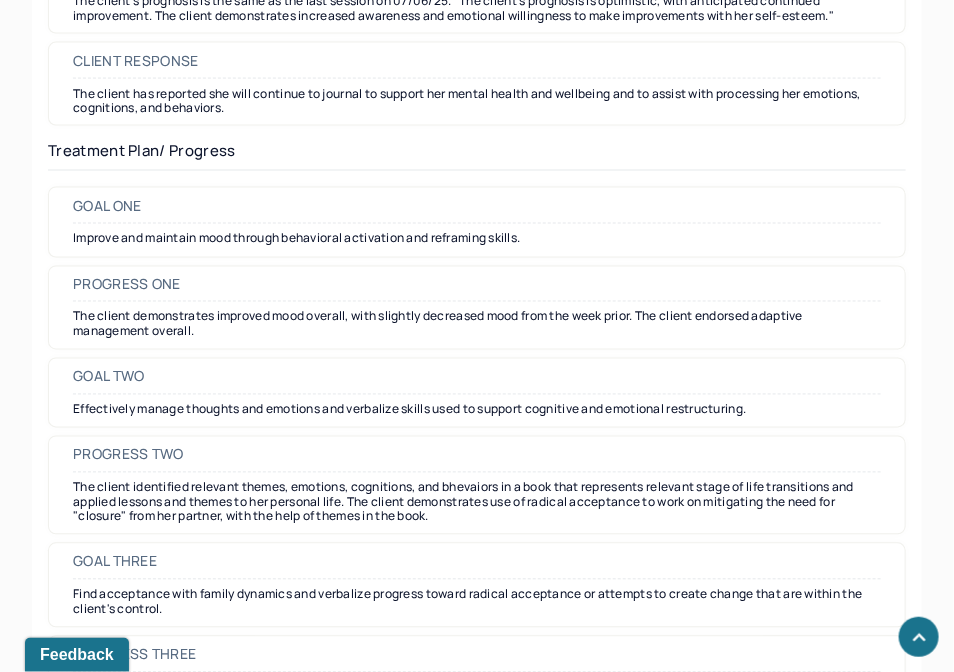 scroll, scrollTop: 3002, scrollLeft: 0, axis: vertical 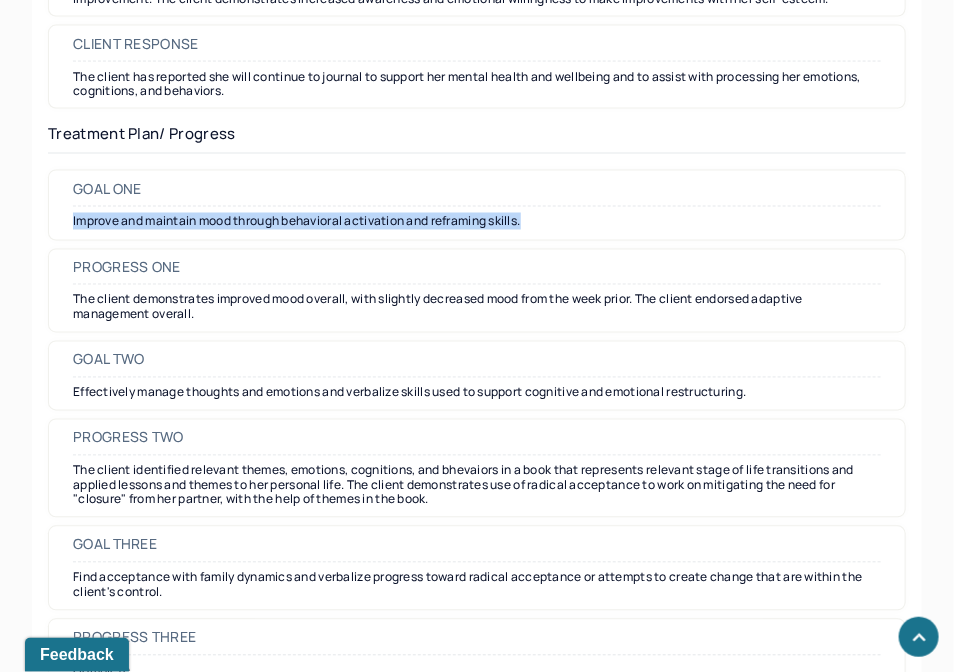 drag, startPoint x: 556, startPoint y: 235, endPoint x: 32, endPoint y: 215, distance: 524.38153 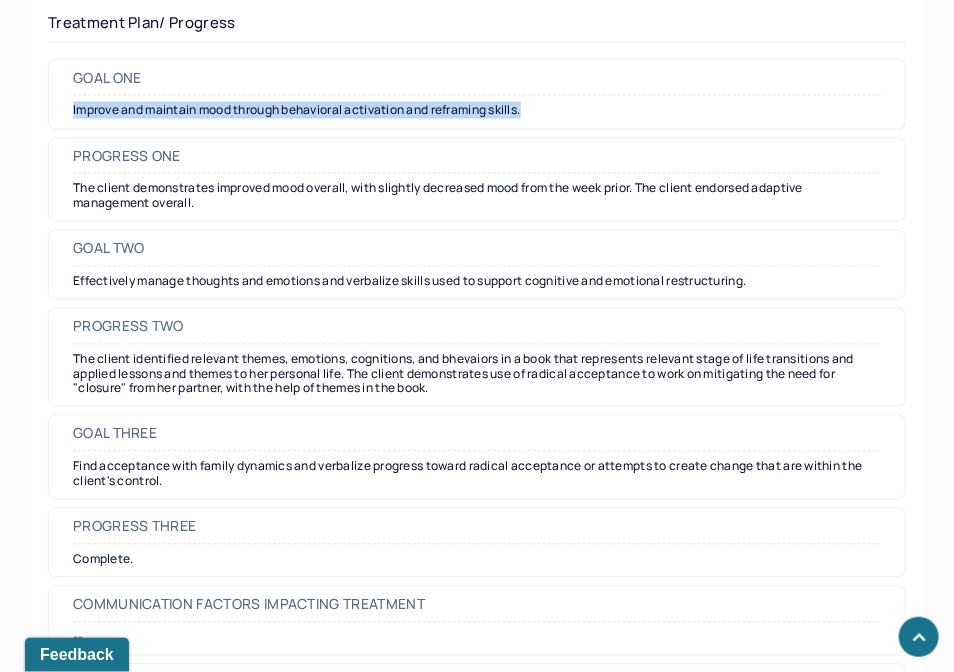 scroll, scrollTop: 3224, scrollLeft: 0, axis: vertical 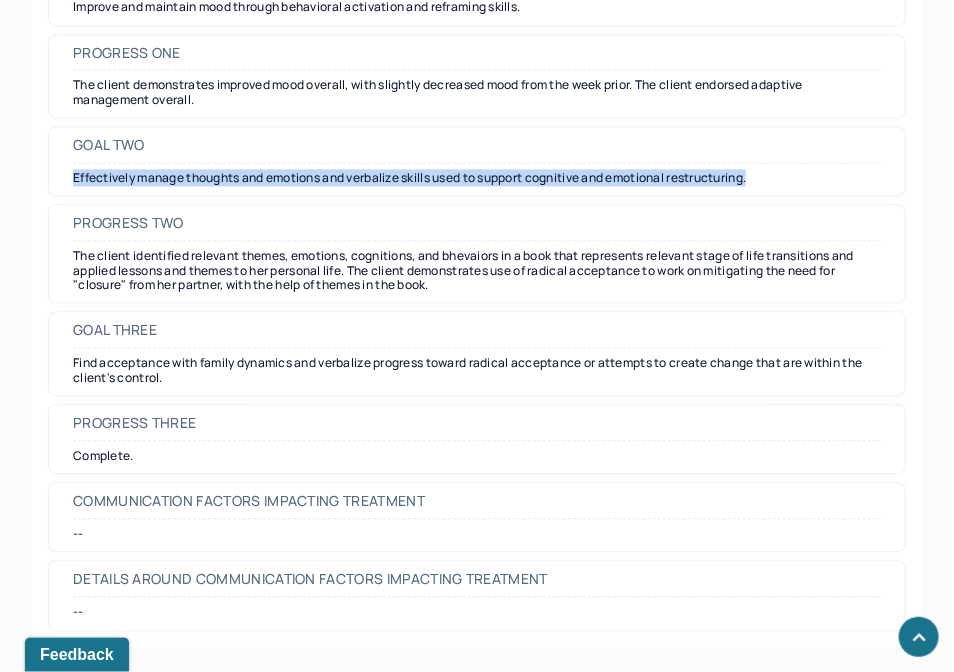 drag, startPoint x: 780, startPoint y: 172, endPoint x: 68, endPoint y: 181, distance: 712.0569 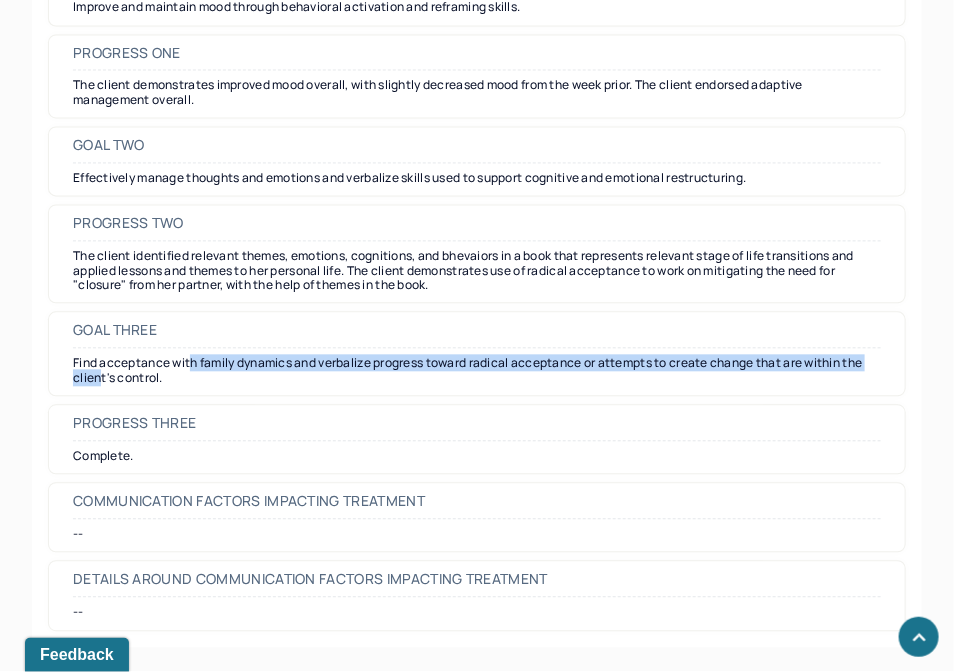 drag, startPoint x: 187, startPoint y: 370, endPoint x: 100, endPoint y: 374, distance: 87.0919 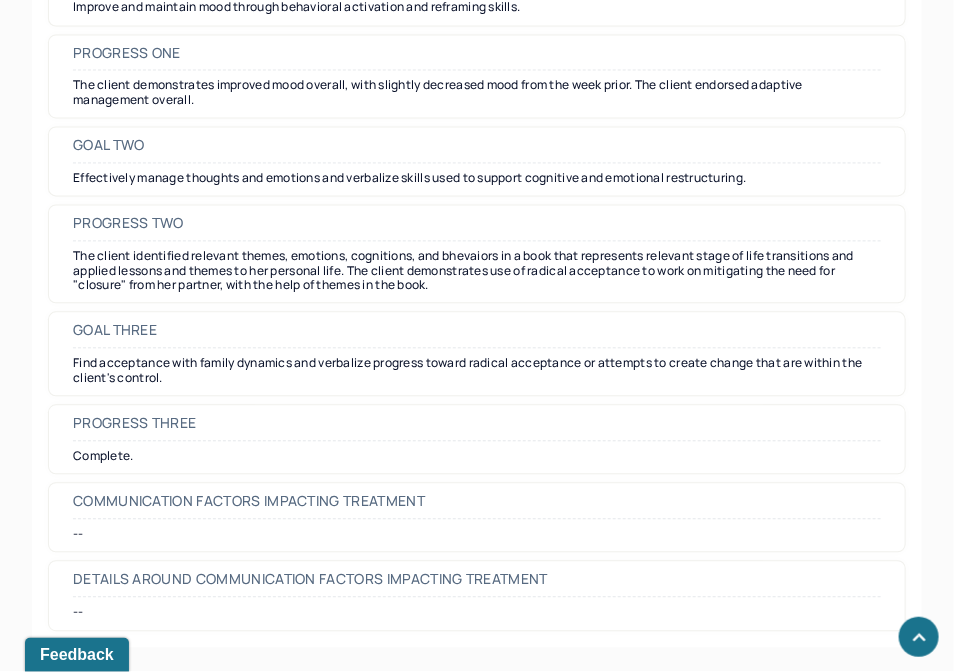 click on "Find acceptance with family dynamics and verbalize progress toward radical acceptance or attempts to create change that are within the client's control." at bounding box center (477, 371) 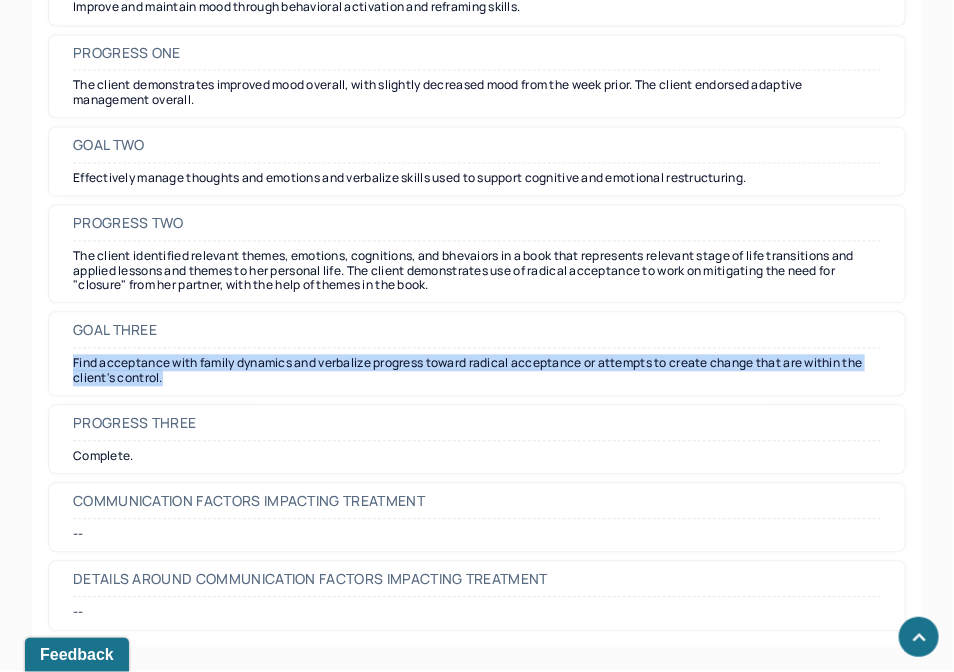 drag, startPoint x: 177, startPoint y: 385, endPoint x: 60, endPoint y: 370, distance: 117.95762 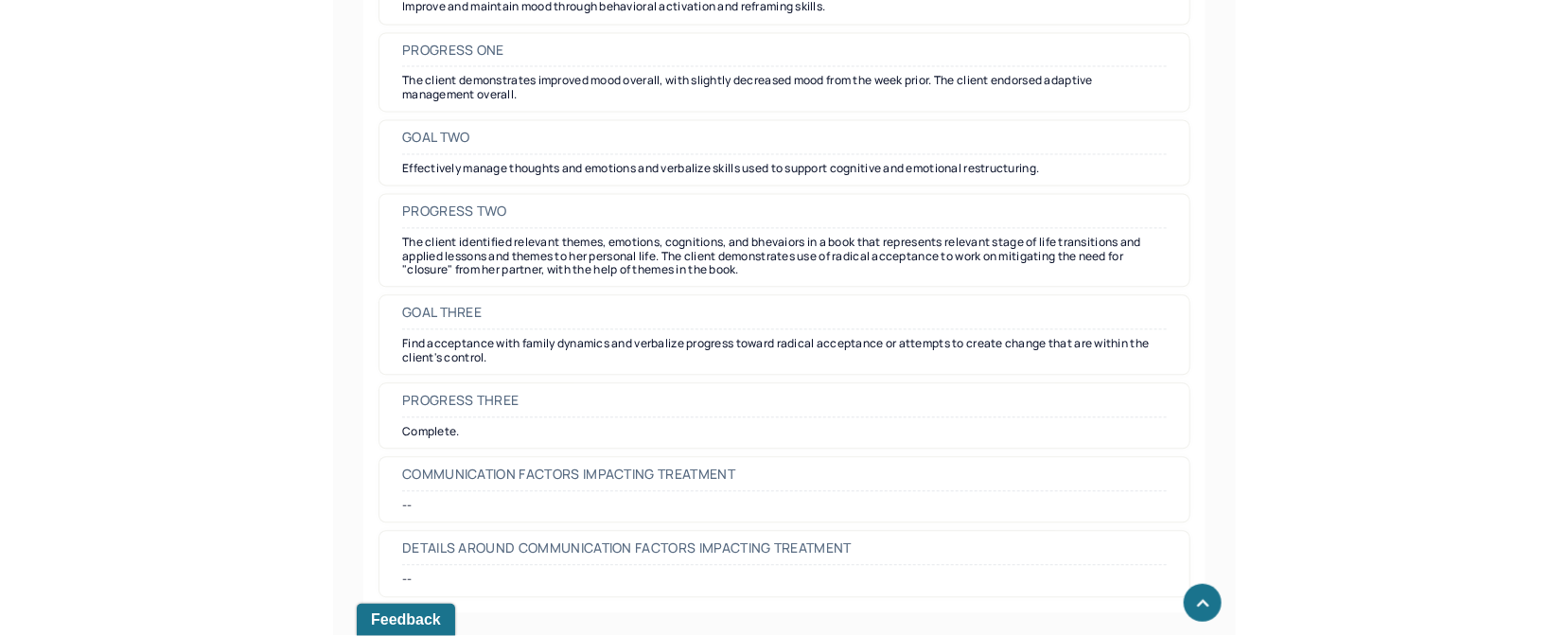 scroll, scrollTop: 2887, scrollLeft: 0, axis: vertical 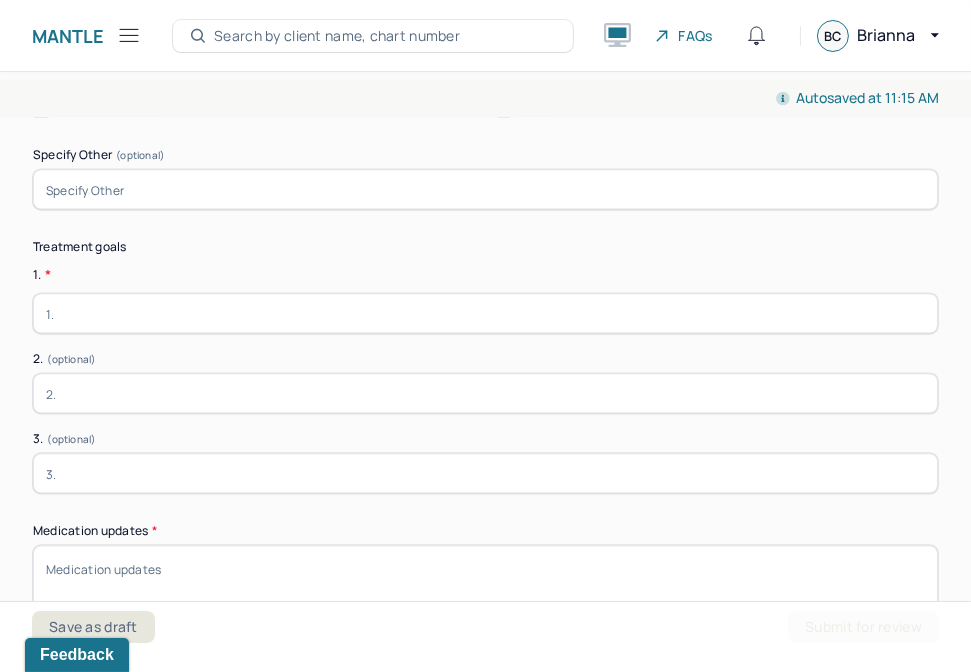 type on "The client presents to the session with complaints of habitual emotional distress, anxiety, fear, and rumination about the loss of a almost decade-long romantic relationship. The client reports concerns about finding meaning and purpose in the future without her partner in that preferred future. The client reports difficulty with balancing her work life and personal life, owing to executive functioning concerns and difficulty with time management and organization. The client presents with a chronic and persistent depressed mood with difficulty in attributing positive self-talk to positive attributes and positive self-perception." 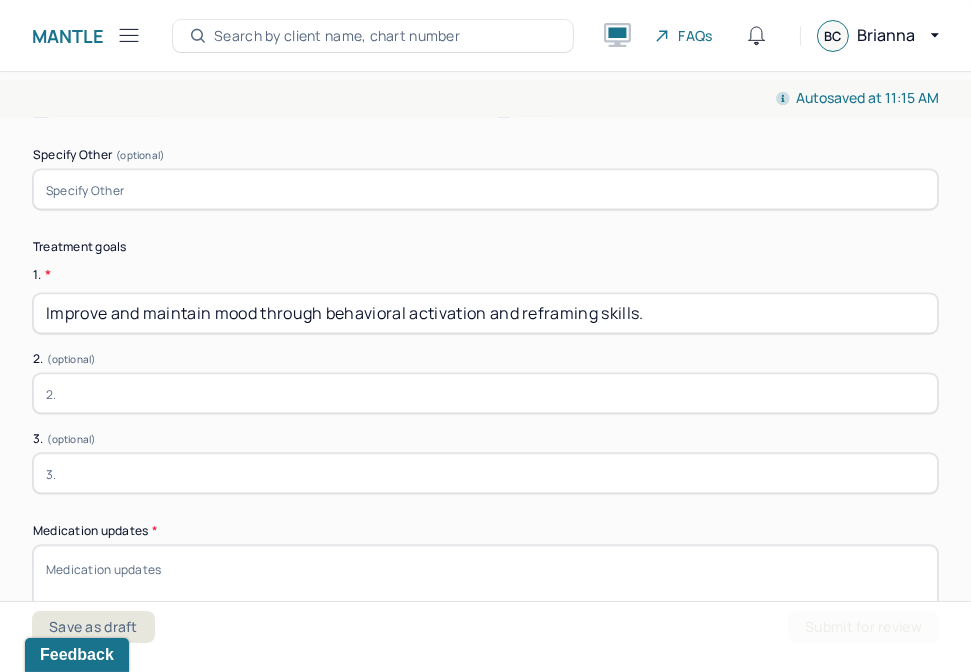 type on "Improve and maintain mood through behavioral activation and reframing skills." 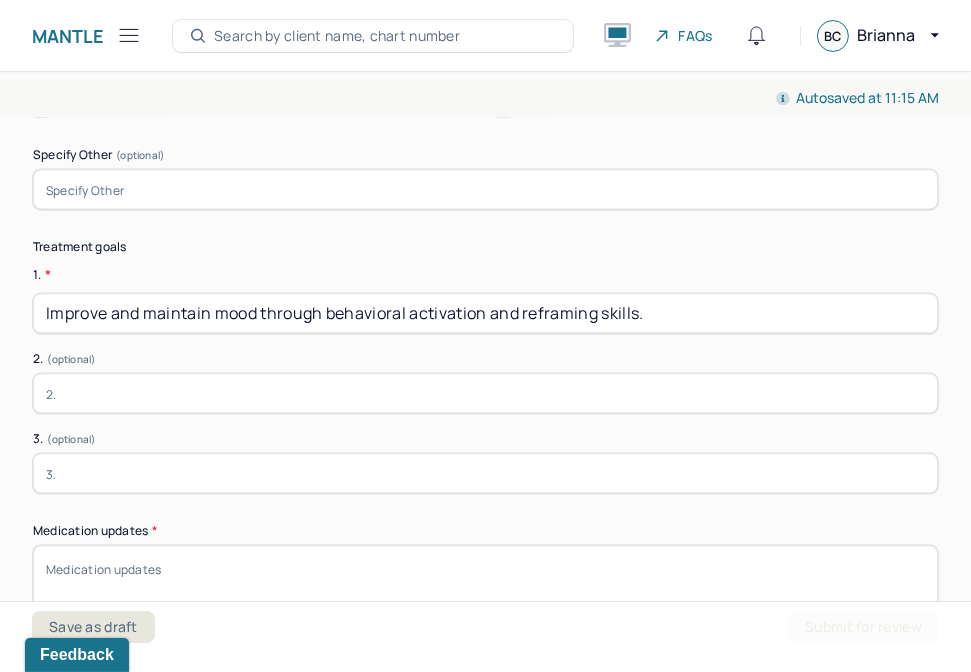click at bounding box center [485, 393] 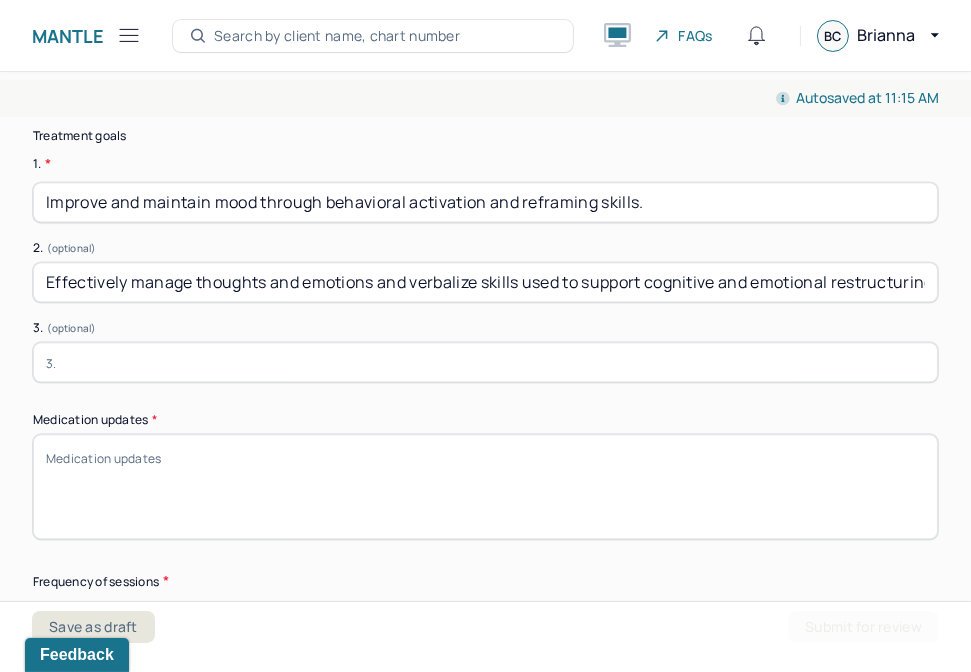 drag, startPoint x: 494, startPoint y: 292, endPoint x: -367, endPoint y: 274, distance: 861.1881 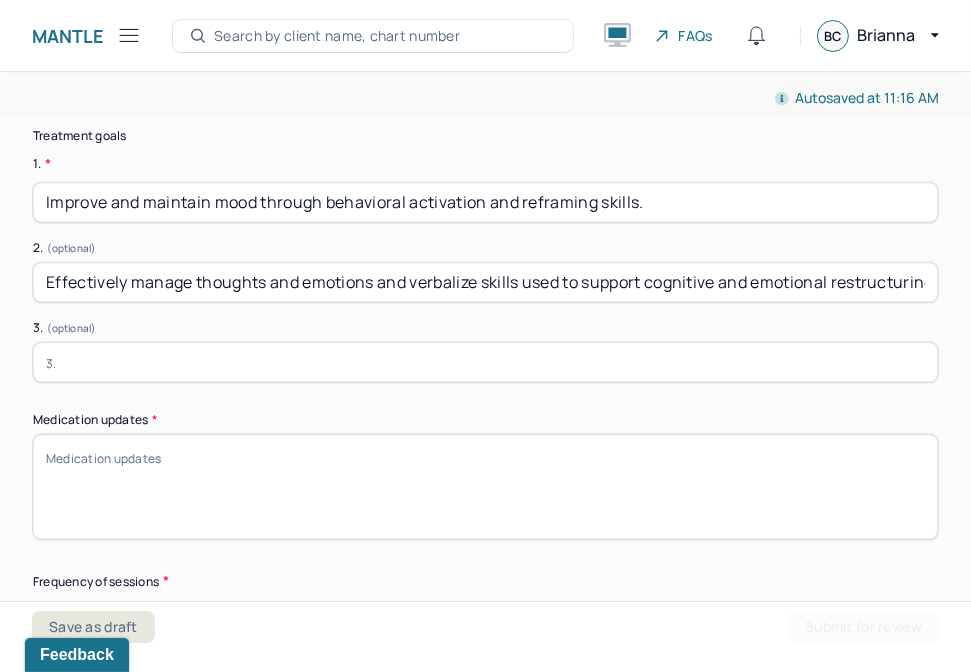 click on "Effectively manage thoughts and emotions and verbalize skills used to support cognitive and emotional restructuring." at bounding box center (485, 282) 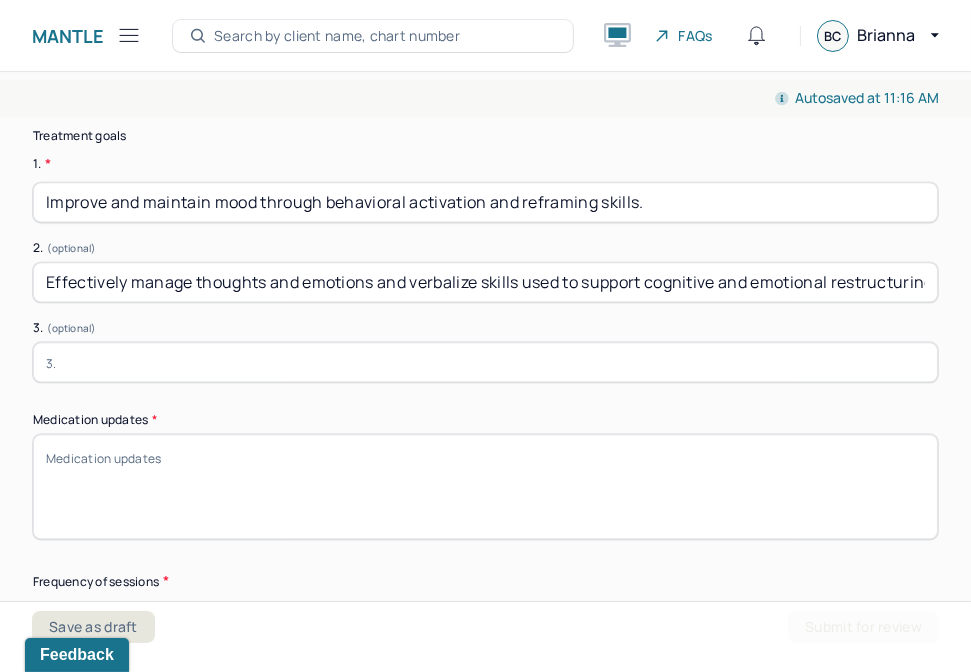 type on "Effectively manage thoughts and emotions and verbalize skills used to support cognitive and emotional restructuring." 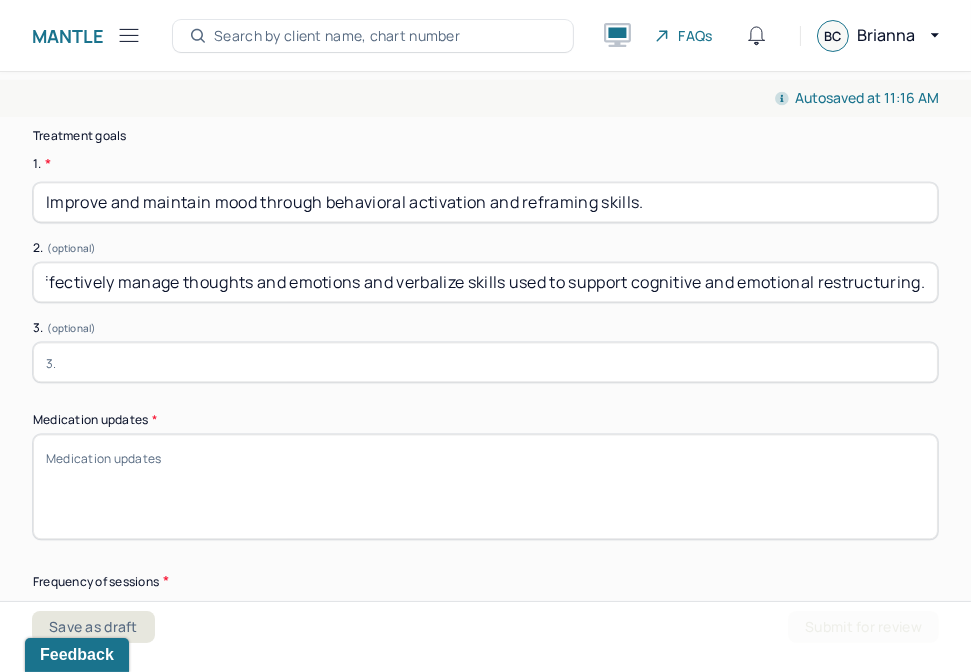 drag, startPoint x: 840, startPoint y: 296, endPoint x: 938, endPoint y: 296, distance: 98 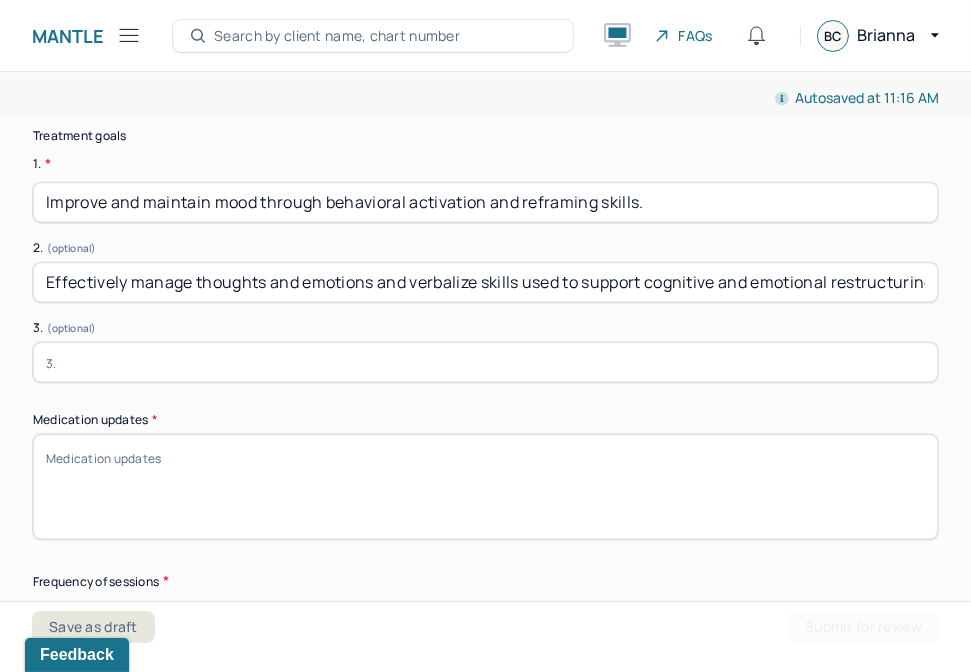 drag, startPoint x: 752, startPoint y: 288, endPoint x: -27, endPoint y: 348, distance: 781.30725 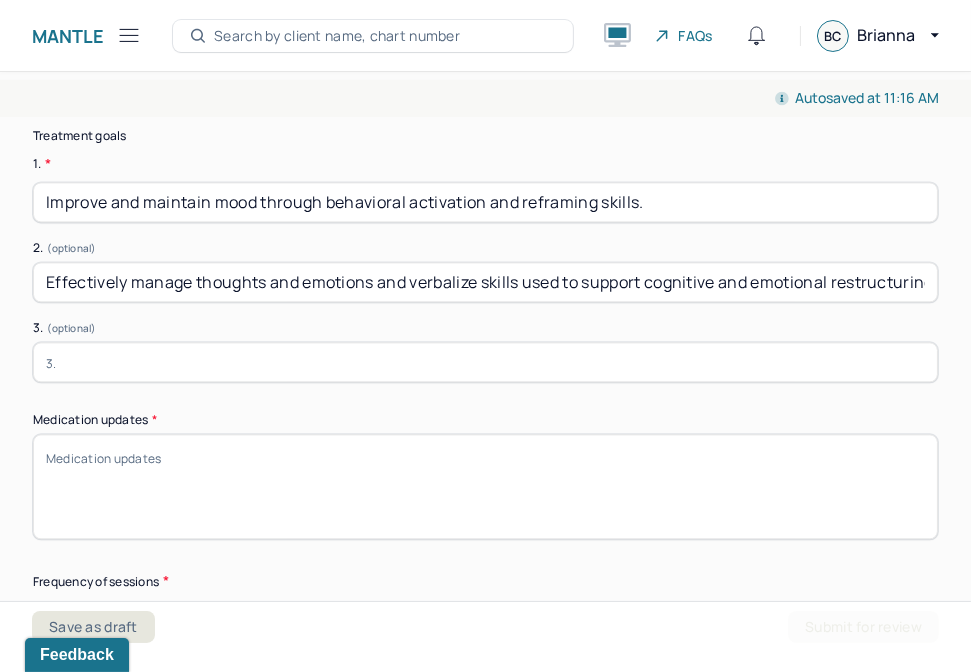 click at bounding box center [485, 362] 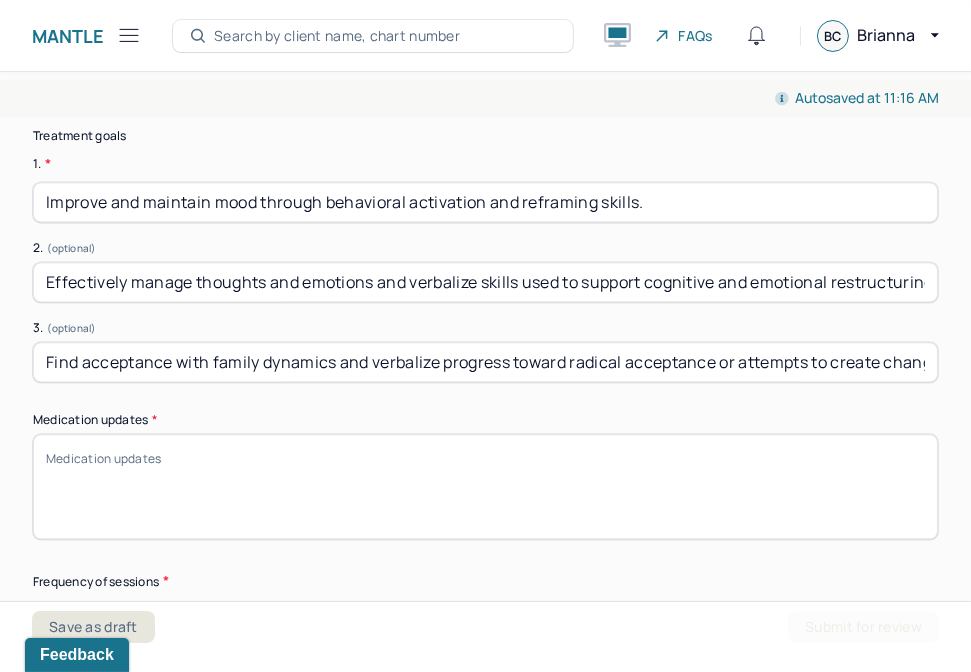 scroll, scrollTop: 0, scrollLeft: 301, axis: horizontal 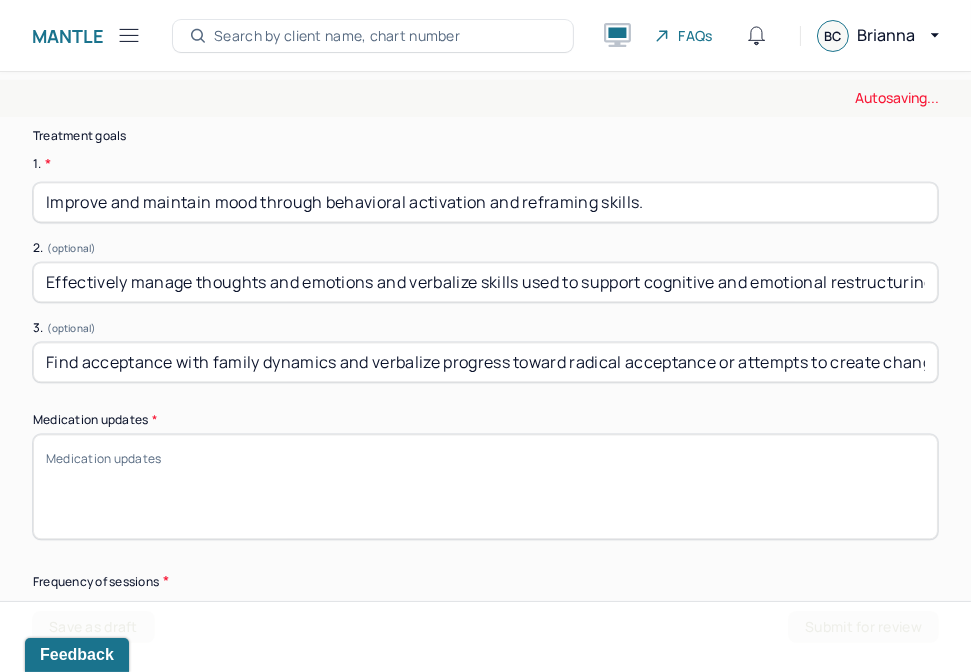 drag, startPoint x: 233, startPoint y: 365, endPoint x: -104, endPoint y: 382, distance: 337.4285 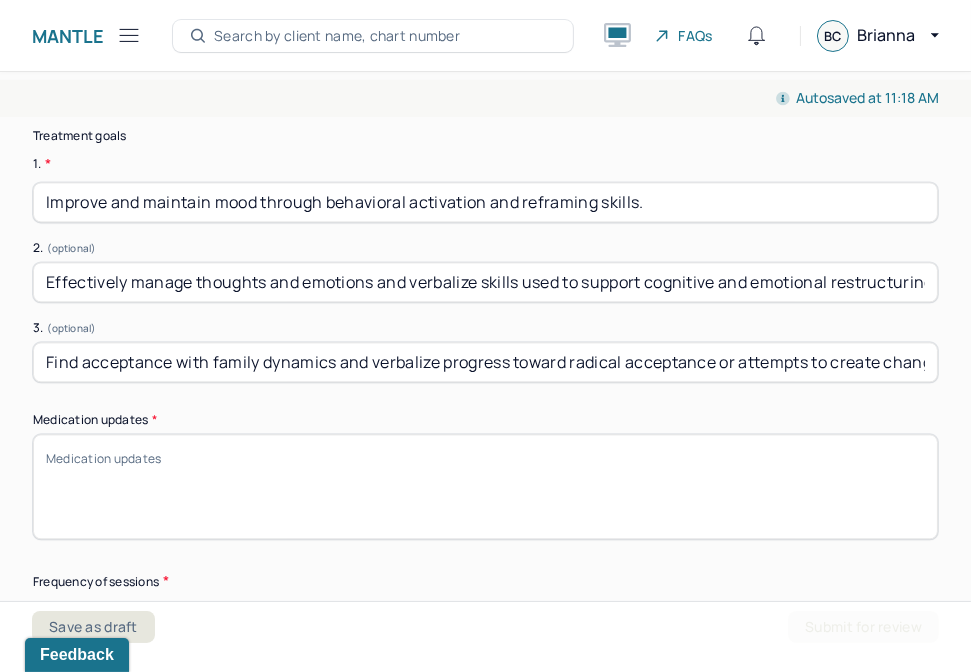 scroll, scrollTop: 5306, scrollLeft: 0, axis: vertical 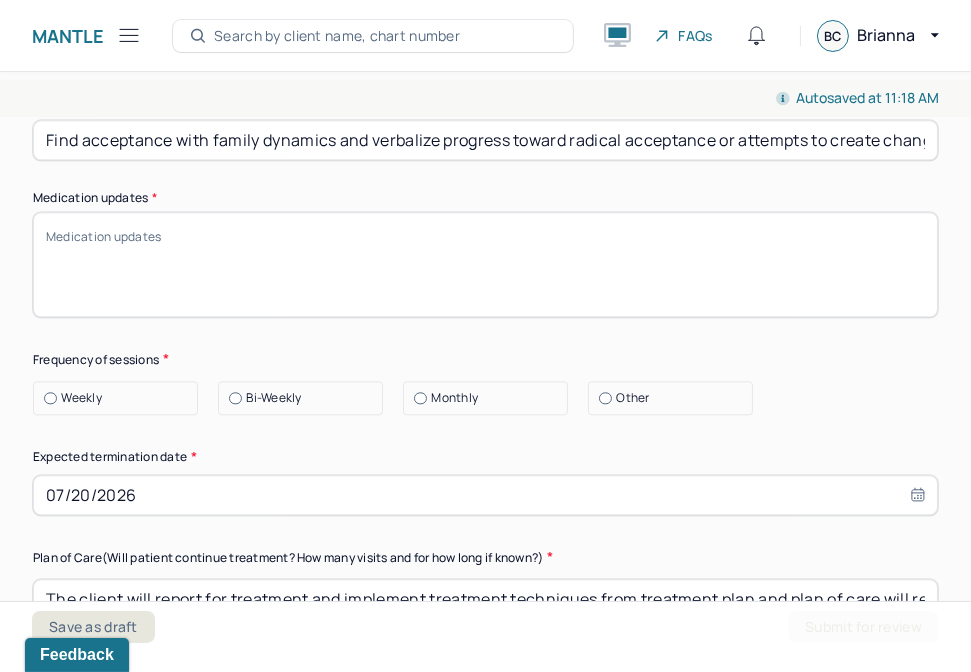 type on "Find acceptance with family dynamics and verbalize progress toward radical acceptance or attempts to create change that are within the client's control." 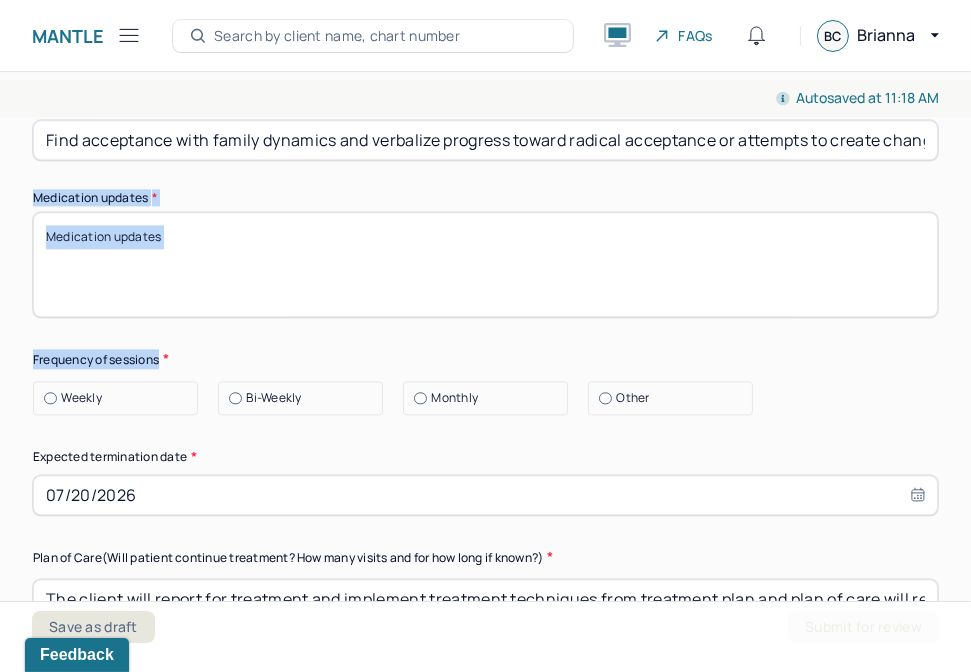 click on "Summary Present at session Patient Mother Stepfather Spouse Father Stepmother Partner Guardian Other Specify other person present (optional) Type of treatment recommended Individual Family Group Collateral/Parenting Treatment Modality/Intervention(s) Cognitive/Behavioral Behavioral Modification Supportive Marital/Couples Therapy Family Therapy Stress Management Psychodynamic Parent Training Crisis Intervention Other Specify Other (optional) Treatment goals 1. * Improve and maintain mood through behavioral activation and reframing skills. 2. (optional) Effectively manage thoughts and emotions and verbalize skills used to support cognitive and emotional restructuring. 3. (optional) Find acceptance with family dynamics and verbalize progress toward radical acceptance or attempts to create change that are within the client's control. Medication updates * Frequency of sessions Weekly Bi-Weekly Monthly Other Expected termination date * 07/20/2026 Plan of Care Prognosis Subjective report   Summary" at bounding box center [485, 116] 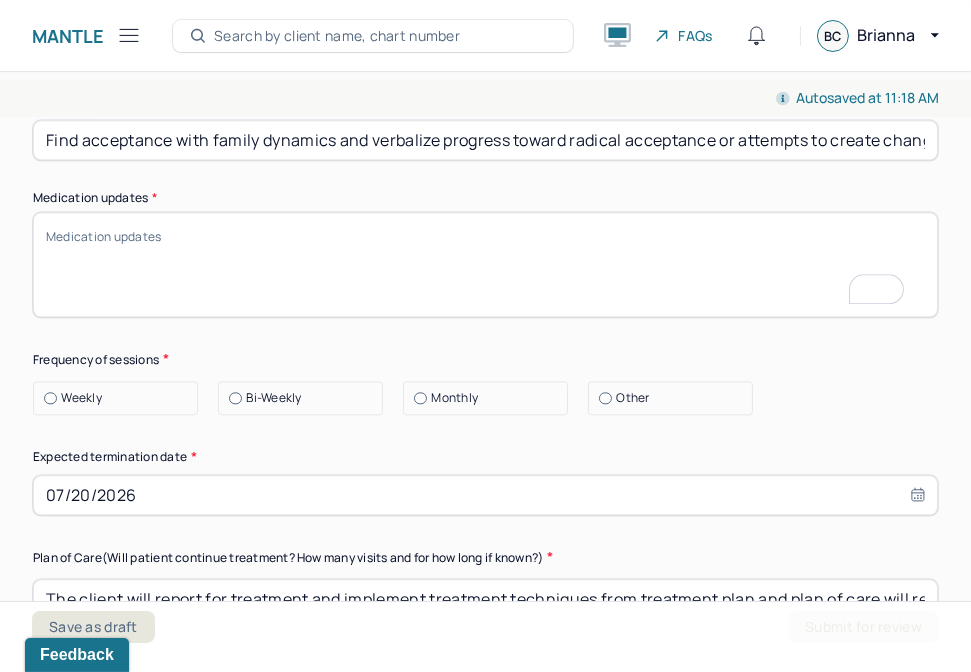 scroll, scrollTop: 5587, scrollLeft: 0, axis: vertical 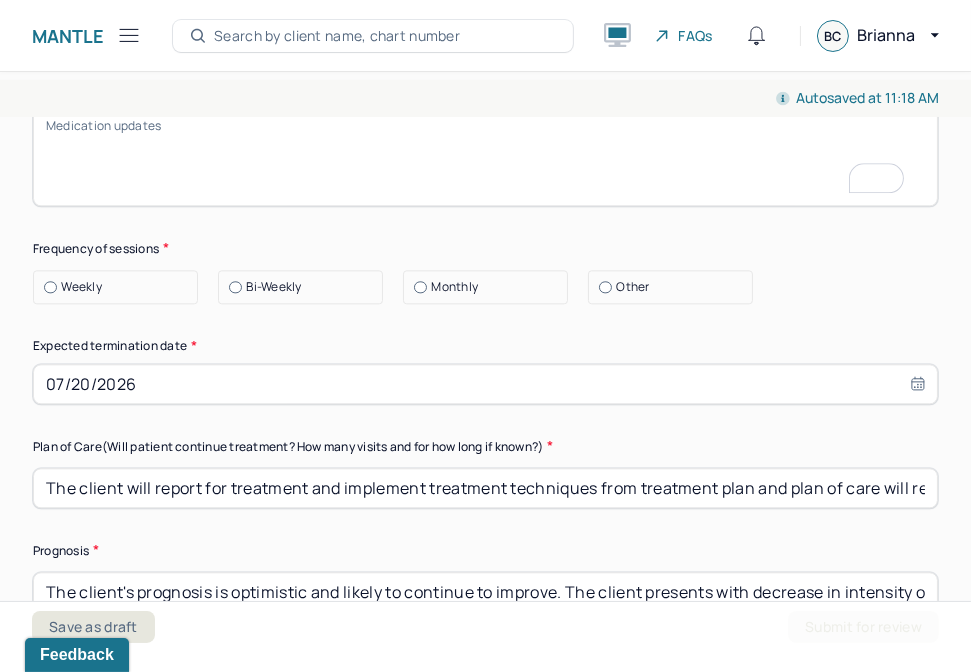 click on "Weekly" at bounding box center [120, 287] 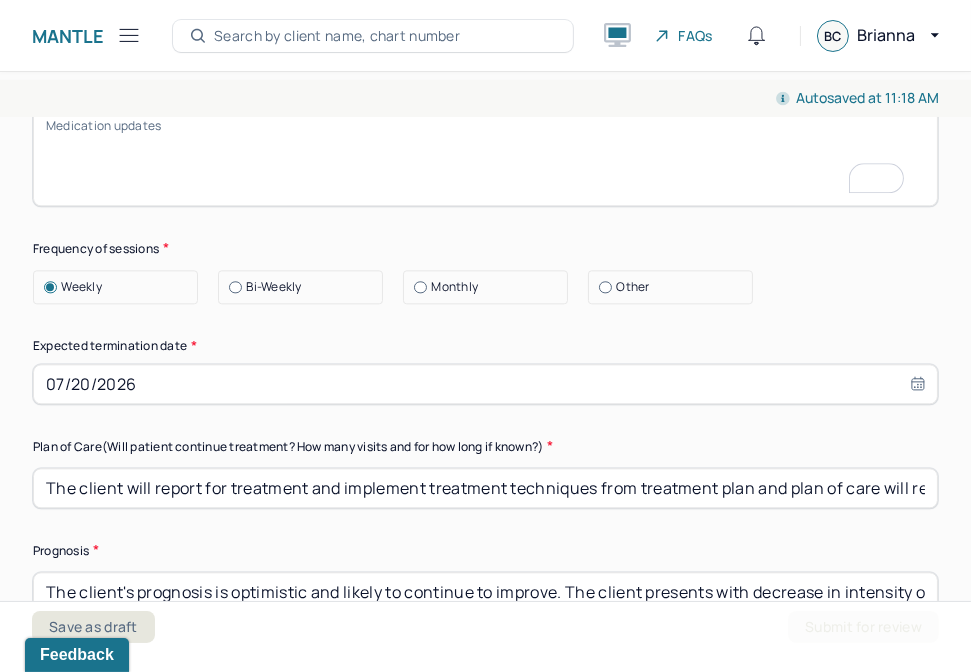 scroll, scrollTop: 5640, scrollLeft: 0, axis: vertical 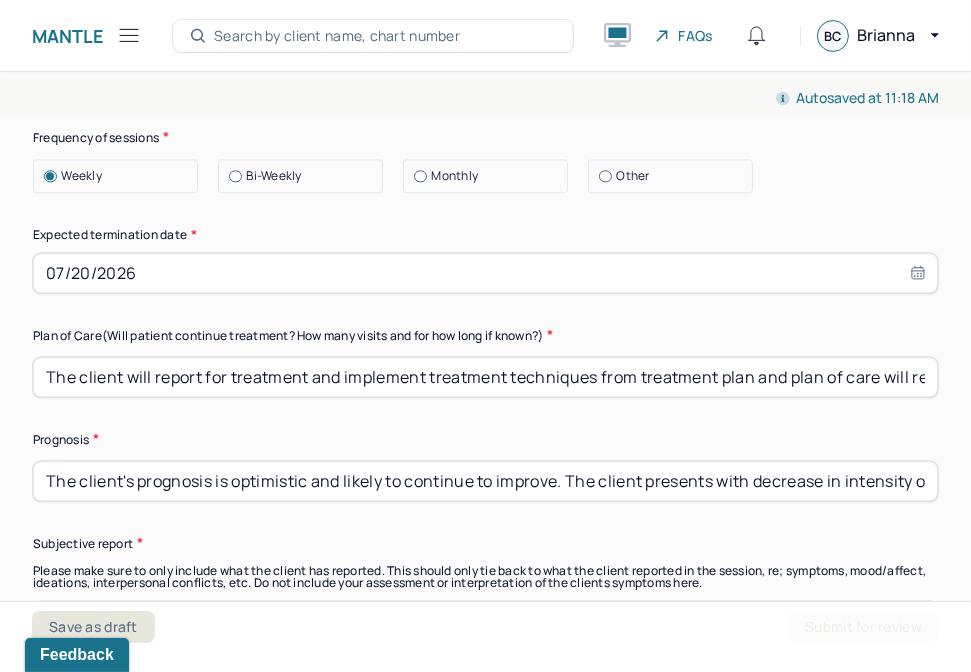 click on "07/20/2026" at bounding box center (485, 273) 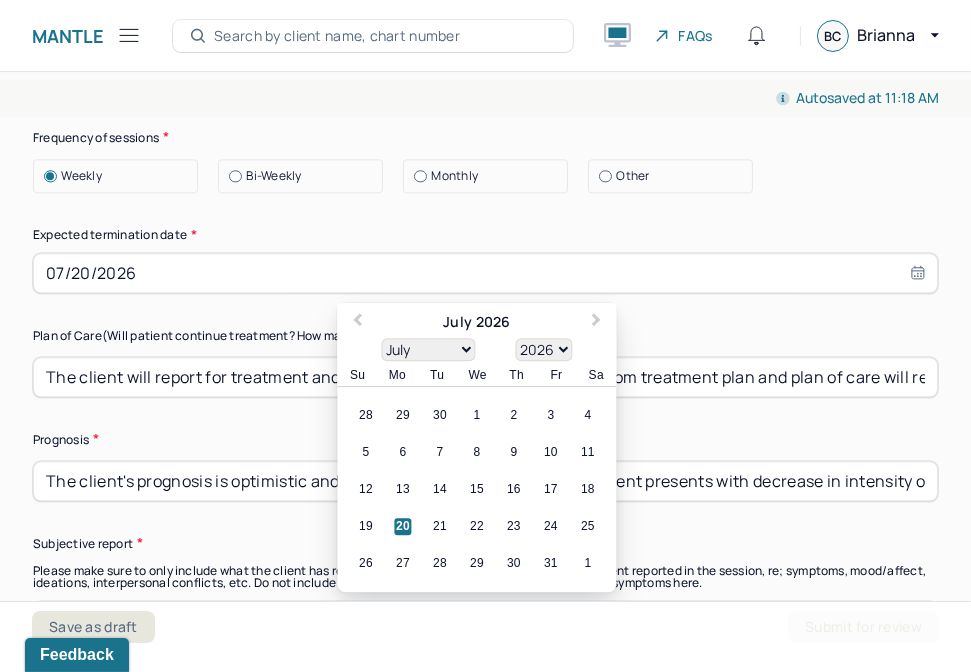 click on "Summary Present at session Patient Mother Stepfather Spouse Father Stepmother Partner Guardian Other Specify other person present (optional) Type of treatment recommended Individual Family Group Collateral/Parenting Treatment Modality/Intervention(s) Cognitive/Behavioral Behavioral Modification Supportive Marital/Couples Therapy Family Therapy Stress Management Psychodynamic Parent Training Crisis Intervention Other Specify Other (optional) Treatment goals 1. * Improve and maintain mood through behavioral activation and reframing skills. 2. (optional) Effectively manage thoughts and emotions and verbalize skills used to support cognitive and emotional restructuring. 3. (optional) Find acceptance with family dynamics and verbalize progress toward radical acceptance or attempts to create change that are within the client's control. Medication updates * Frequency of sessions Weekly Bi-Weekly Monthly Other Expected termination date * 07/20/2026 Previous Month Next Month July 2026 January February March April May" at bounding box center [485, -106] 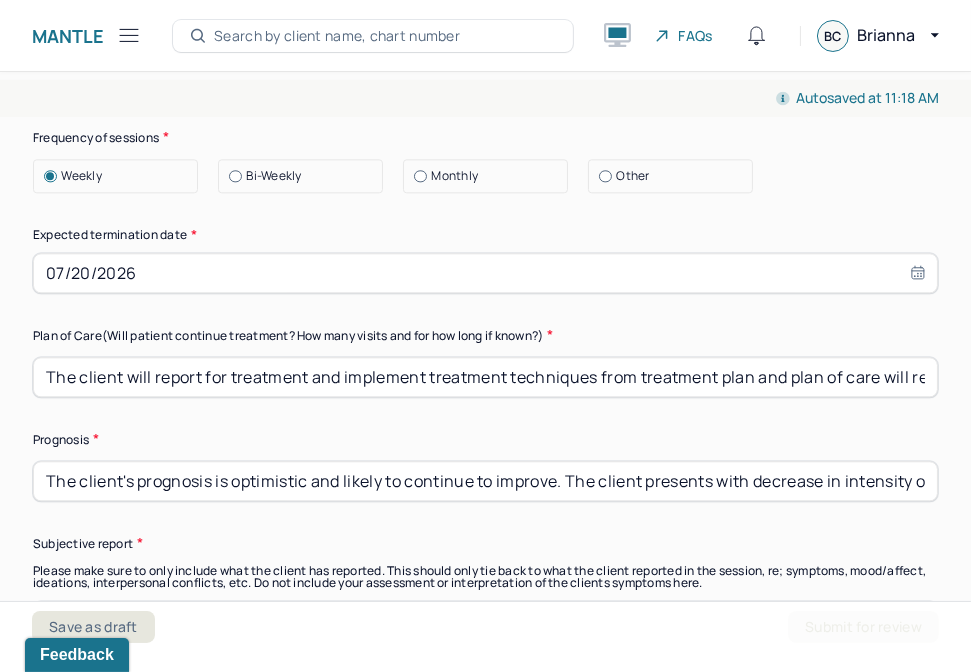 scroll, scrollTop: 5750, scrollLeft: 0, axis: vertical 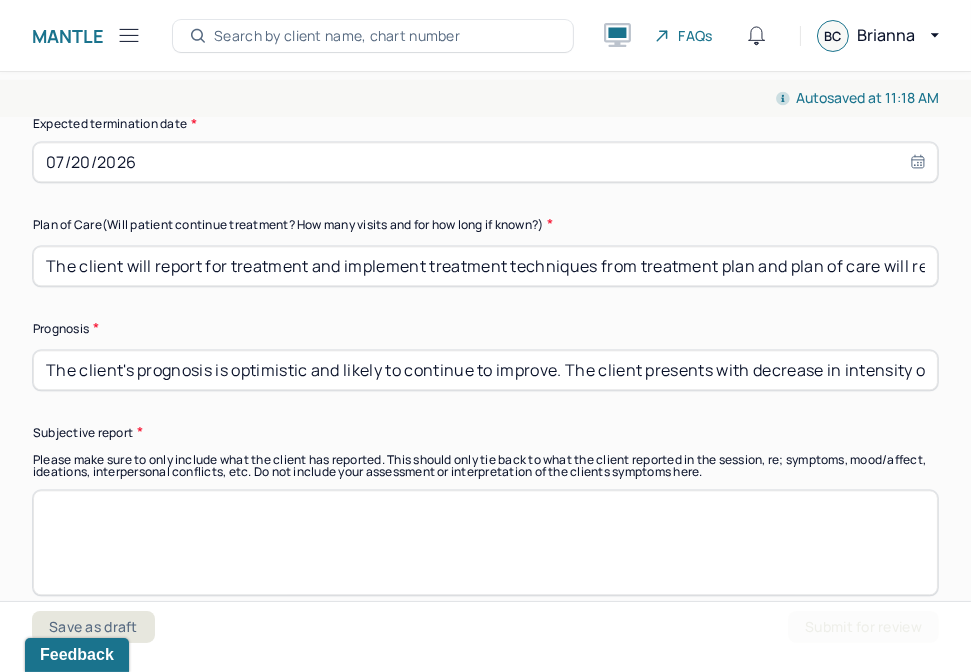 click on "07/20/2026" at bounding box center (485, 162) 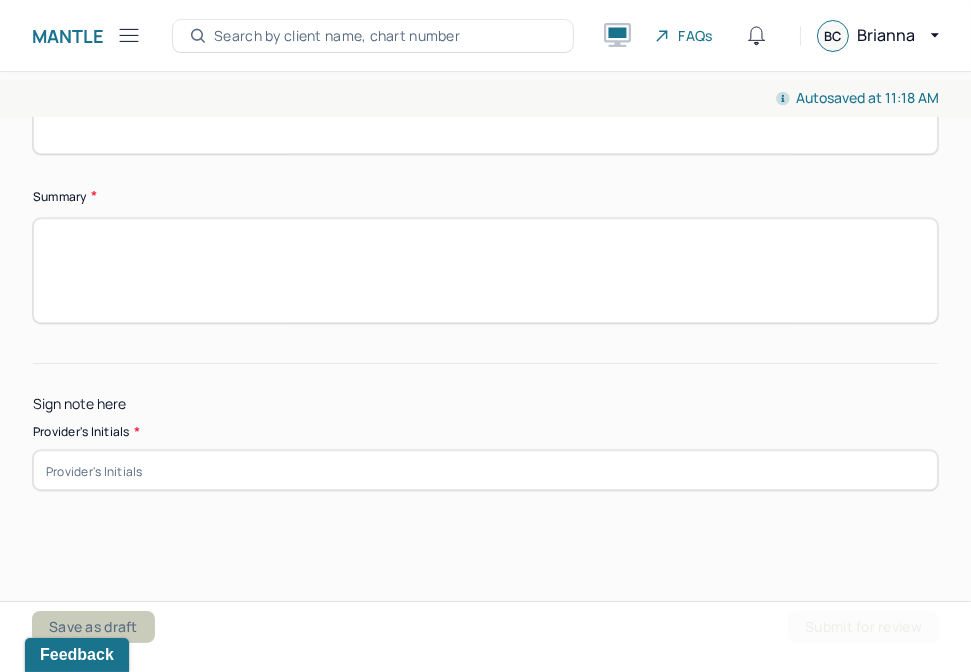 click on "Save as draft" at bounding box center (93, 627) 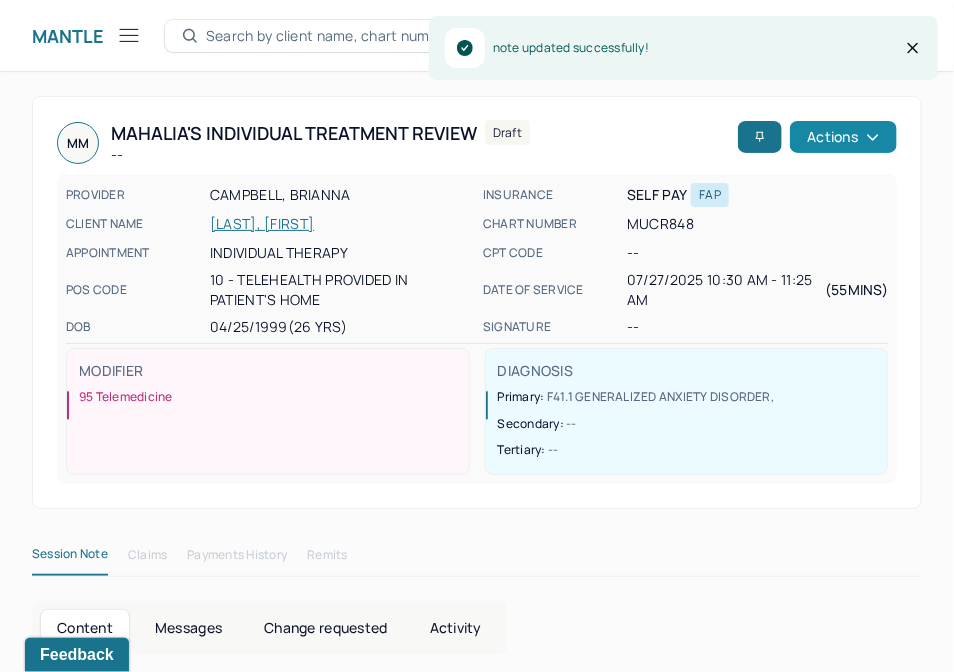 click on "Actions" at bounding box center [843, 137] 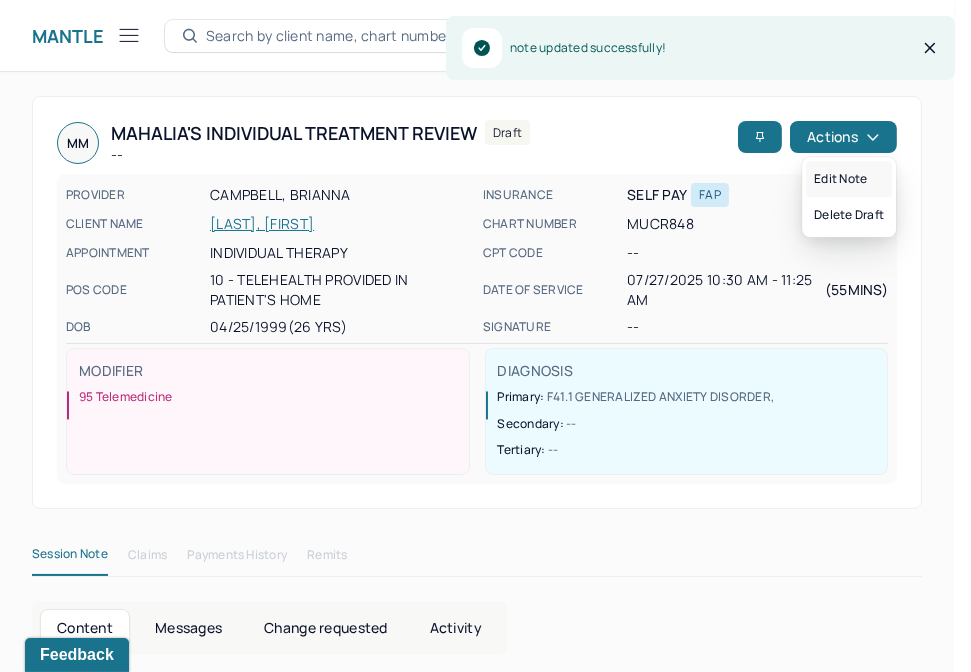 click on "Edit note" at bounding box center [849, 179] 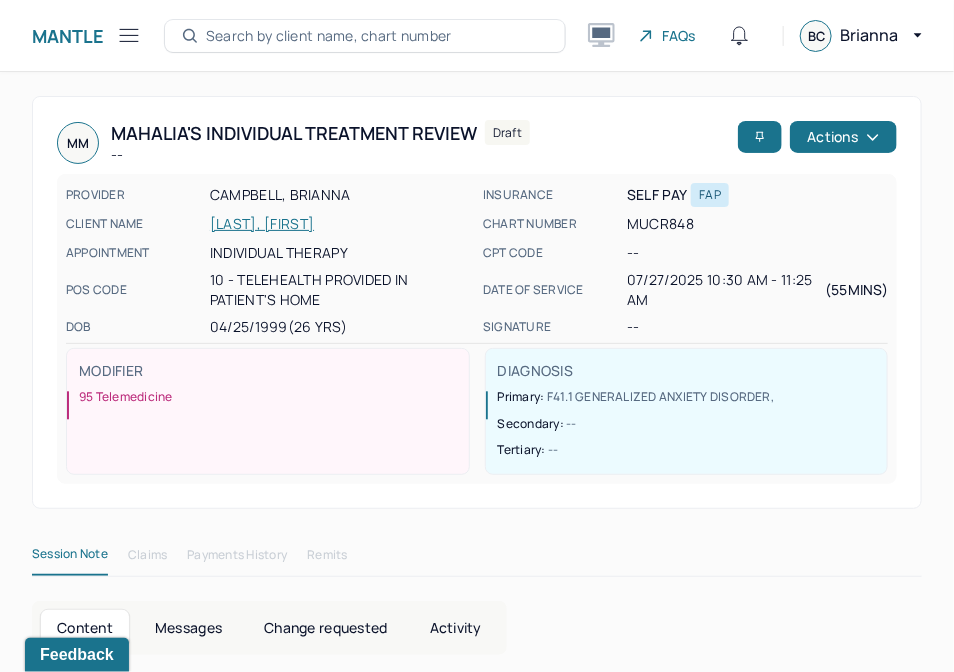 click on "[LAST], [FIRST]" at bounding box center [340, 224] 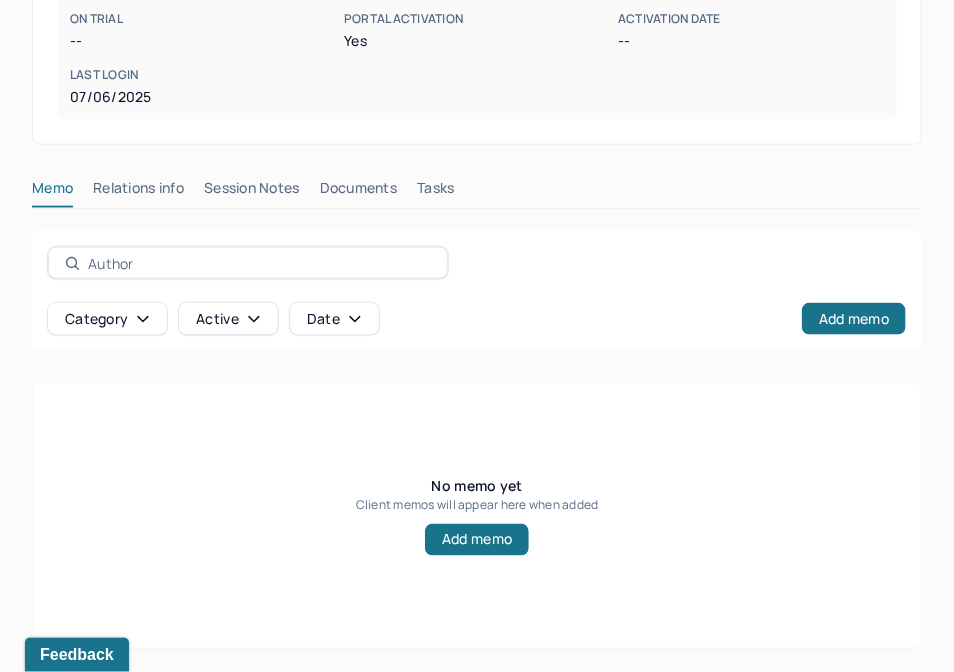 click on "Relations info" at bounding box center (138, 192) 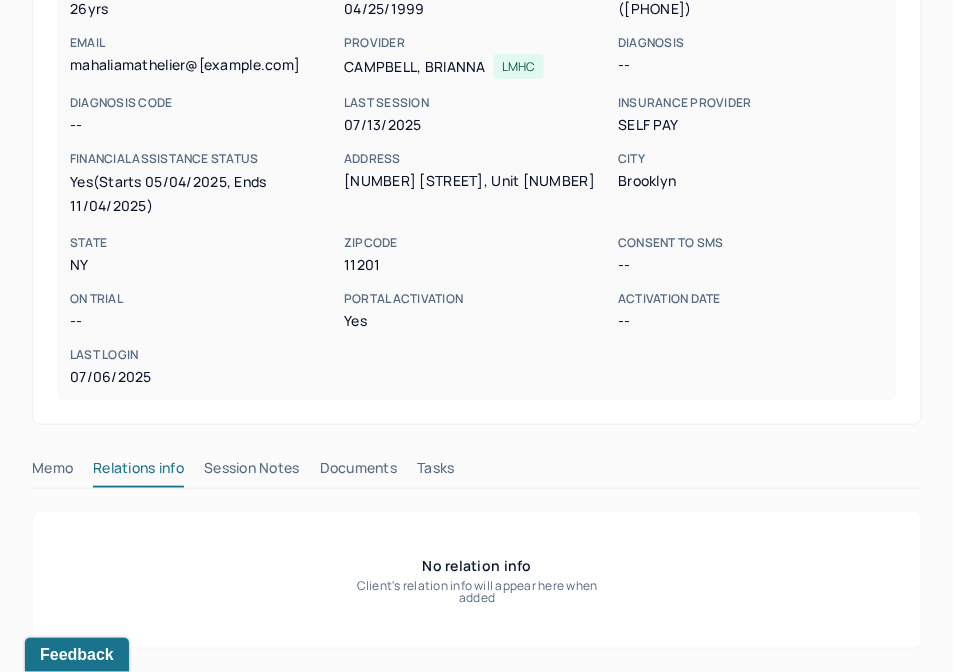 click on "Session Notes" at bounding box center (252, 472) 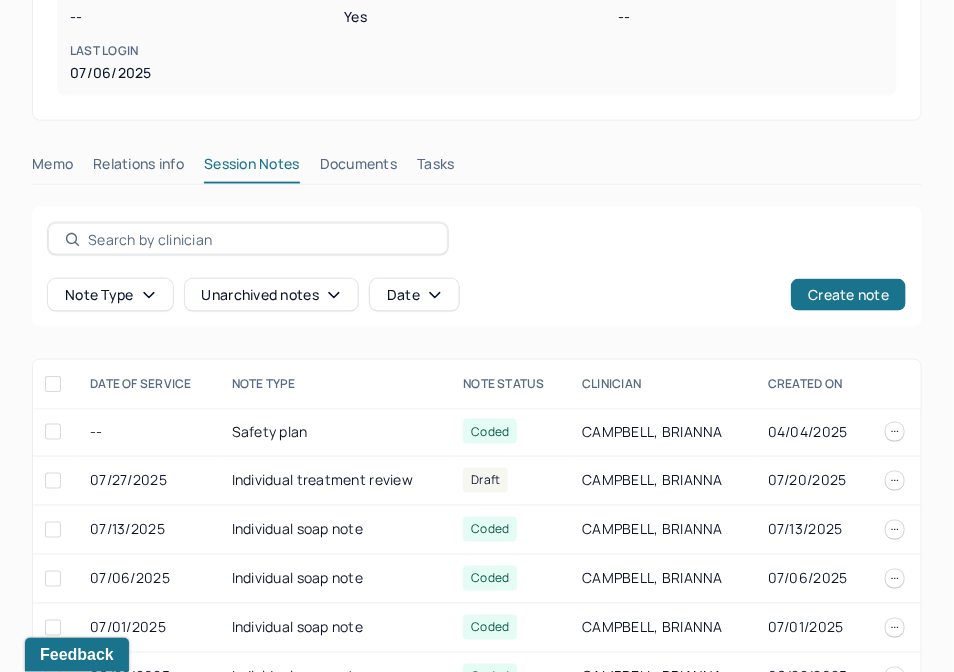 click on "Documents" at bounding box center (359, 168) 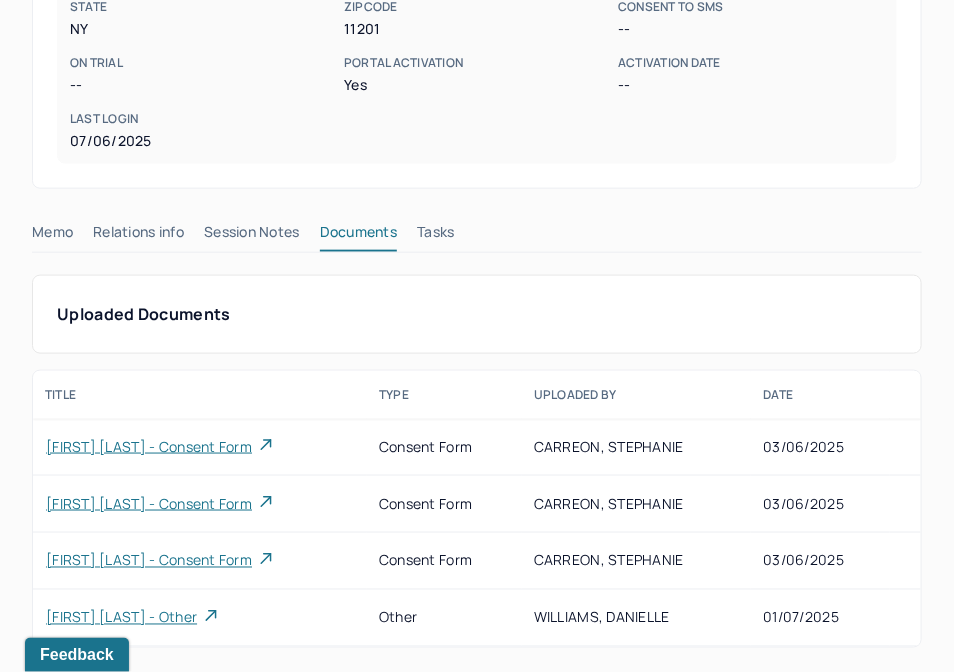 click on "Tasks" at bounding box center [435, 236] 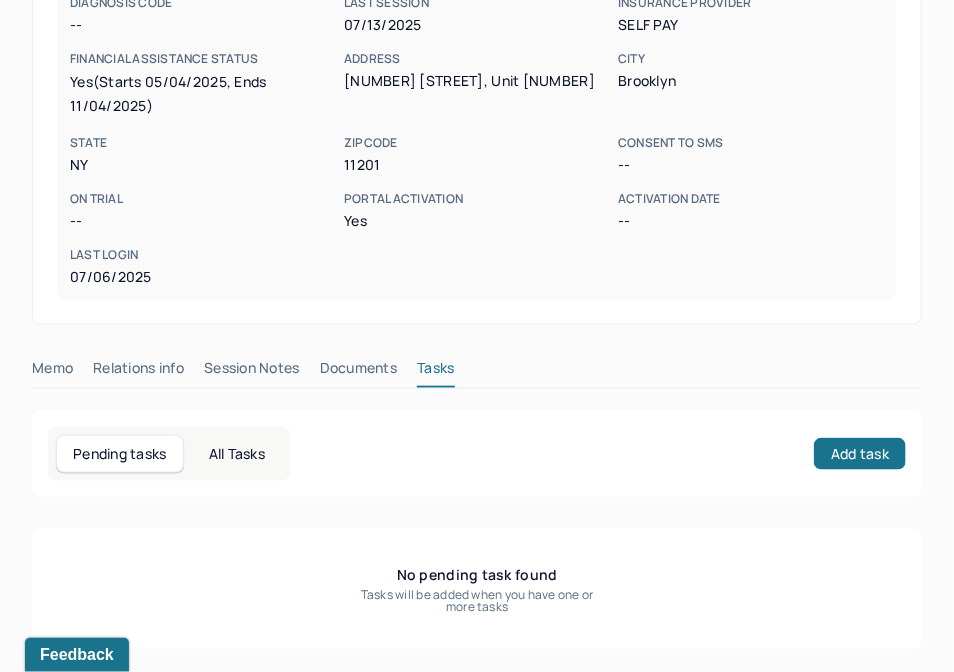 click on "Documents" at bounding box center [359, 372] 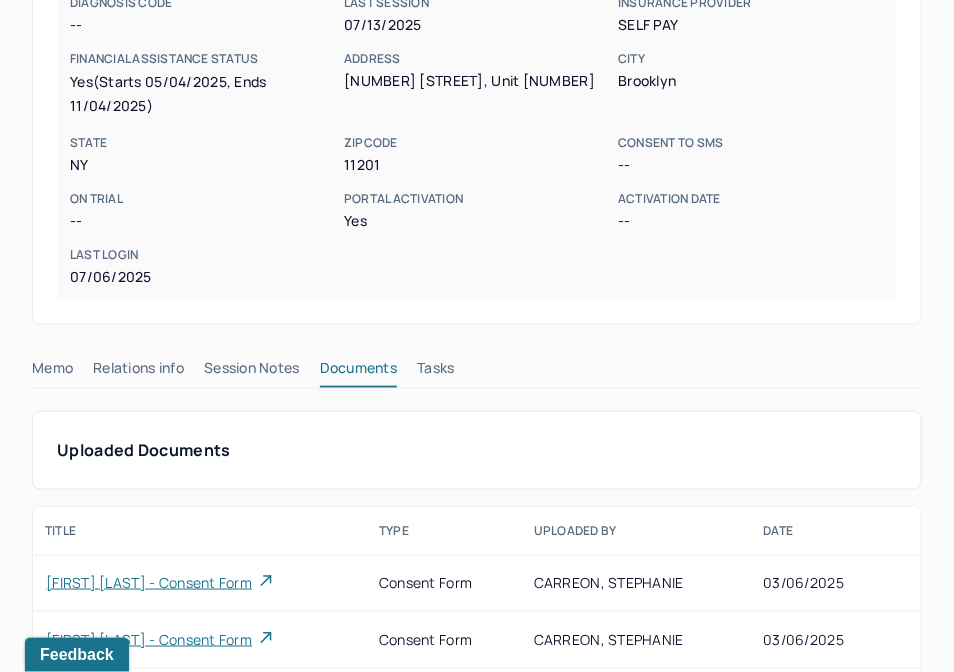 click on "Memo" at bounding box center (52, 372) 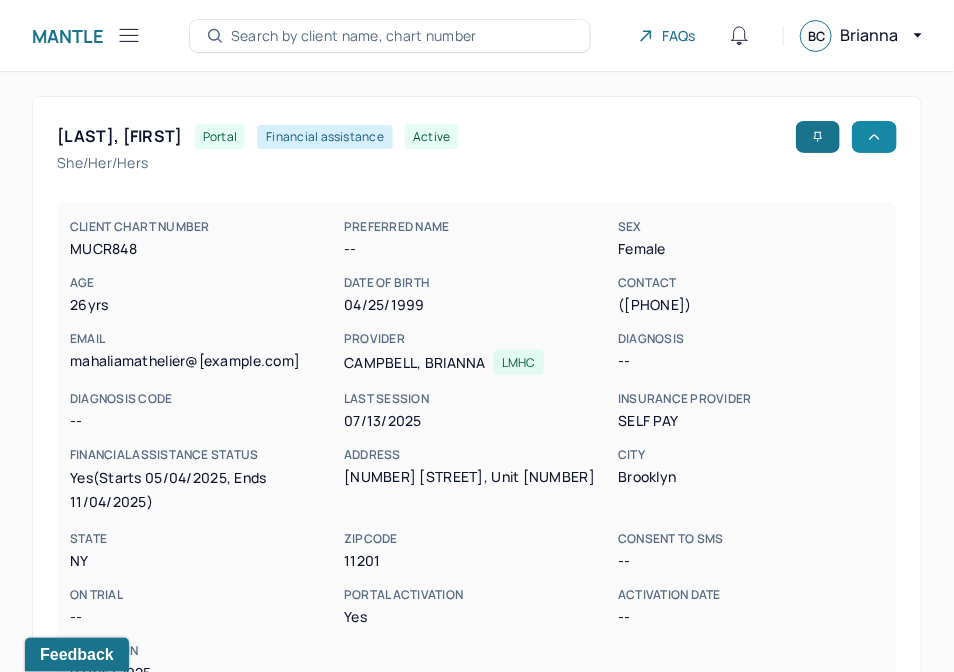 click 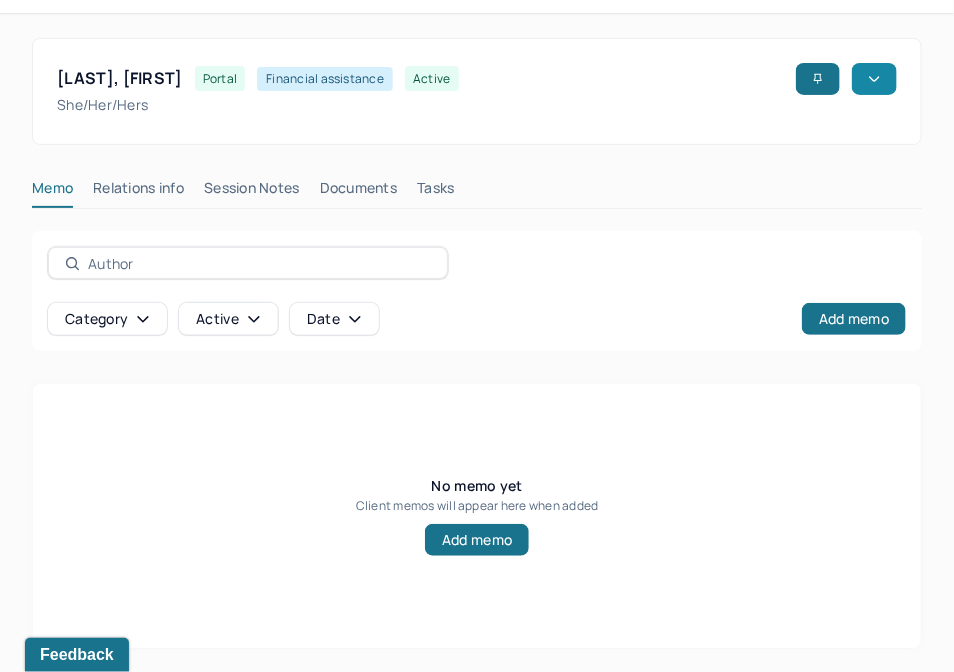 click on "MATHELIER, MAHALIA Portal   Financial assistance   active         she/her/hers CLIENT CHART NUMBER MUCR848 PREFERRED NAME -- SEX female AGE 26  yrs DATE OF BIRTH 04/25/1999  CONTACT [PHONE] EMAIL [EMAIL] PROVIDER CAMPBELL, BRIANNA LMHC DIAGNOSIS -- DIAGNOSIS CODE -- LAST SESSION 07/13/2025 insurance provider Self Pay FINANCIAL ASSISTANCE STATUS yes (Starts 05/04/2025, Ends 11/04/2025) Address 179 Columbia Heights, Unit 22 City [CITY] State [STATE] Zipcode 11201 Consent to Sms -- On Trial -- Portal Activation Yes Activation Date -- Last Login 07/06/2025   Memo     Relations info     Session Notes     Documents     Tasks     Category     active     Date     Add memo   No memo yet Client memos will appear here when added   Add memo" at bounding box center [477, 343] 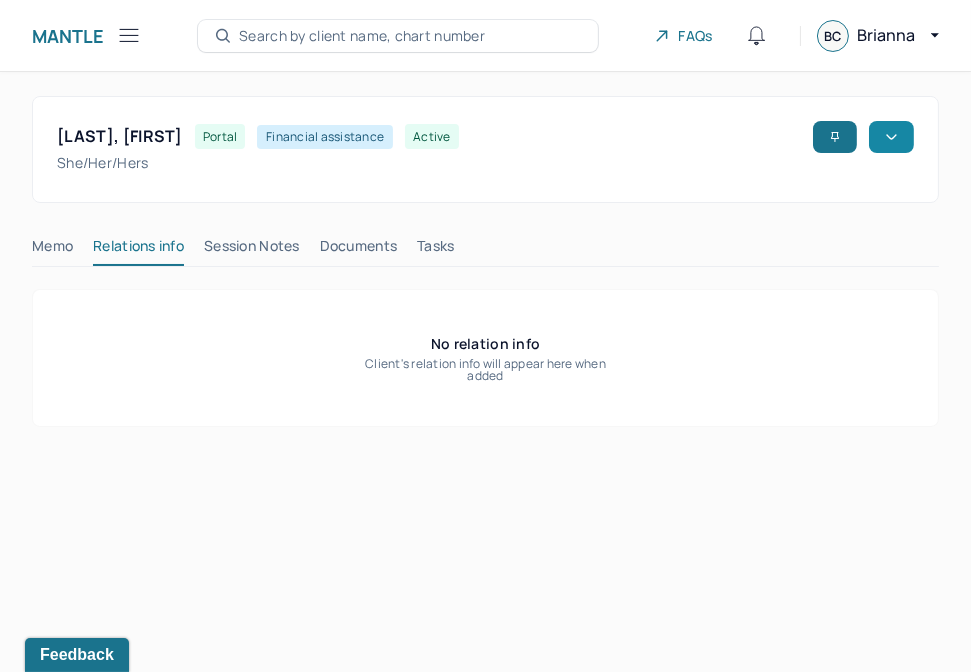 click on "Session Notes" at bounding box center (252, 250) 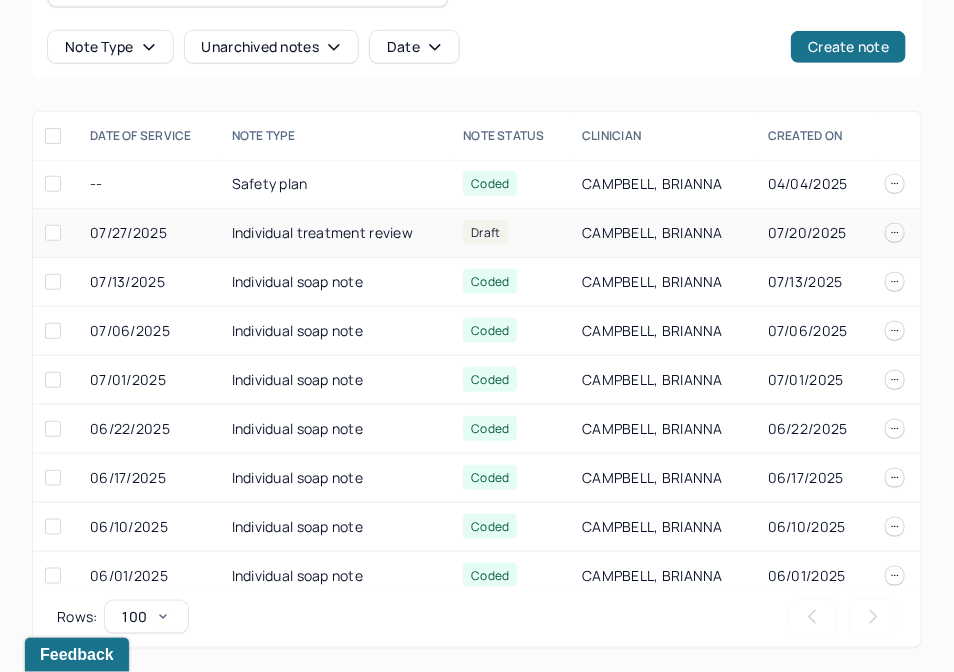 click on "Individual treatment review" at bounding box center [336, 233] 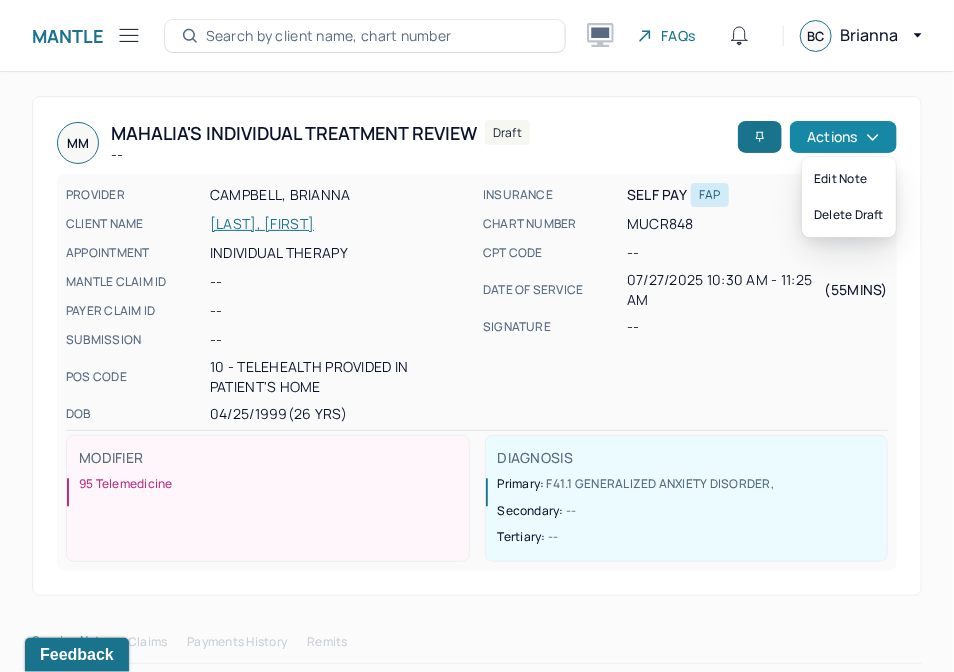 click on "Actions" at bounding box center (843, 137) 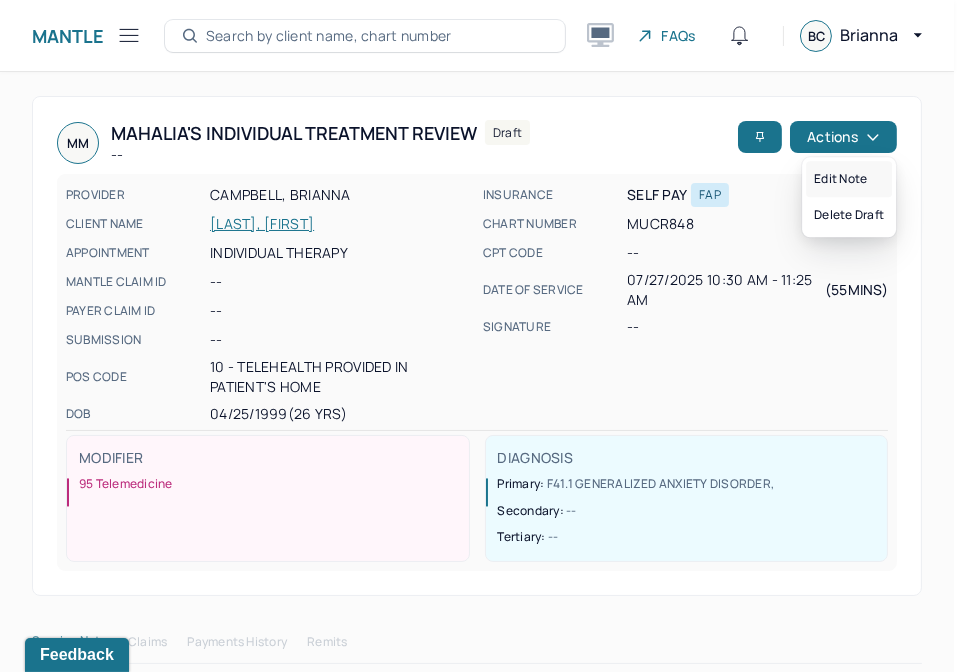 click on "Edit note" at bounding box center (849, 179) 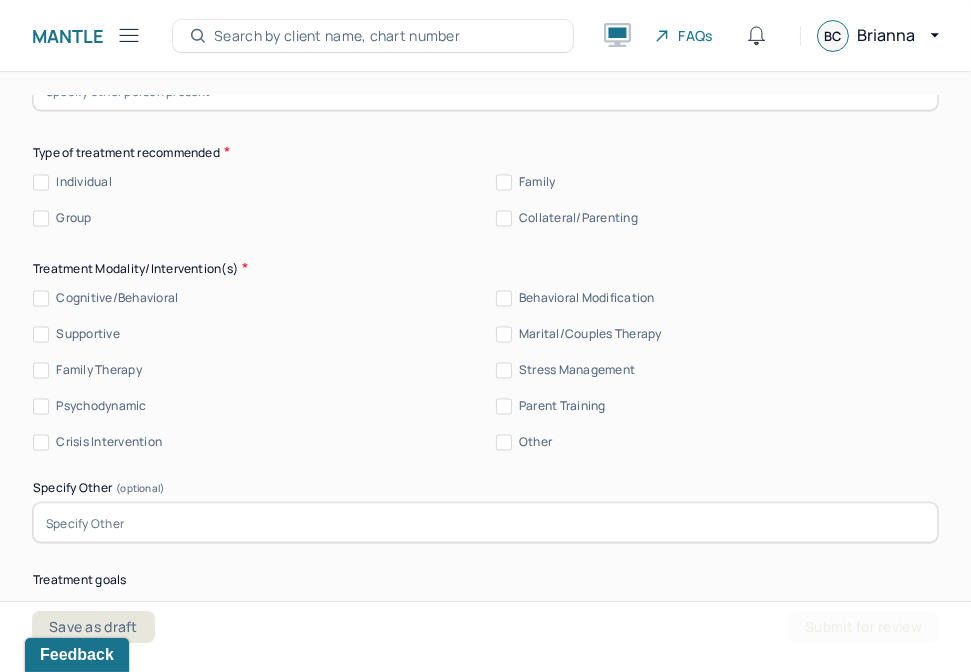 click on "Individual" at bounding box center (41, 182) 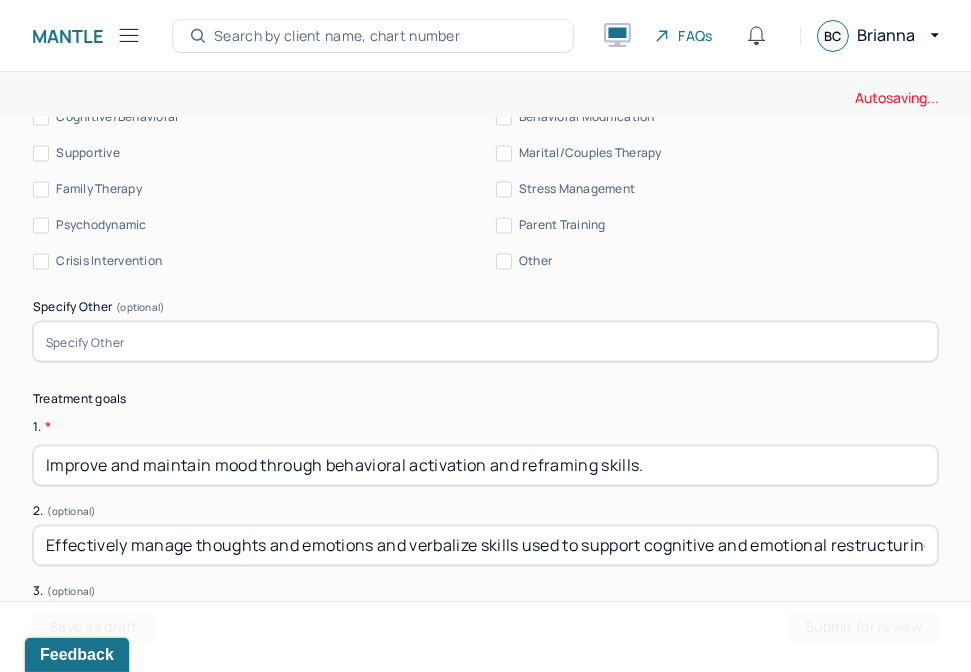 scroll, scrollTop: 4940, scrollLeft: 0, axis: vertical 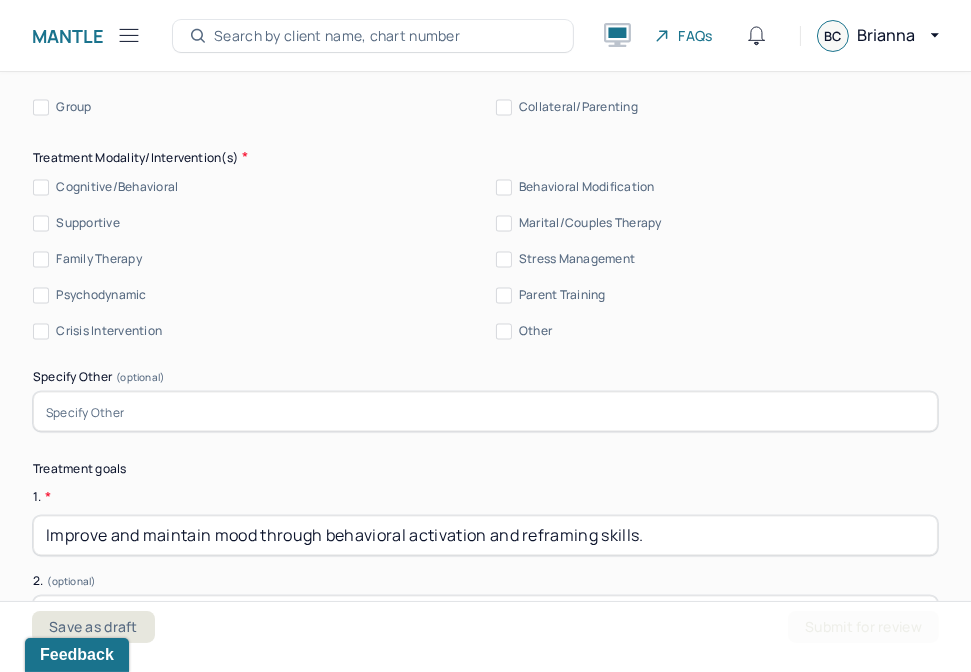 click on "Cognitive/Behavioral" at bounding box center [41, 187] 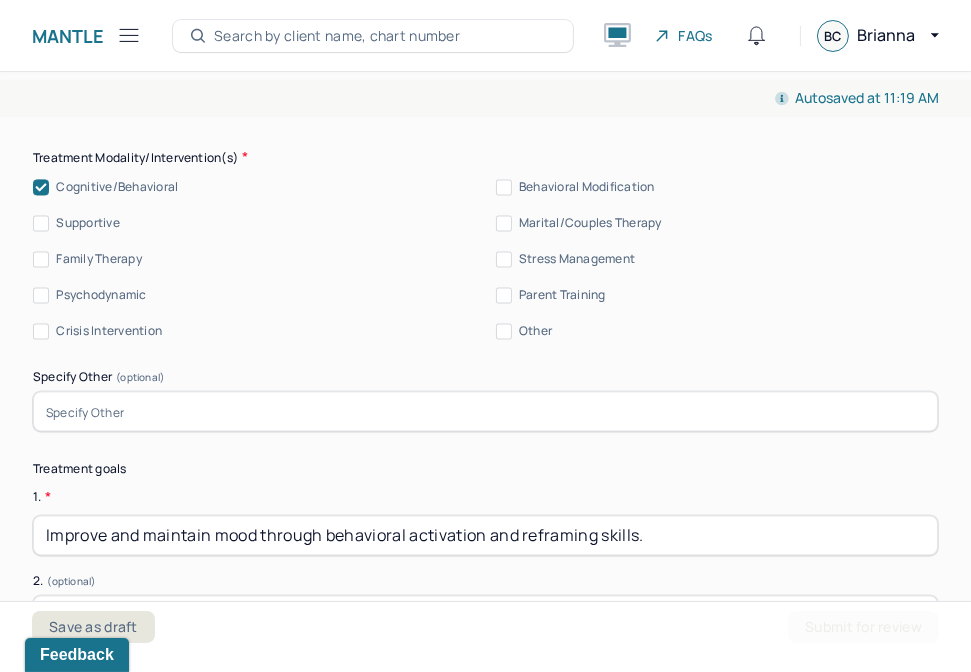click on "Supportive" at bounding box center [41, 223] 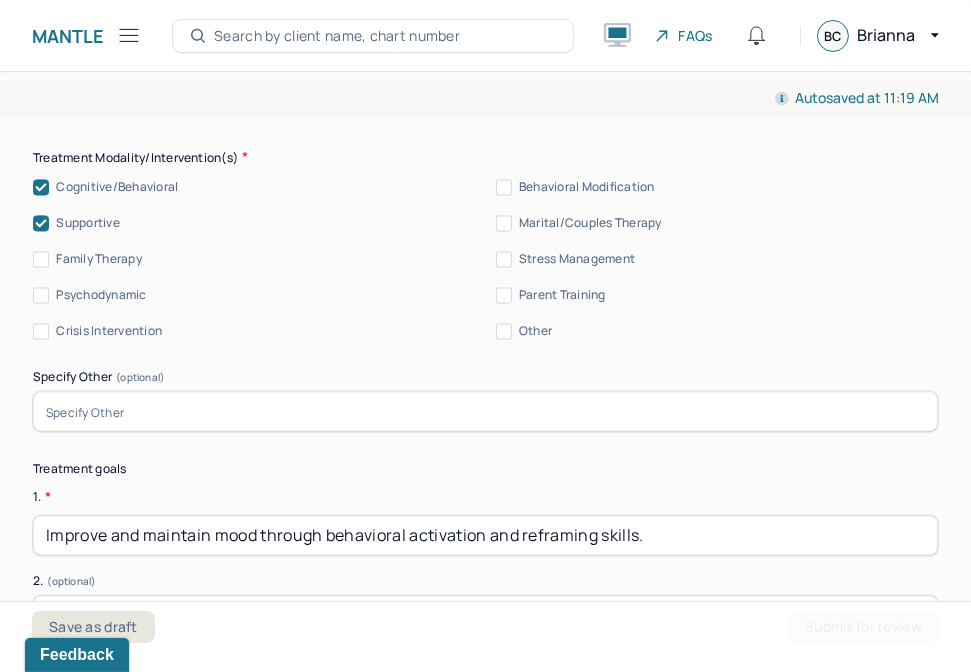 click on "Behavioral Modification" at bounding box center [587, 187] 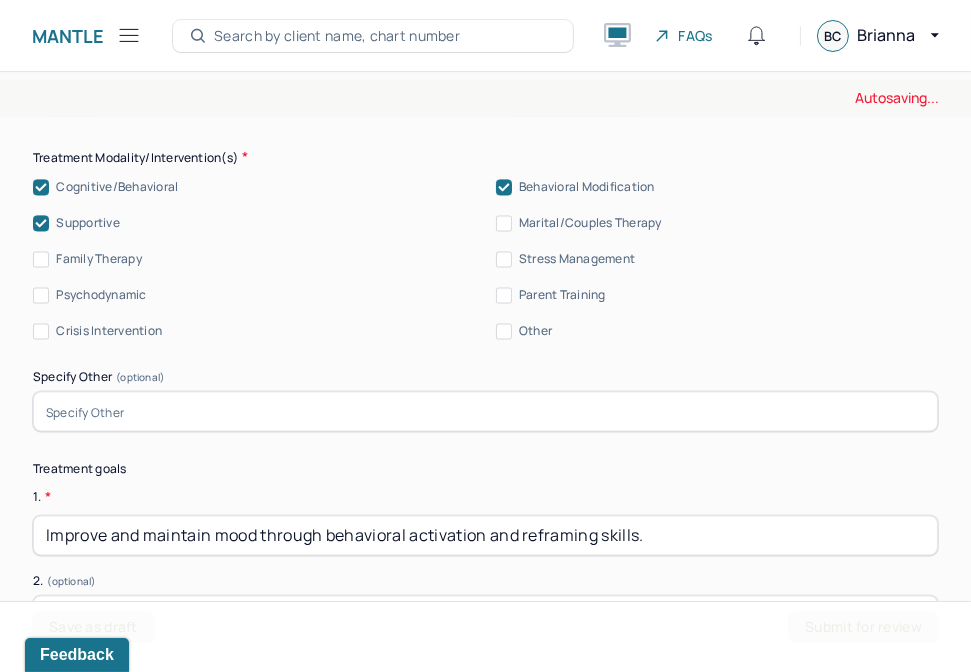 click on "Stress Management" at bounding box center [577, 259] 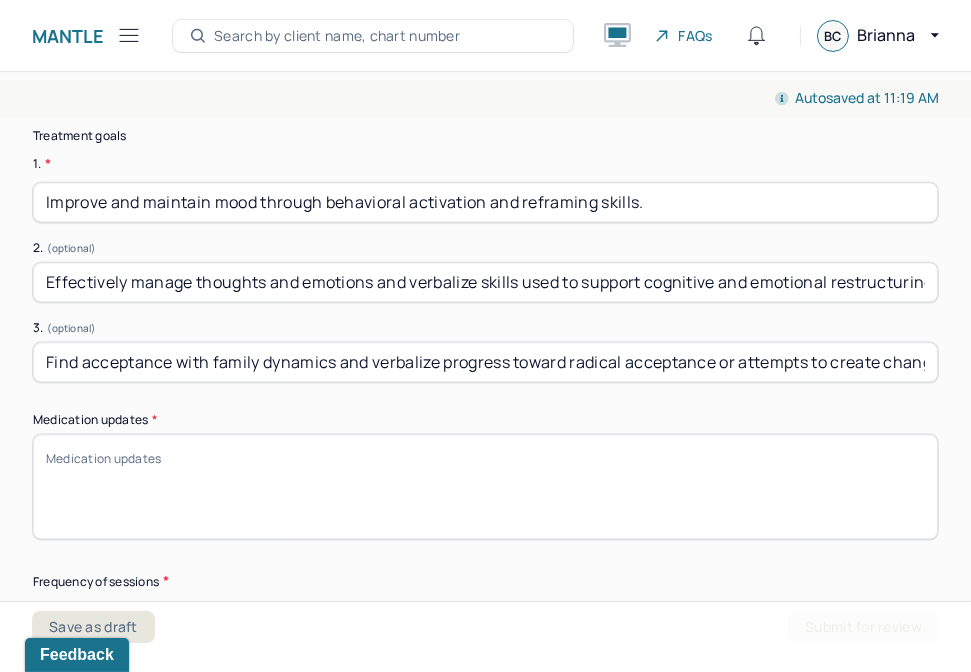 scroll, scrollTop: 5384, scrollLeft: 0, axis: vertical 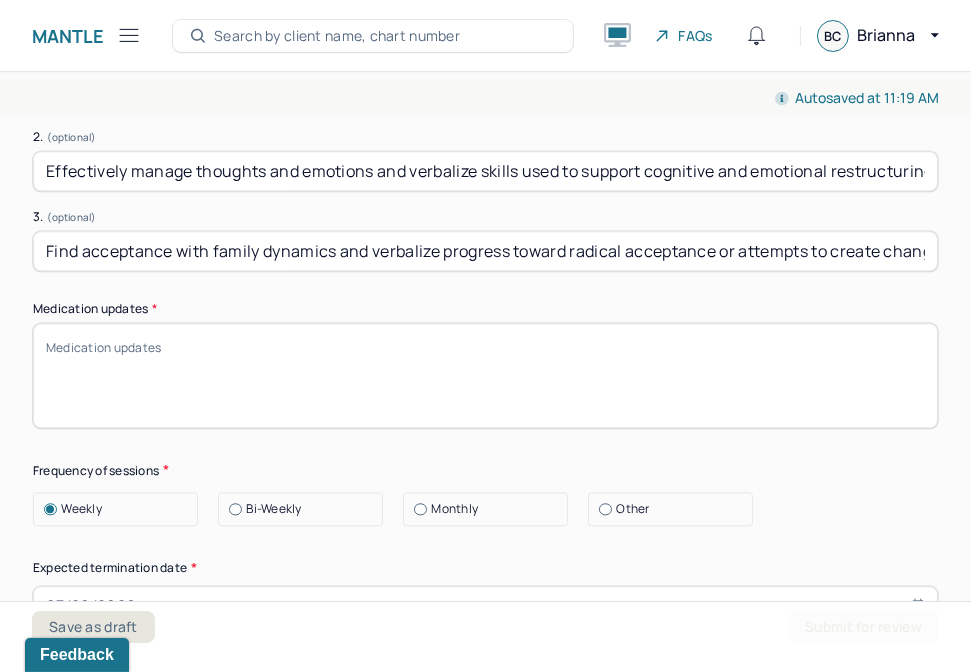 click on "Medication updates *" at bounding box center [485, 375] 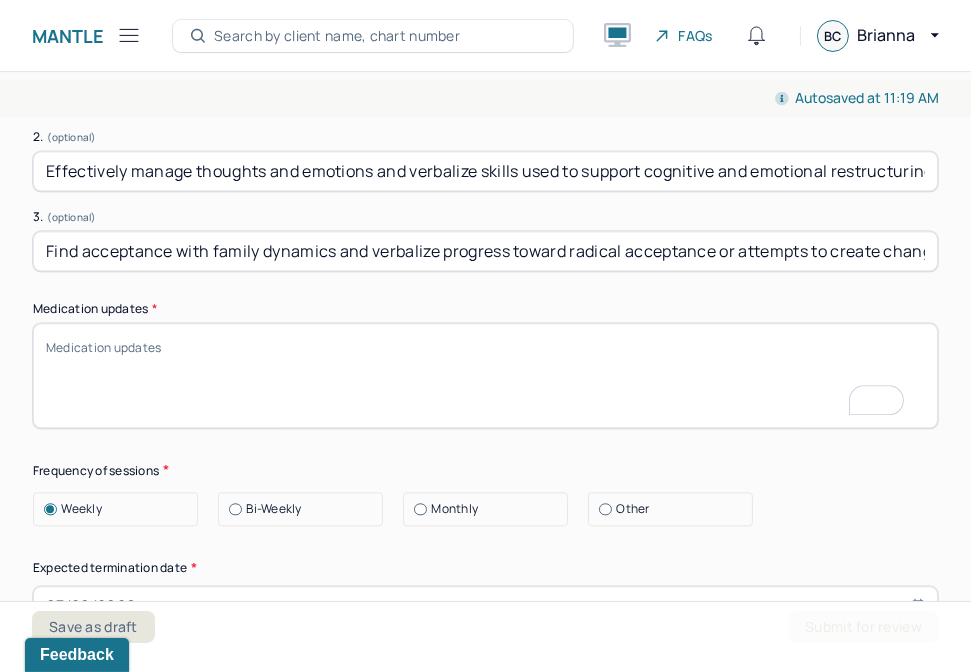 scroll, scrollTop: 5384, scrollLeft: 0, axis: vertical 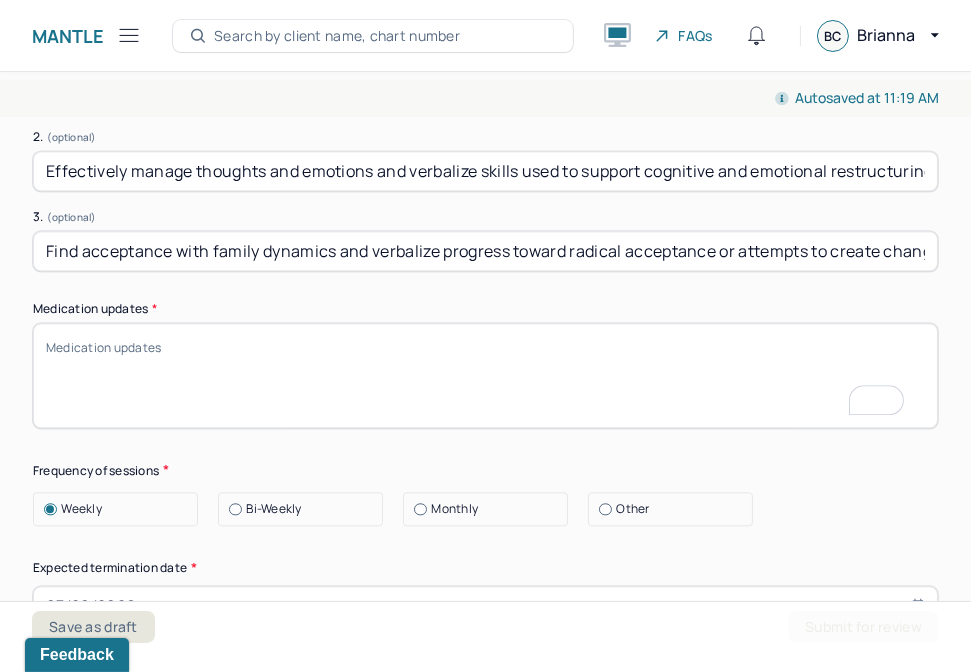 click on "Medication updates *" at bounding box center (485, 375) 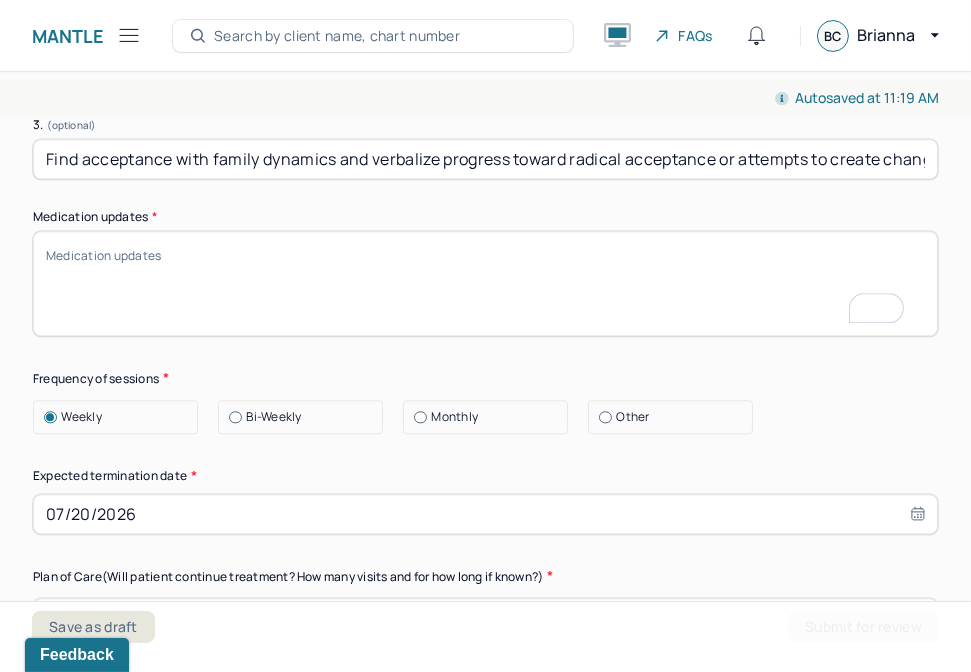 scroll, scrollTop: 5495, scrollLeft: 0, axis: vertical 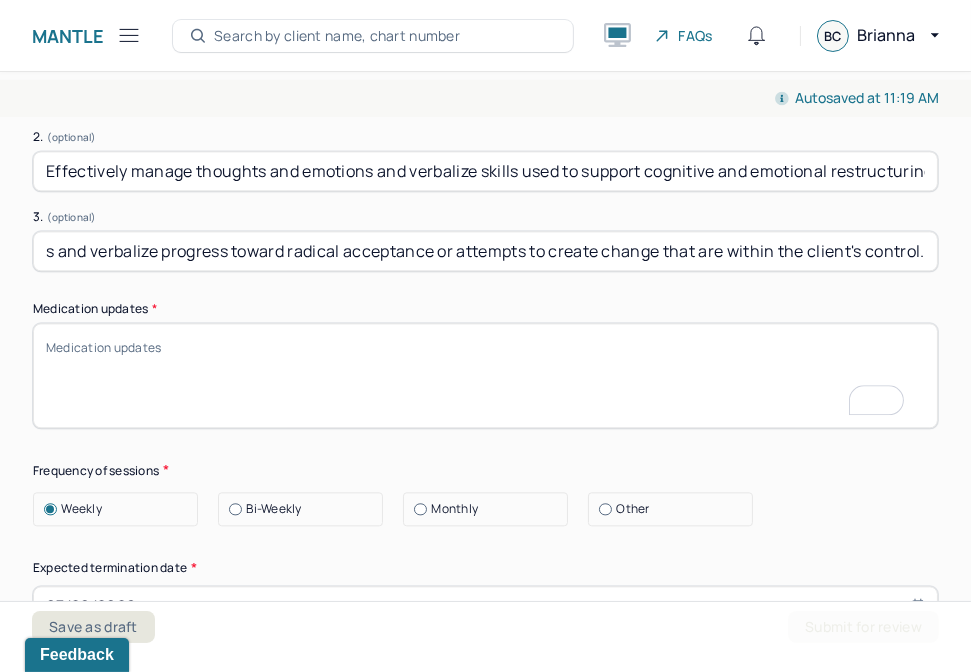 drag, startPoint x: 663, startPoint y: 263, endPoint x: 1027, endPoint y: 290, distance: 365 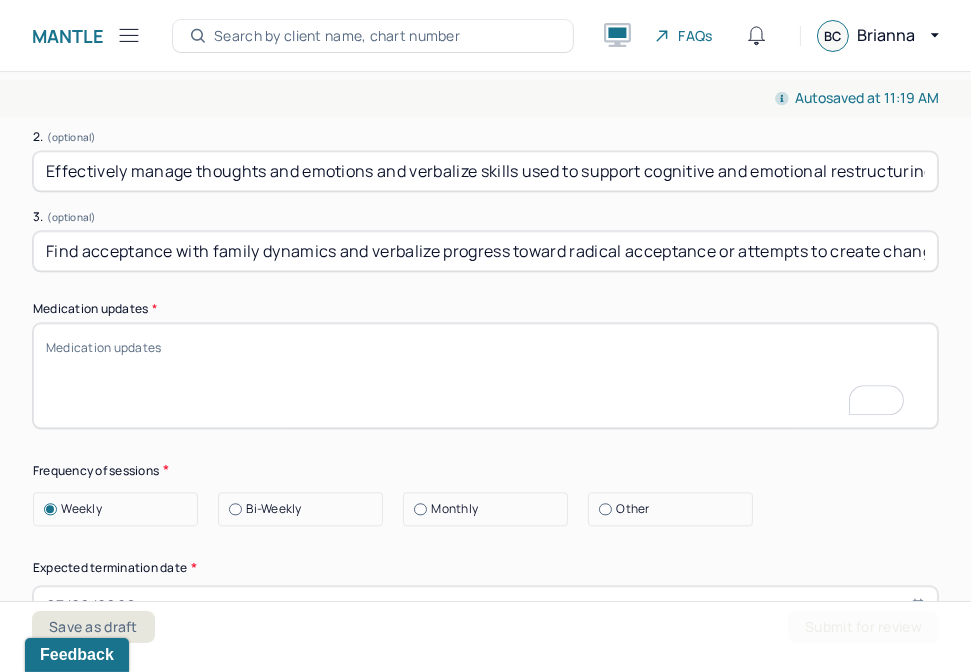 click on "Summary Present at session Patient Mother Stepfather Spouse Father Stepmother Partner Guardian Other Specify other person present (optional) Type of treatment recommended Individual Family Group Collateral/Parenting Treatment Modality/Intervention(s) Cognitive/Behavioral Behavioral Modification Supportive Marital/Couples Therapy Family Therapy Stress Management Psychodynamic Parent Training Crisis Intervention Other Specify Other (optional) Treatment goals 1. * Improve and maintain mood through behavioral activation and reframing skills. 2. (optional) Effectively manage thoughts and emotions and verbalize skills used to support cognitive and emotional restructuring. 3. (optional) Find acceptance with family dynamics and verbalize progress toward radical acceptance or attempts to create change that are within the client's control. Medication updates * Frequency of sessions Weekly Bi-Weekly Monthly Other Expected termination date * 07/20/2026 Plan of Care Prognosis Subjective report   Summary" at bounding box center (485, 227) 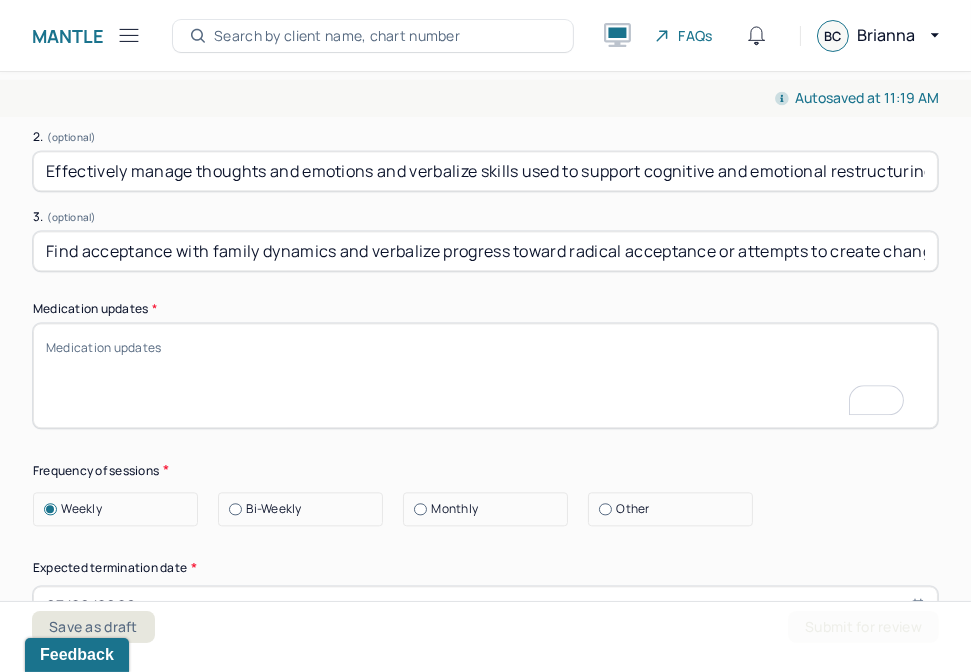 click on "Medication updates *" at bounding box center (485, 375) 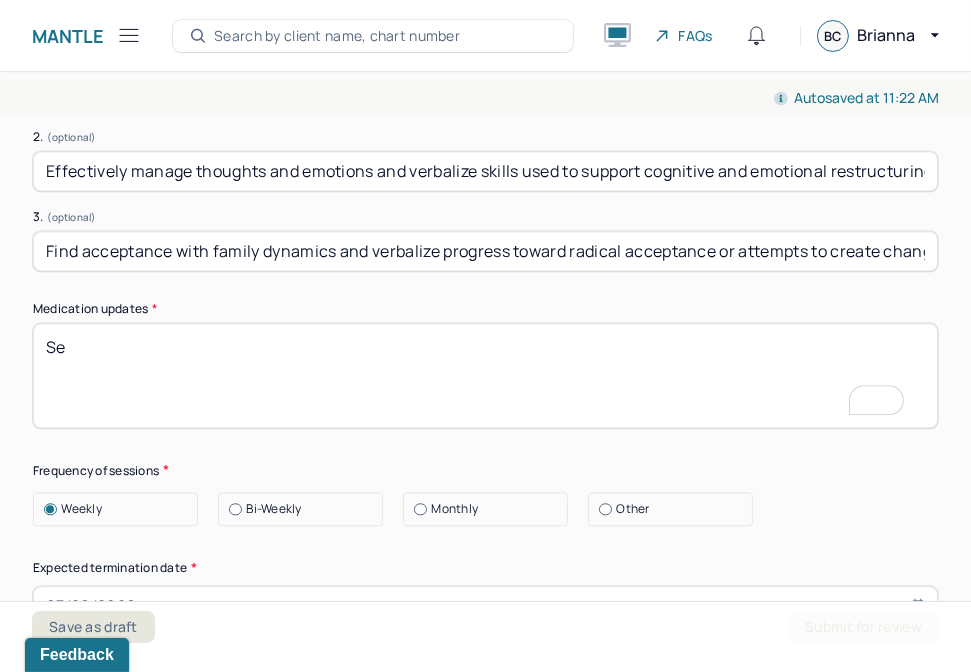 type on "S" 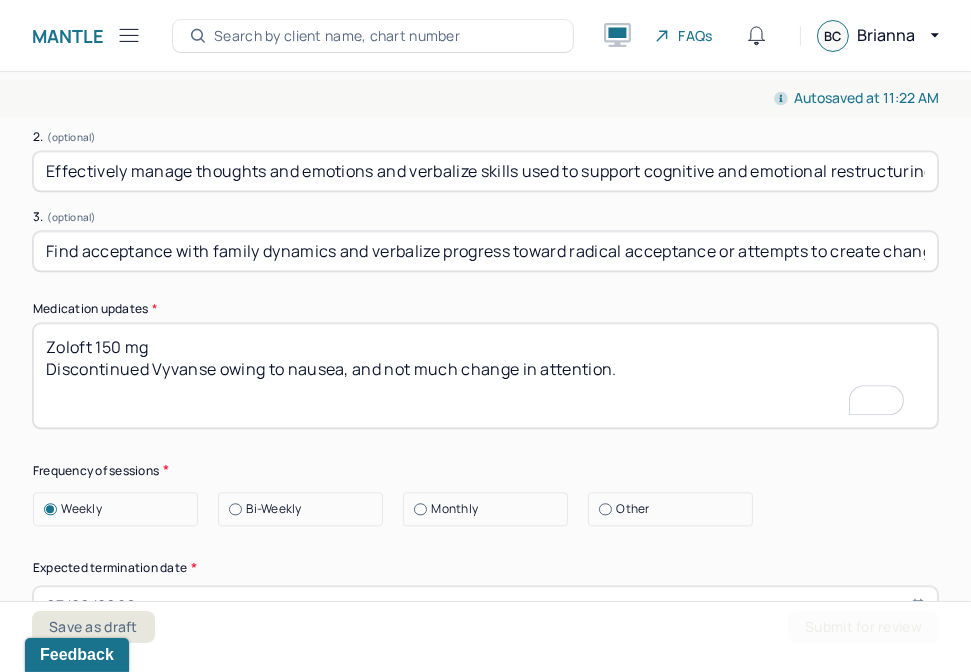click on "Zoloft 150 mg
Discontinued Vyvanse owing to nausea, and not much change in attention." at bounding box center [485, 375] 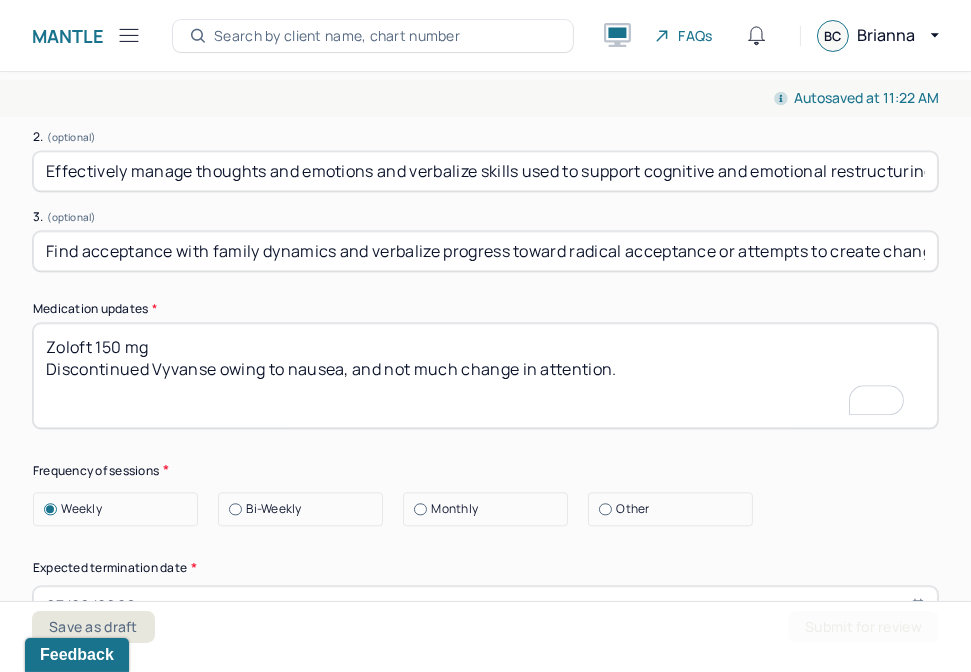 click on "Zoloft 150 mg
Discontinued Vyvanse owing to nausea, and not much change in attention." at bounding box center [485, 375] 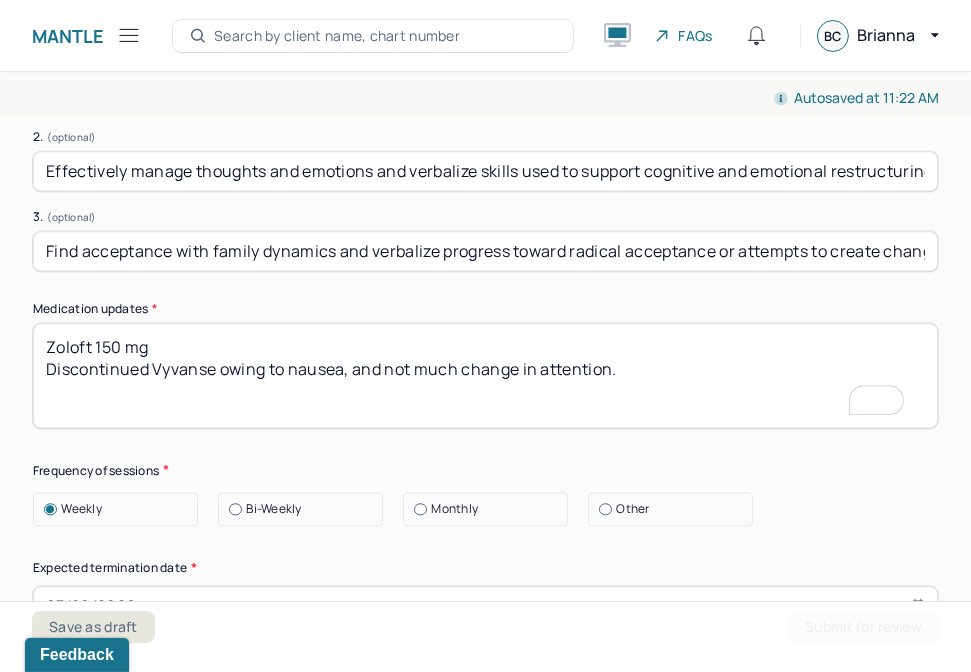 scroll, scrollTop: 5292, scrollLeft: 0, axis: vertical 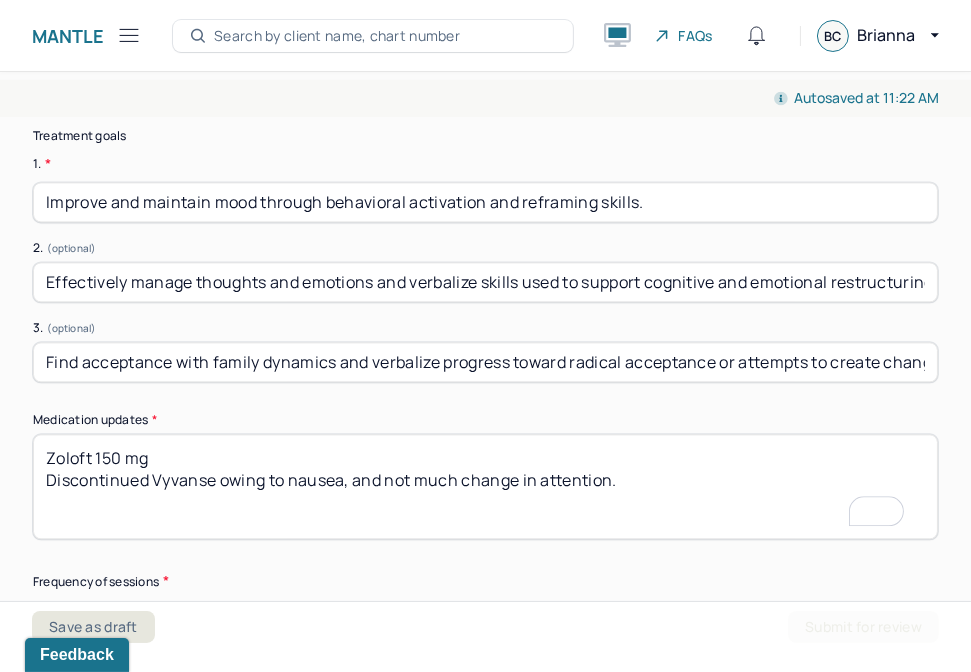 click on "Zoloft 150 mg
Discontinued Vyvanse owing to nausea, and not much change in attention." at bounding box center [485, 486] 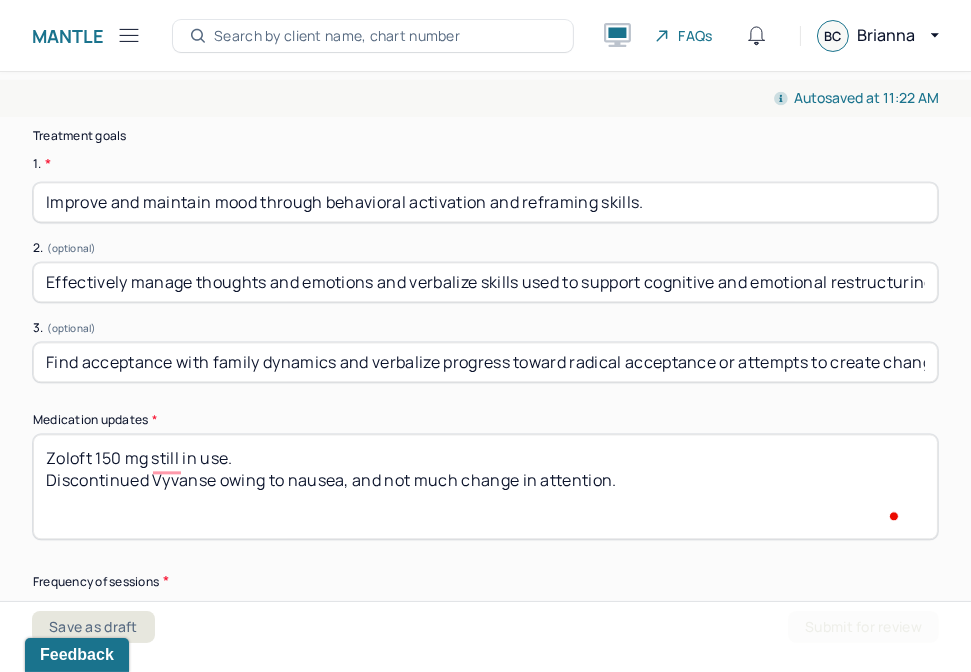scroll, scrollTop: 5162, scrollLeft: 0, axis: vertical 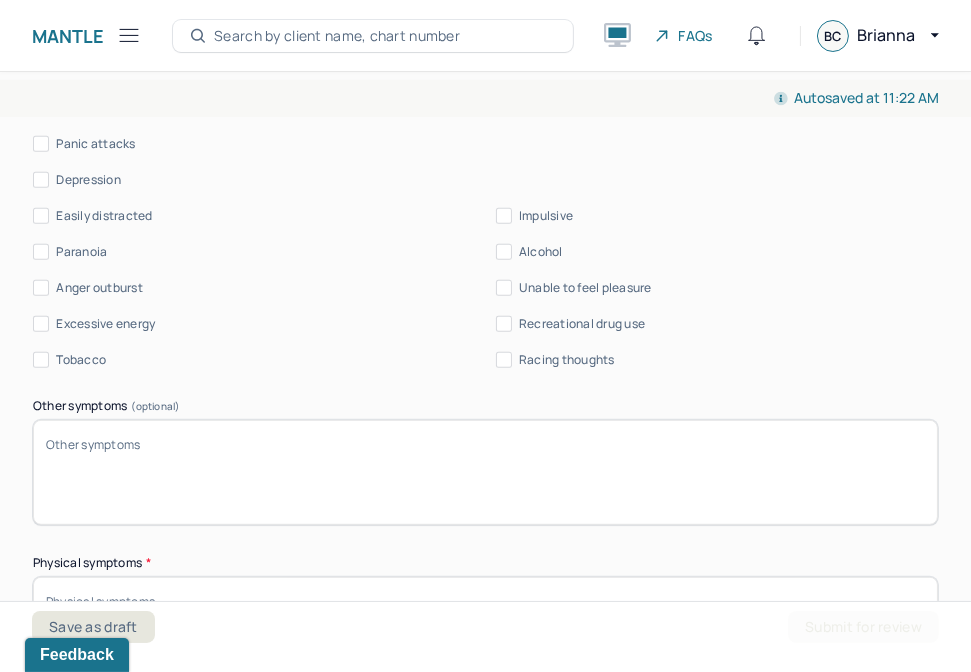 type on "Zoloft 150 mg still in use.
Discontinued Vyvanse owing to nausea, and not much change in attention." 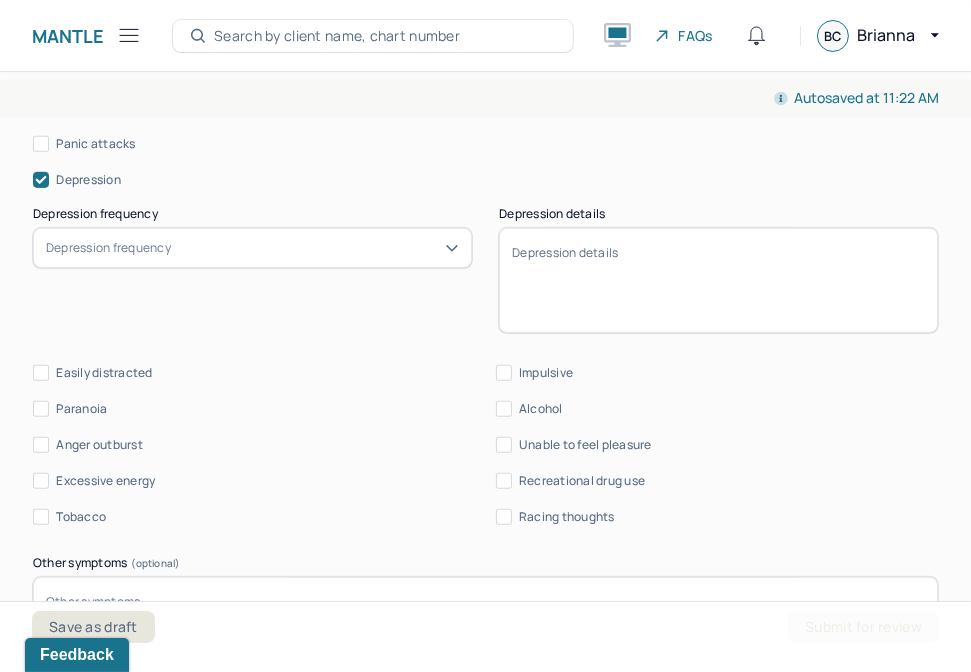 click on "Depression frequency" at bounding box center [252, 248] 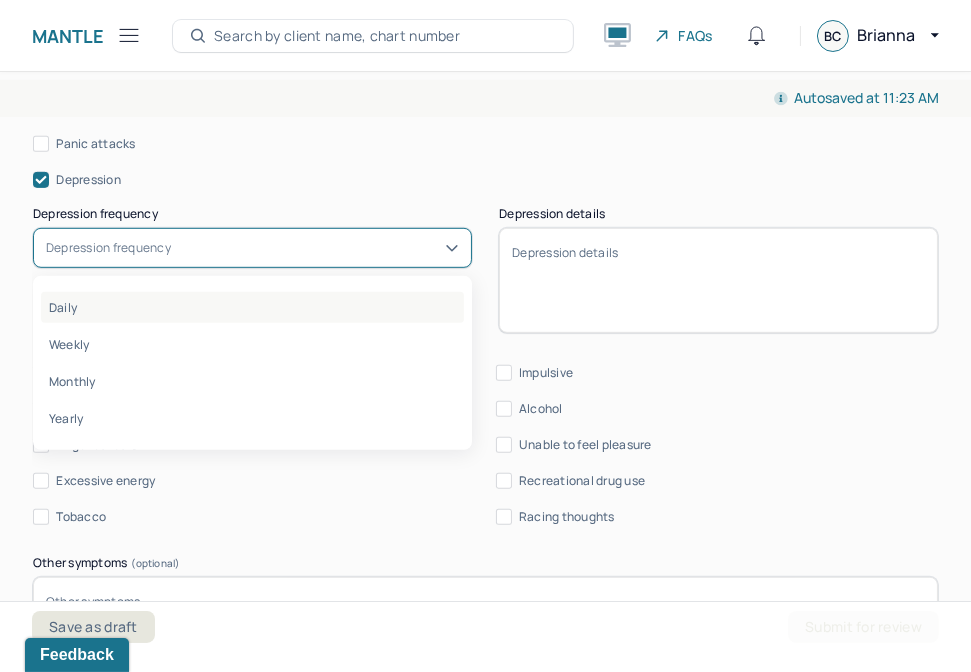 click on "Daily" at bounding box center (252, 307) 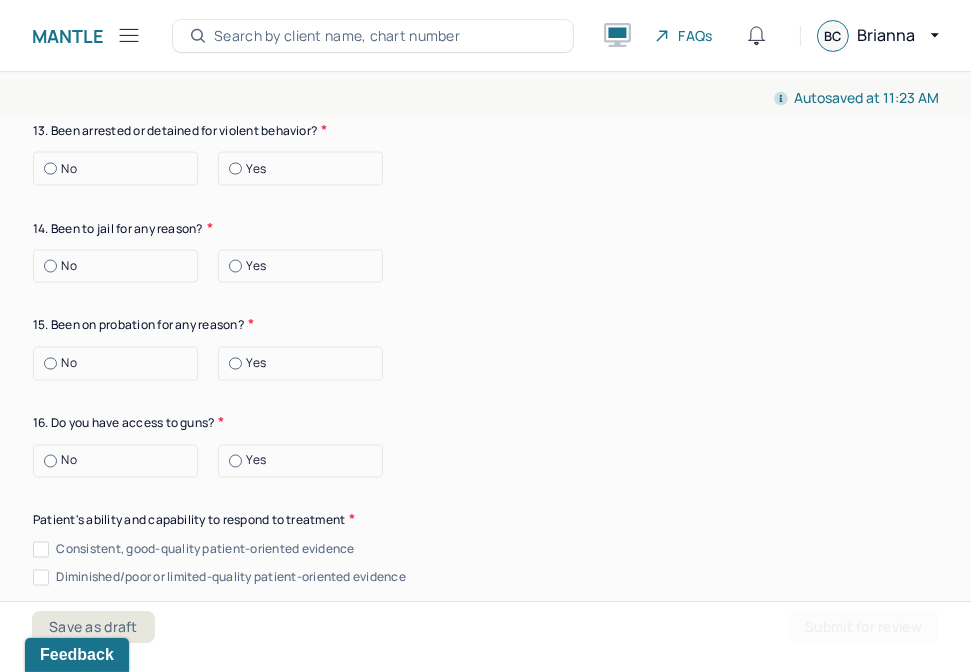 click on "No" at bounding box center (120, 461) 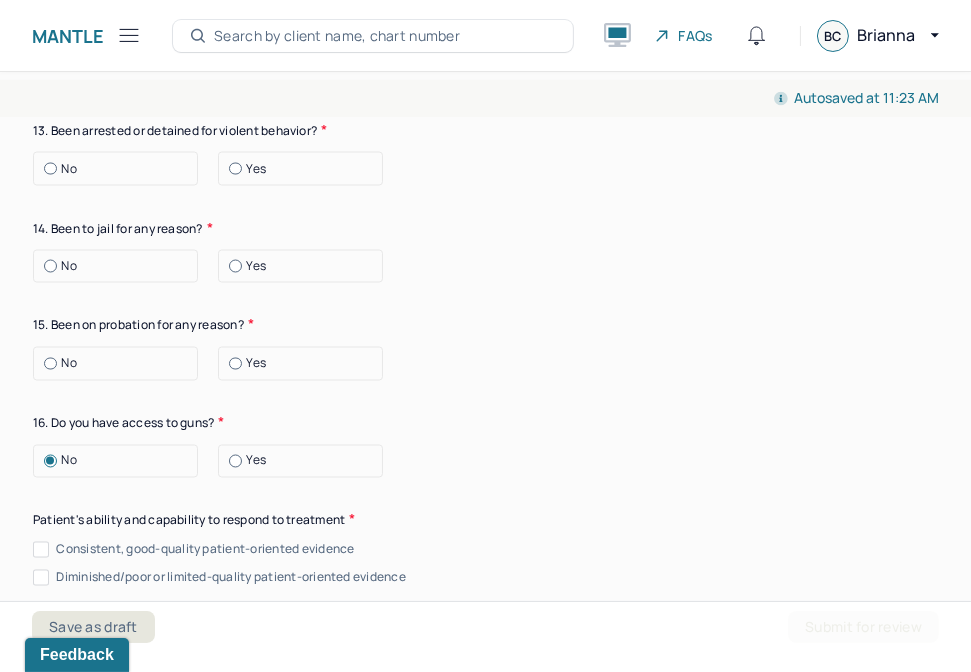 click on "No" at bounding box center (120, 364) 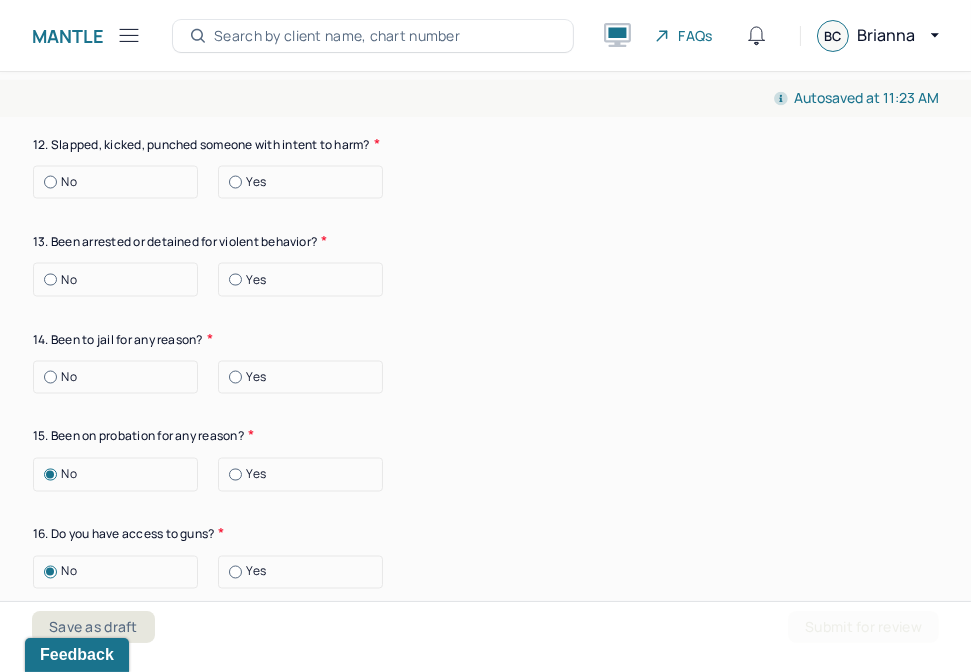 click on "No" at bounding box center [120, 377] 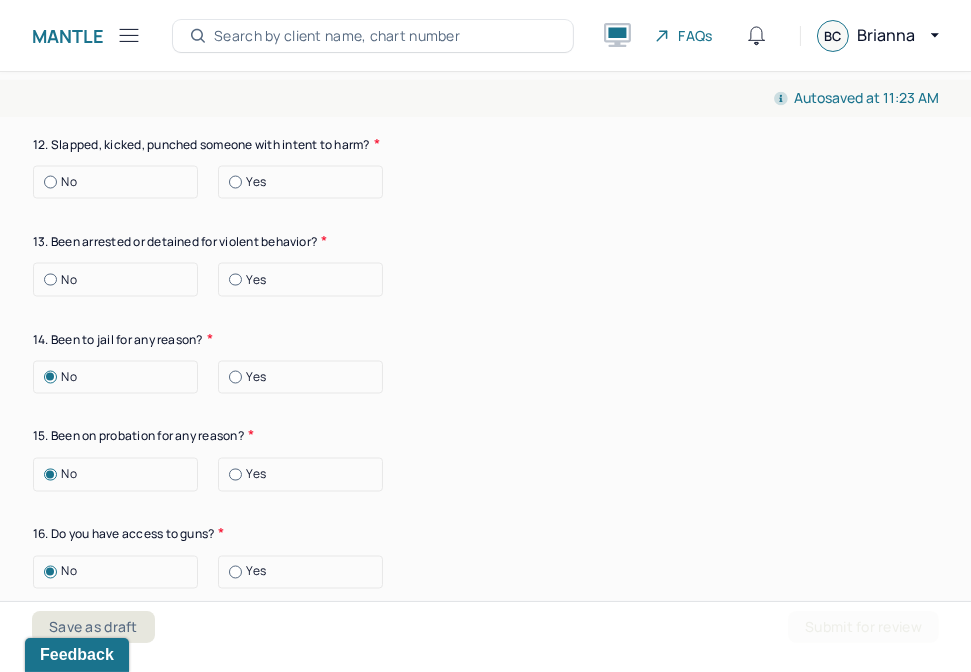click on "No" at bounding box center [115, 280] 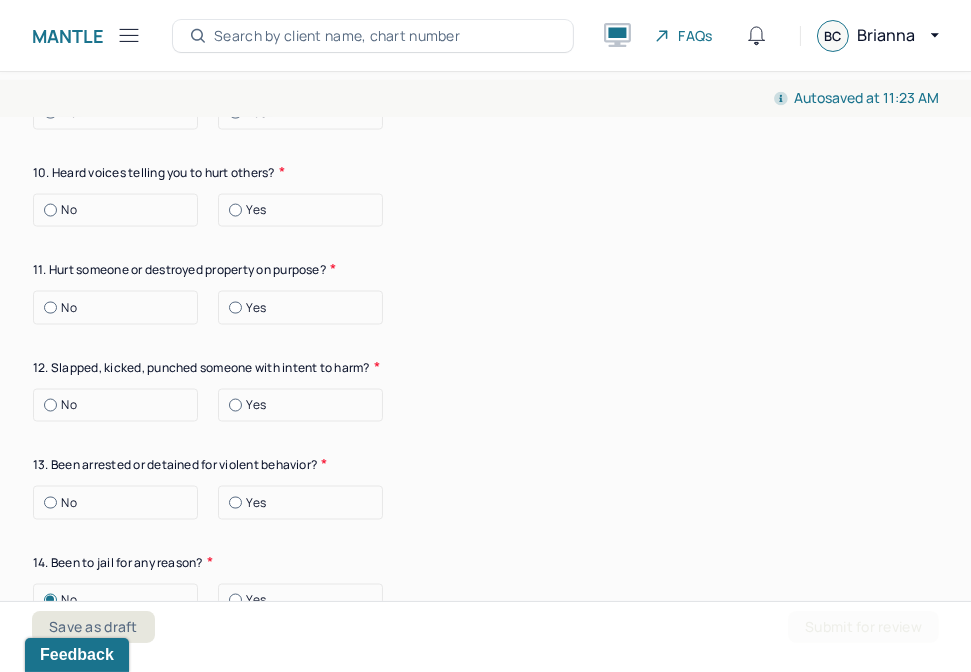 click at bounding box center (50, 503) 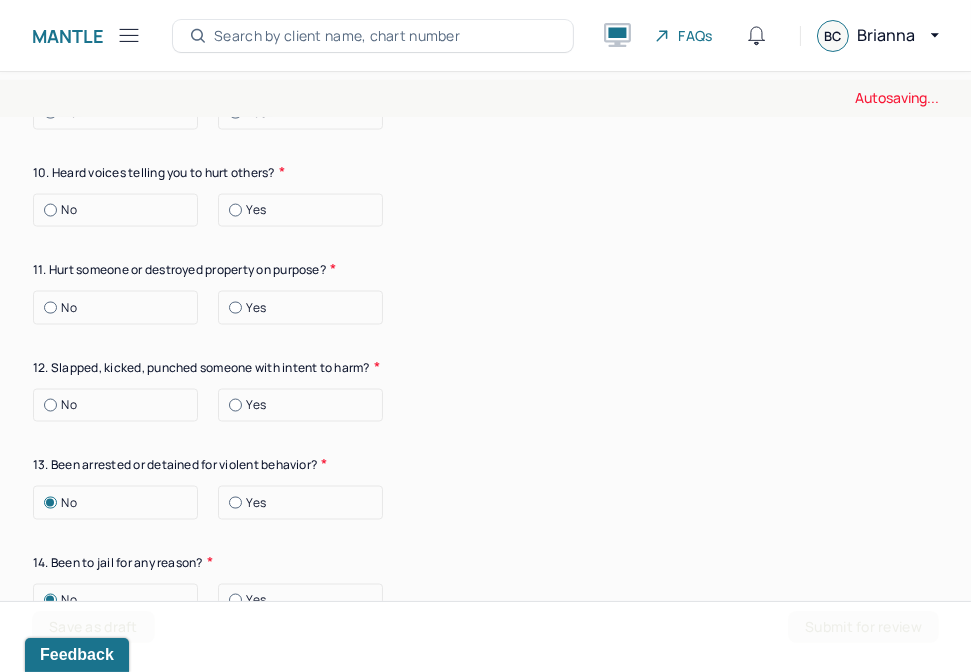 click on "No" at bounding box center [120, 405] 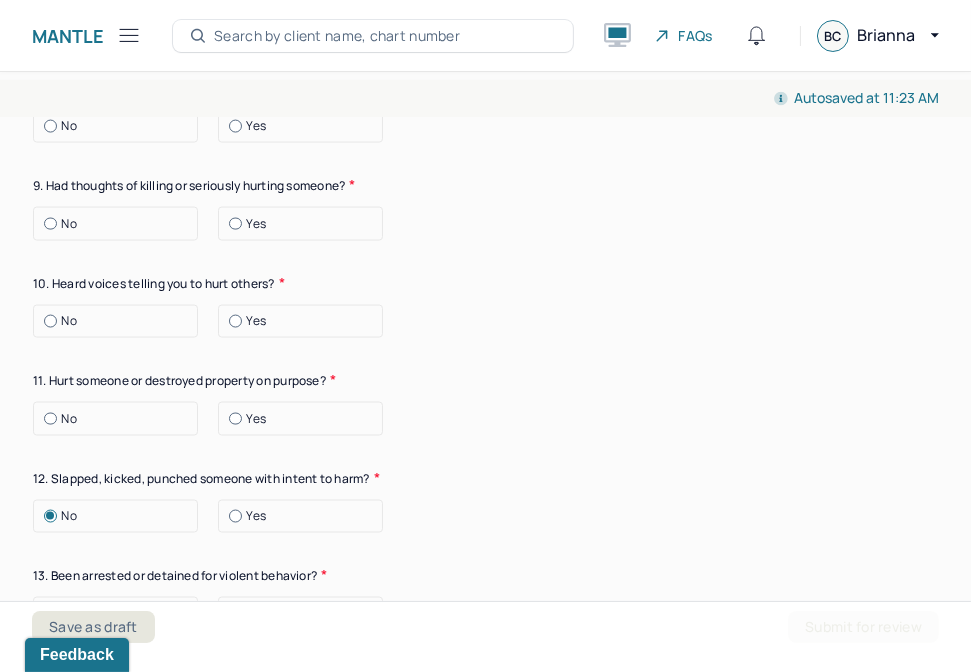 click on "No" at bounding box center (120, 419) 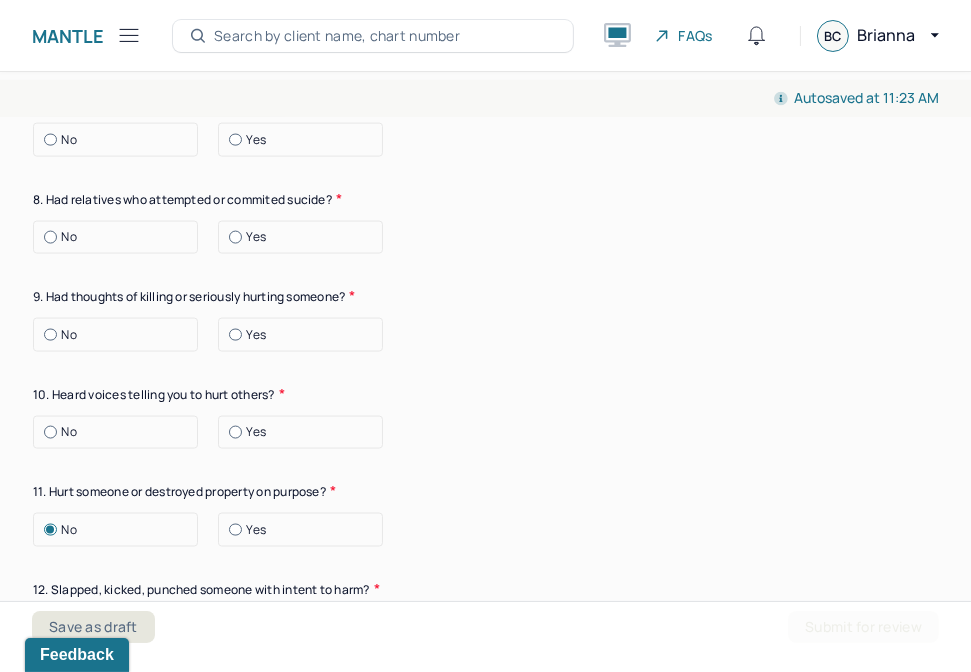 click on "No" at bounding box center (115, 433) 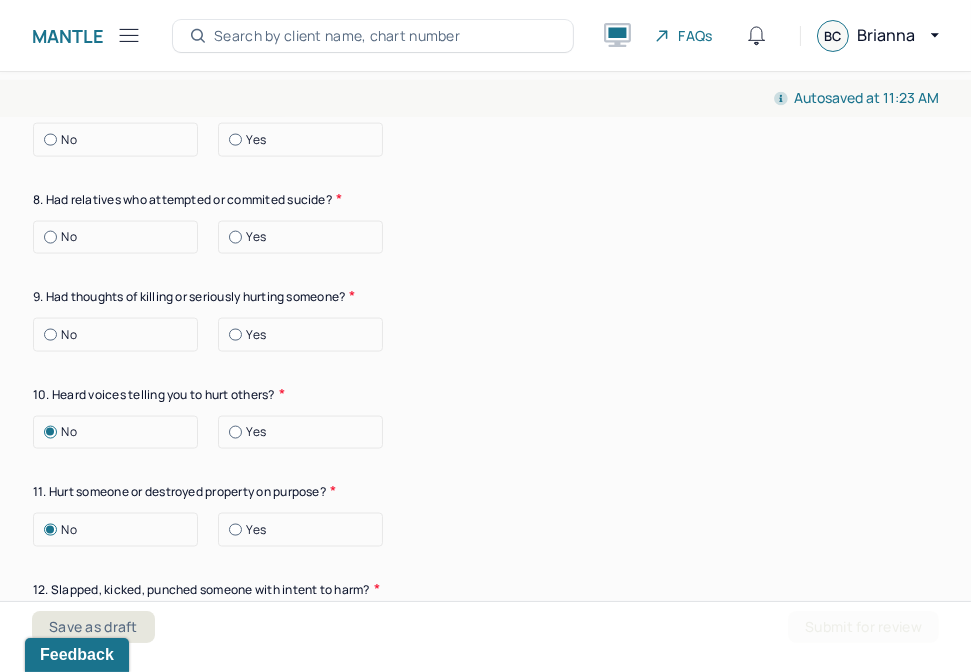 click on "No" at bounding box center (120, 335) 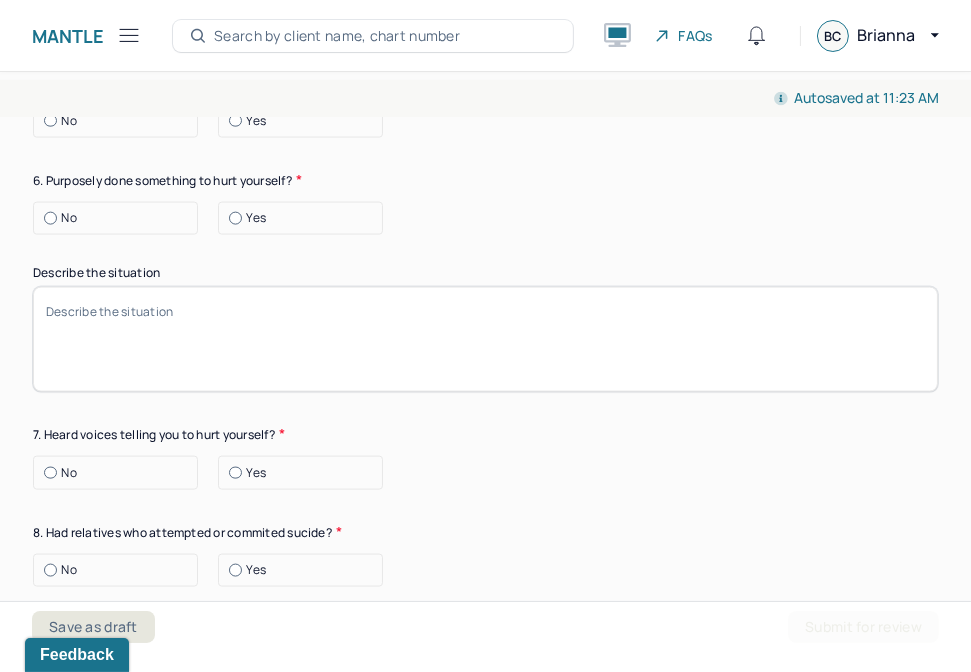click on "No" at bounding box center (120, 570) 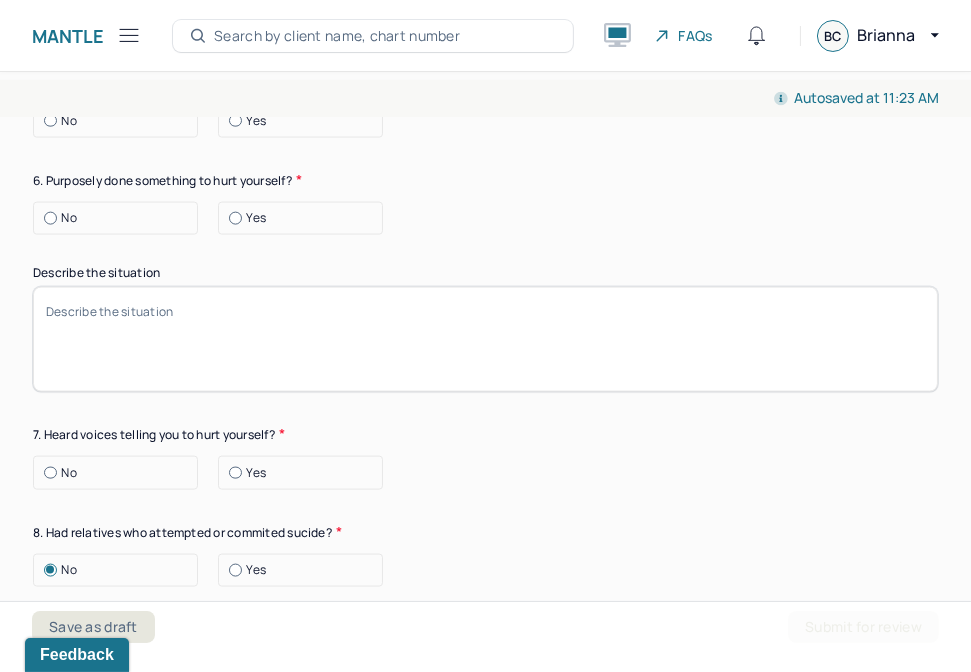 click on "No" at bounding box center (120, 473) 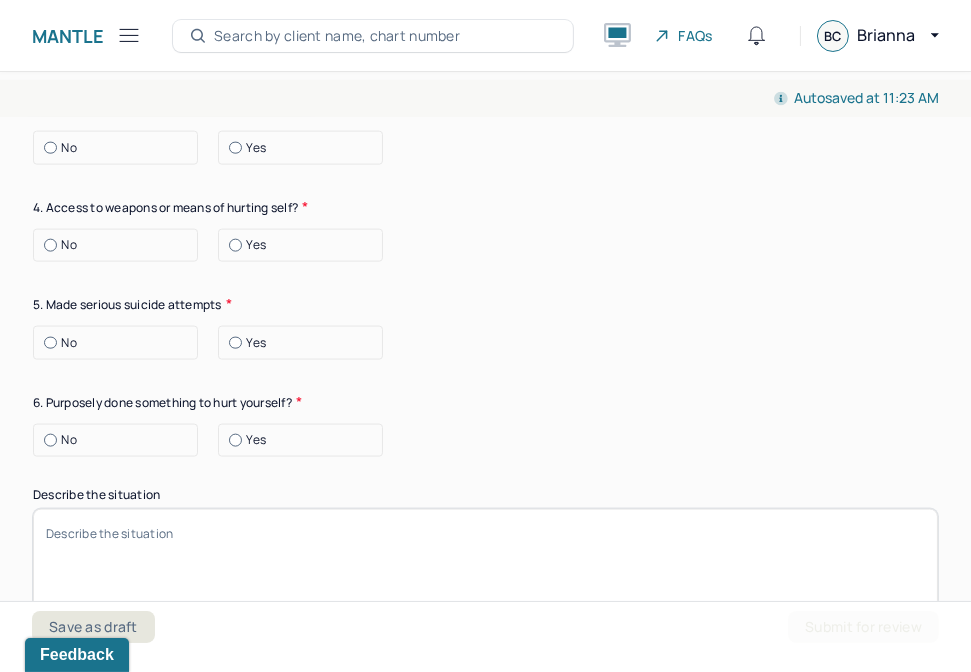click on "No" at bounding box center (120, 440) 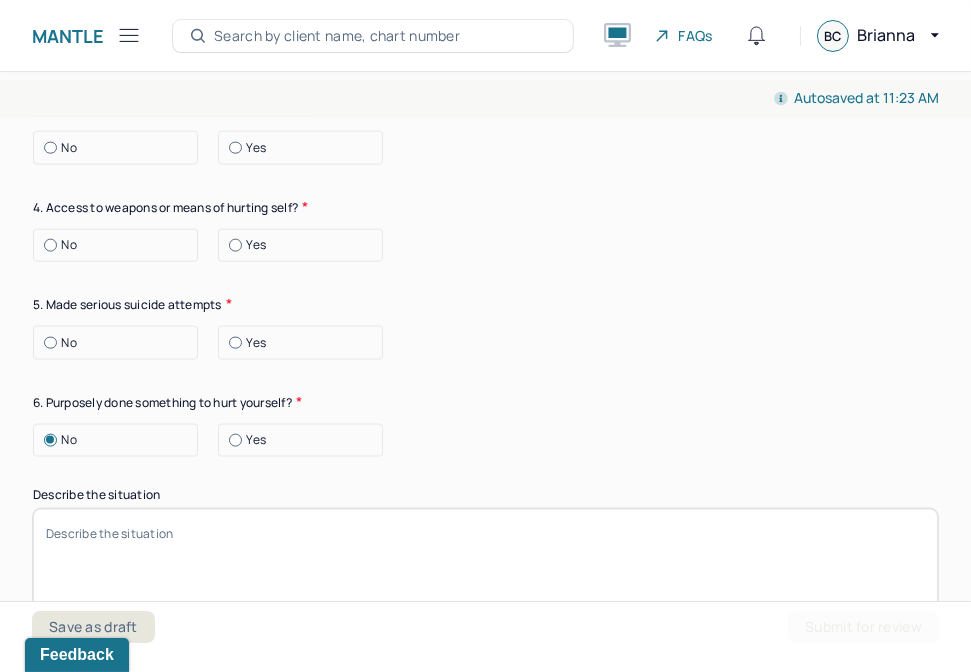 click on "No" at bounding box center [120, 343] 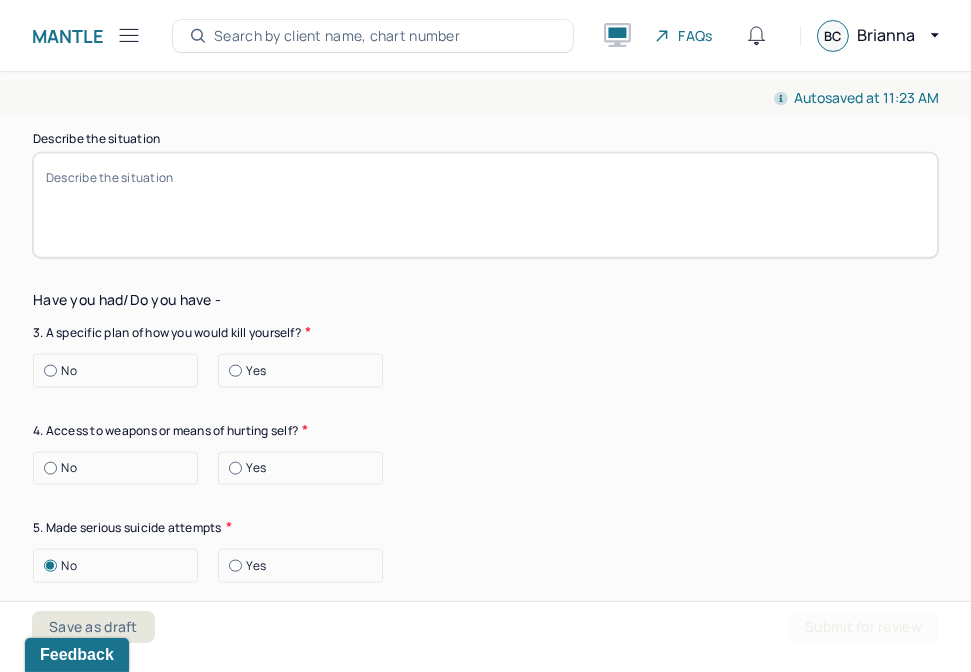 click on "No" at bounding box center (120, 468) 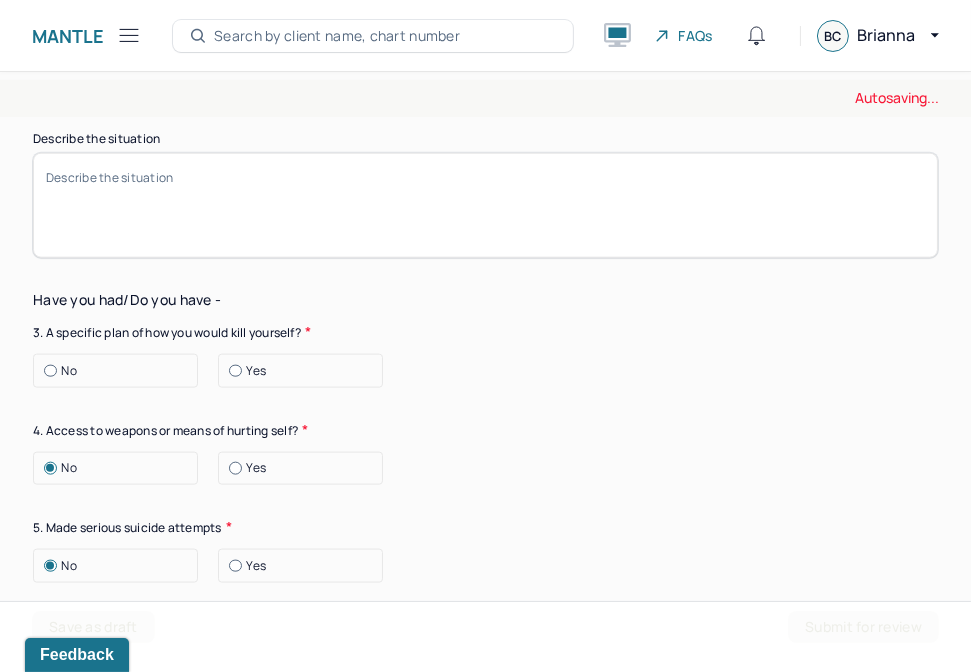 click on "No" at bounding box center (120, 371) 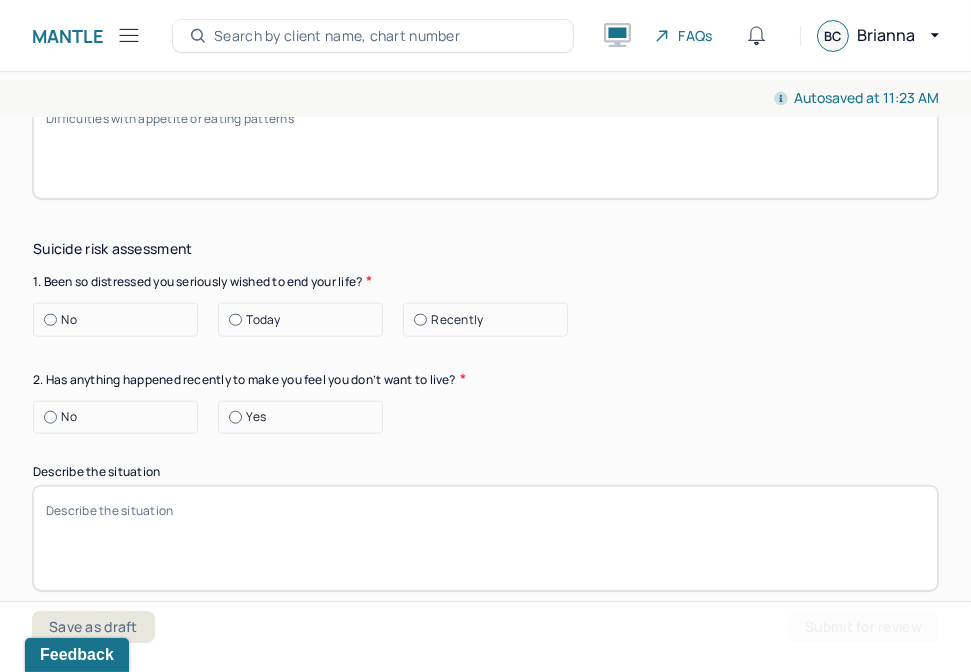 click on "No" at bounding box center [120, 417] 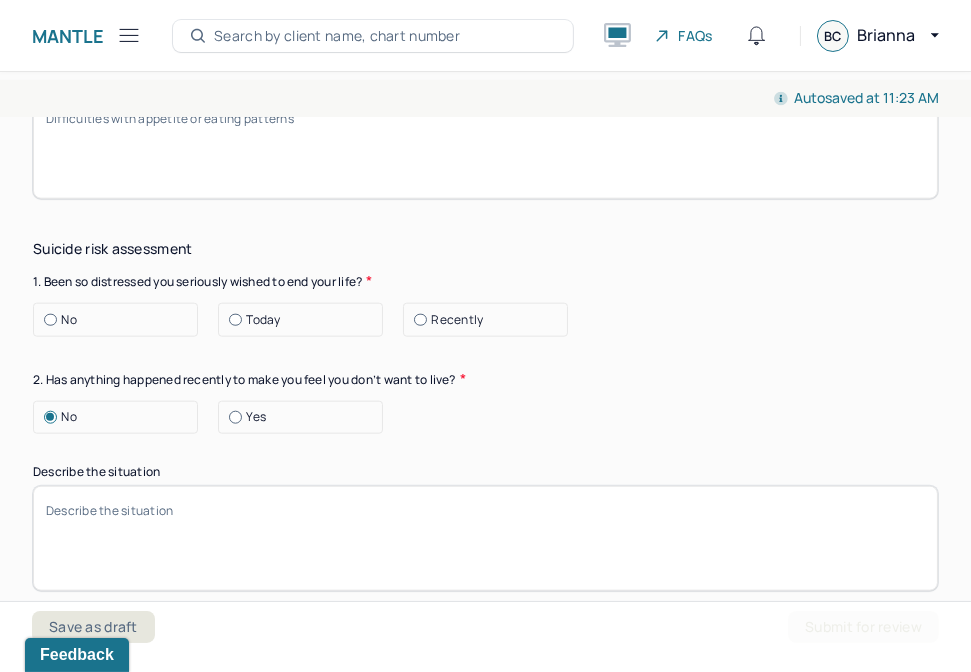 click on "Suicide risk assessment 1. Been so distressed you seriously wished to end your life? No Today Recently 2. Has anything happened recently to make you feel you don’t want to live? No Yes Describe the situation Have you had/Do you have - 3. A specific plan of how you would kill yourself? No Yes 4. Access to weapons or means of hurting self? No Yes 5. Made serious suicide attempts No Yes 6. Purposely done something to hurt yourself? No Yes Describe the situation 7. Heard voices telling you to hurt yourself? No Yes 8. Had relatives who attempted or commited sucide? No Yes 9. Had thoughts of killing or seriously hurting someone? No Yes 10. Heard voices telling you to hurt others? No Yes 11. Hurt someone or destroyed property on purpose? No Yes 12. Slapped, kicked, punched someone with intent to harm? No Yes 13. Been arrested or detained for violent behavior? No Yes 14. Been to jail for any reason? No Yes 15. Been on probation for any reason? No Yes 16. Do you have access to guns? No Yes" at bounding box center [485, 1246] 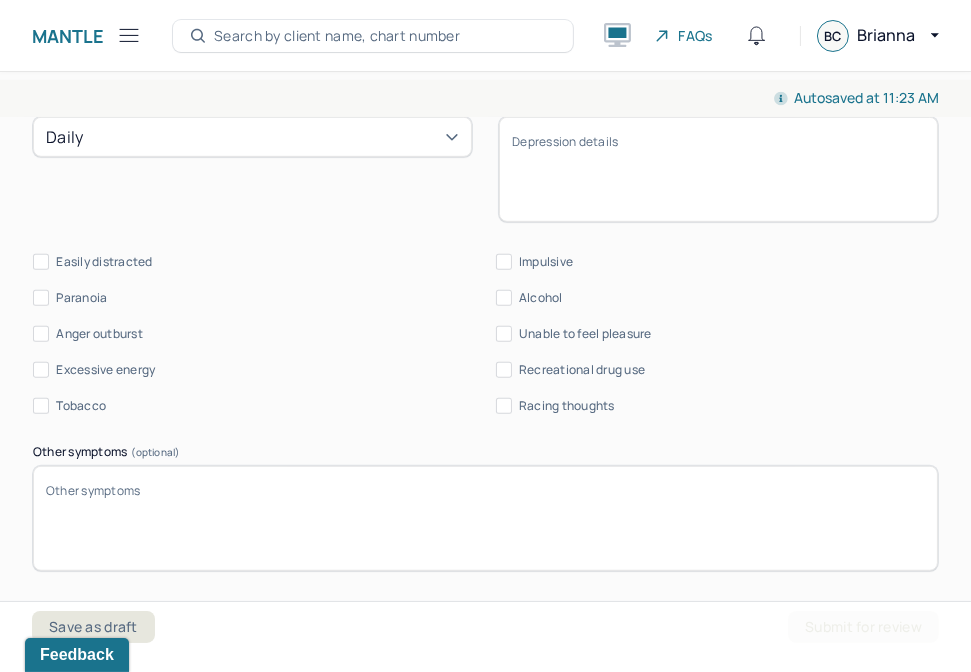 click on "Easily distracted" at bounding box center (93, 262) 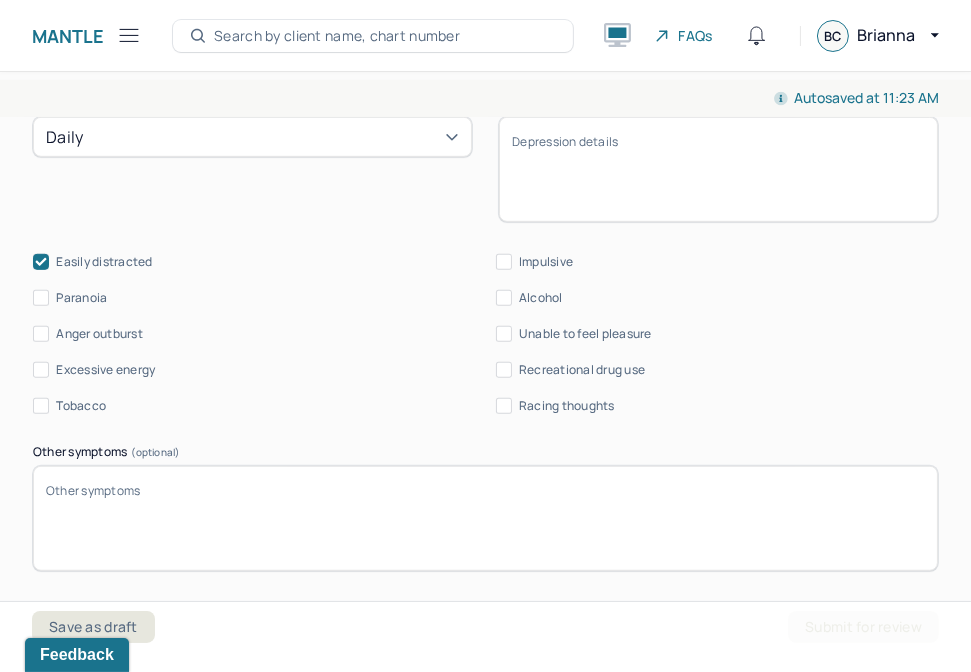 click on "Alcohol" at bounding box center [541, 298] 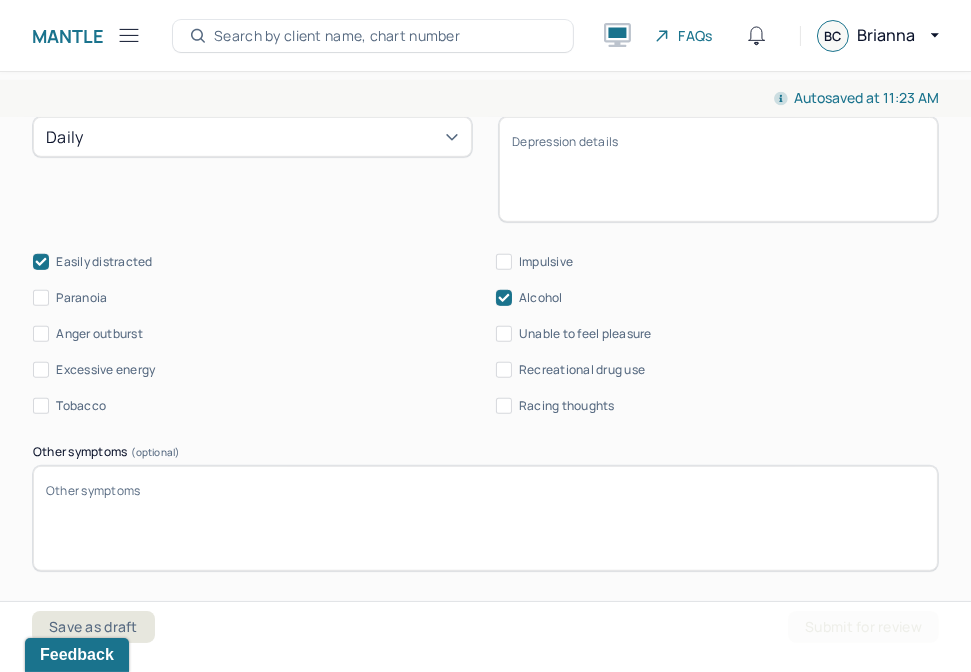 click on "Alcohol" at bounding box center [541, 298] 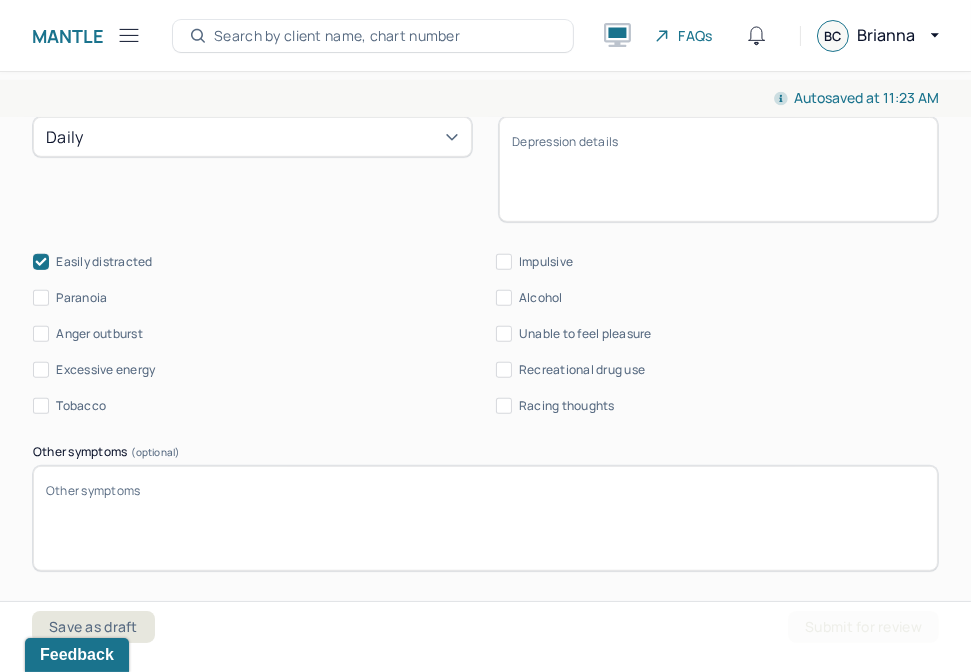 click on "Racing thoughts" at bounding box center [555, 406] 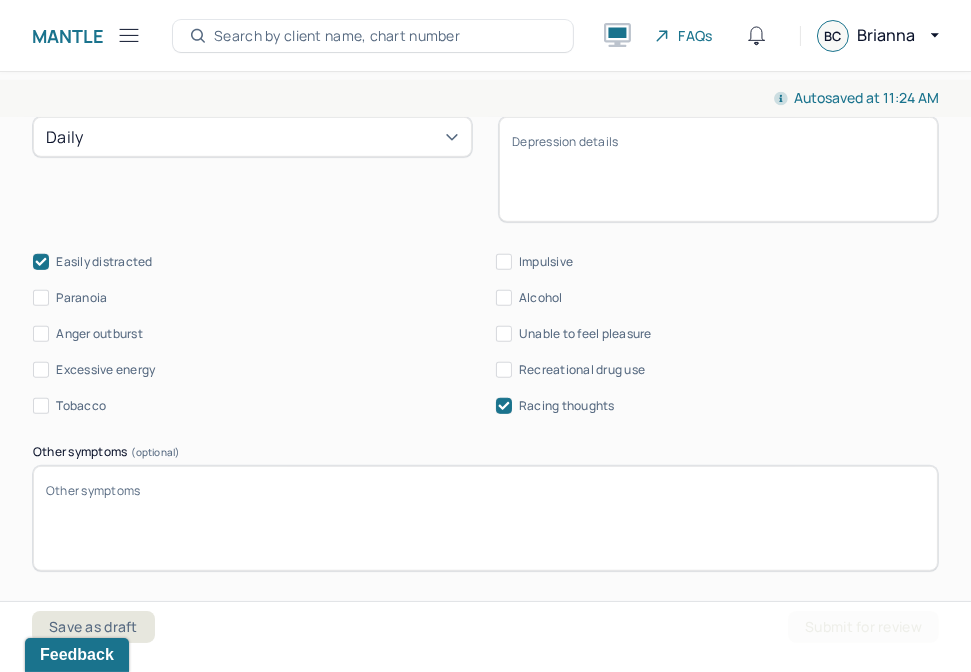 scroll, scrollTop: 1273, scrollLeft: 0, axis: vertical 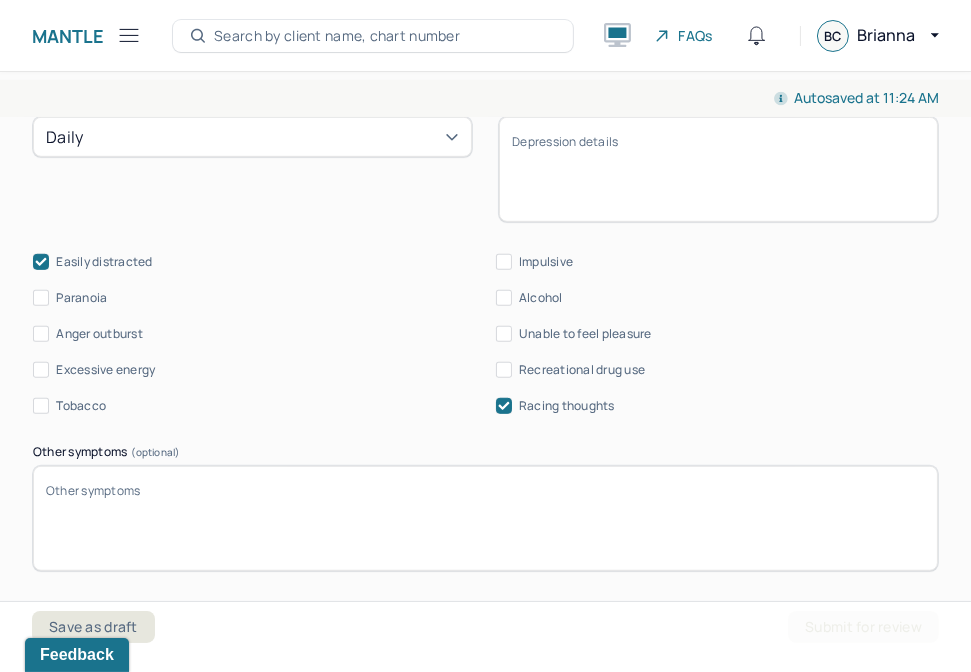 click on "Unable to feel pleasure" at bounding box center [585, 334] 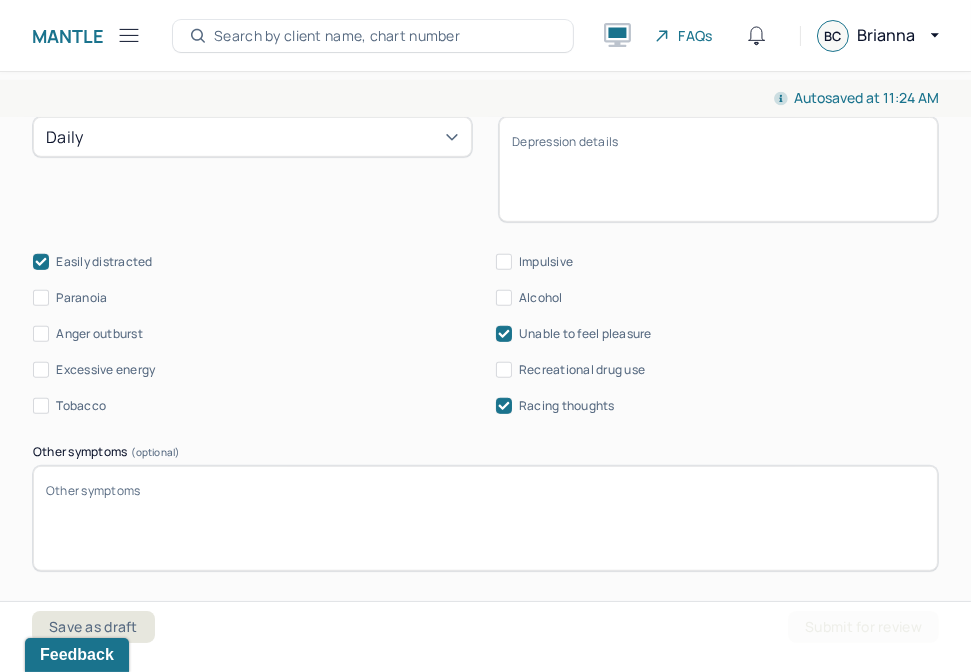 scroll, scrollTop: 1462, scrollLeft: 0, axis: vertical 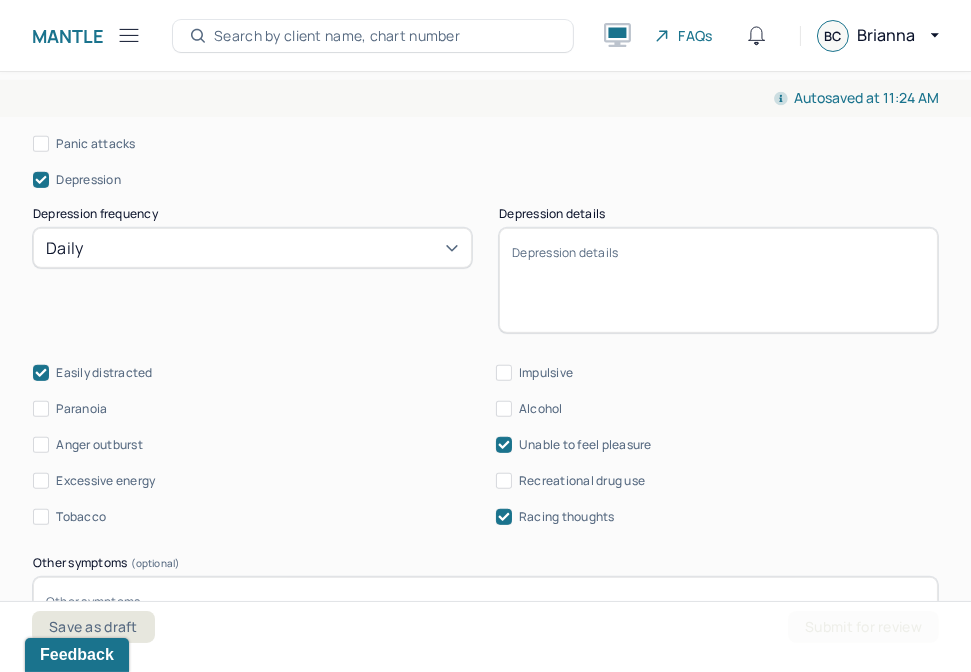 click on "Unable to feel pleasure" at bounding box center [585, 445] 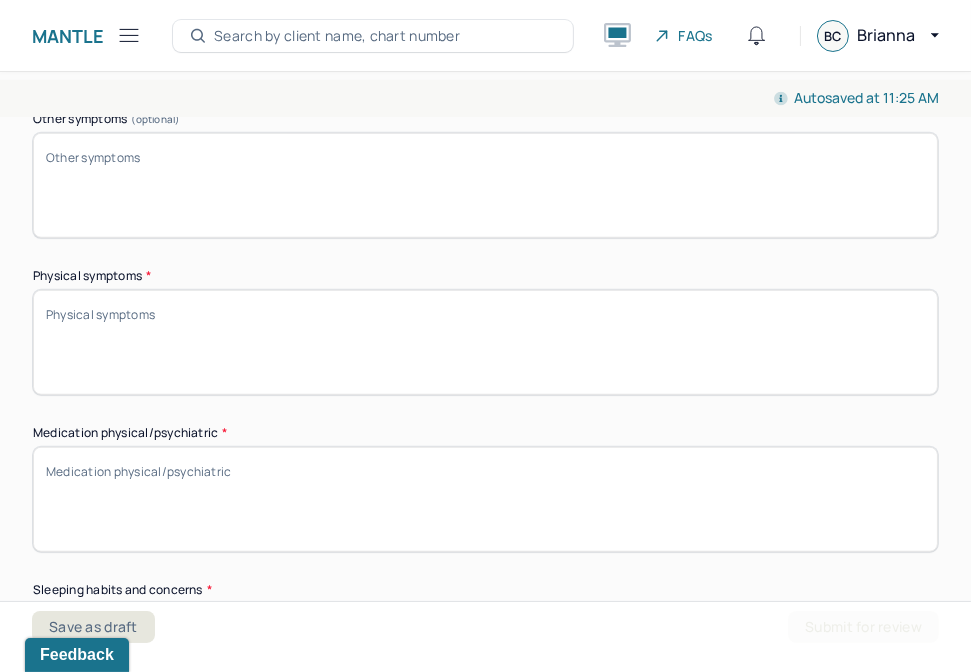 click on "Physical symptoms *" at bounding box center (485, 342) 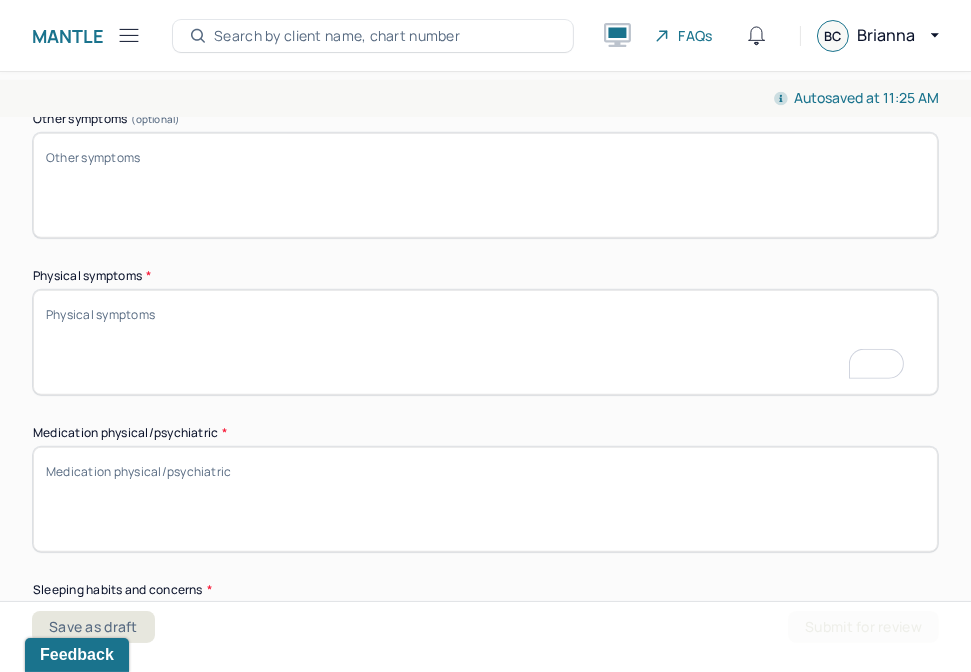 click on "Physical symptoms *" at bounding box center [485, 342] 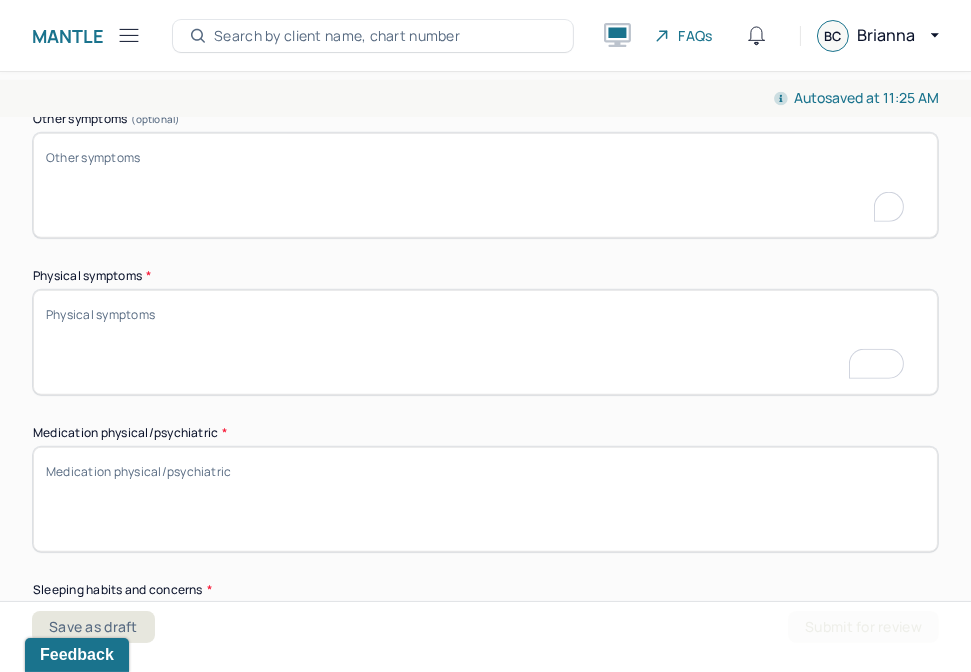 click on "Other symptoms (optional)" at bounding box center (485, 185) 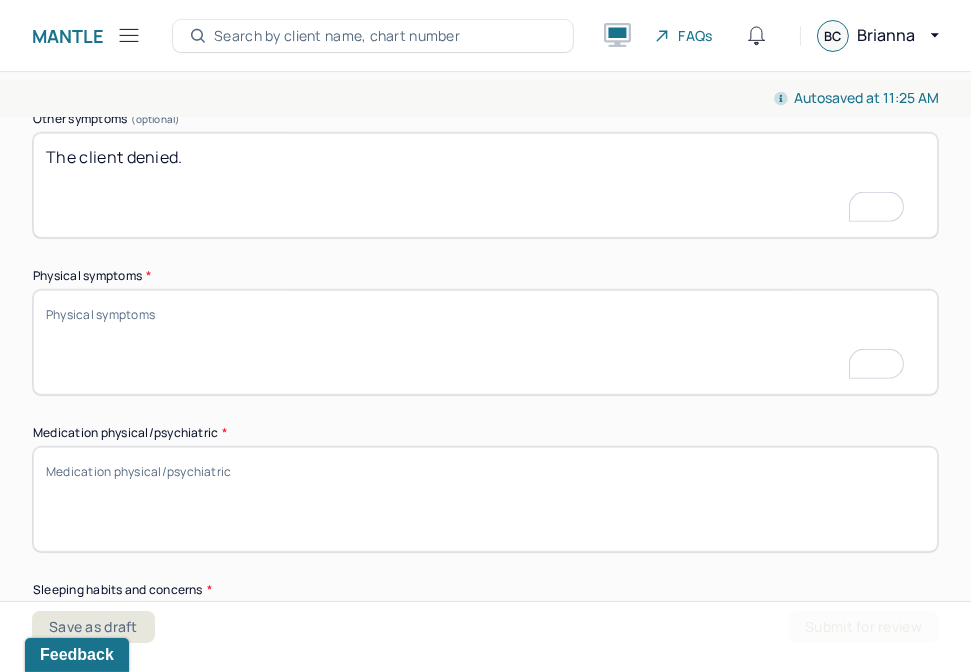 type on "The client denied." 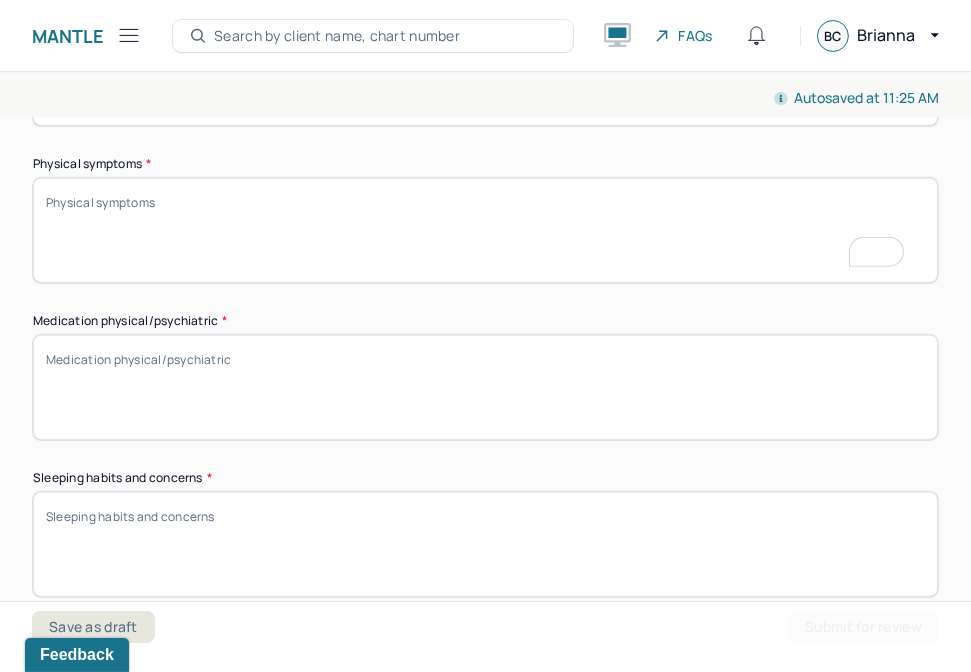 click on "Medication physical/psychiatric *" at bounding box center [485, 387] 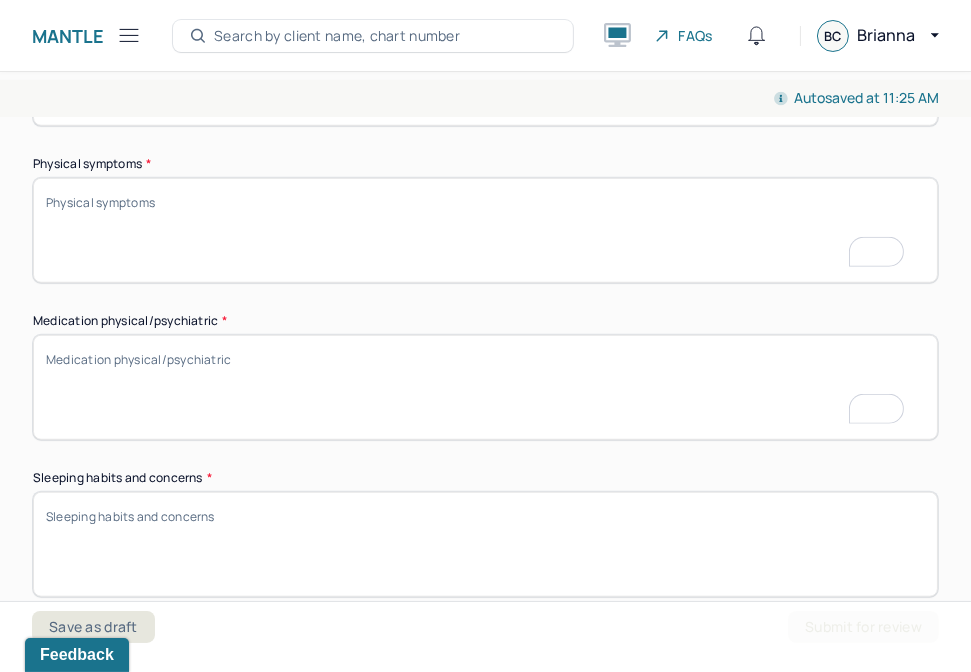 click on "Physical symptoms *" at bounding box center (485, 230) 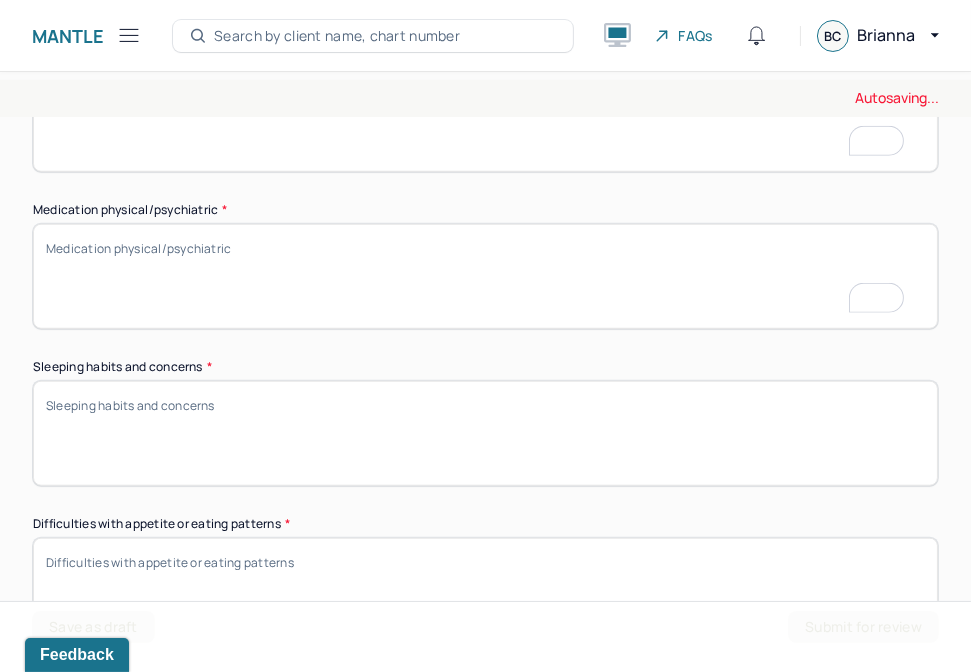 type on "The client denied." 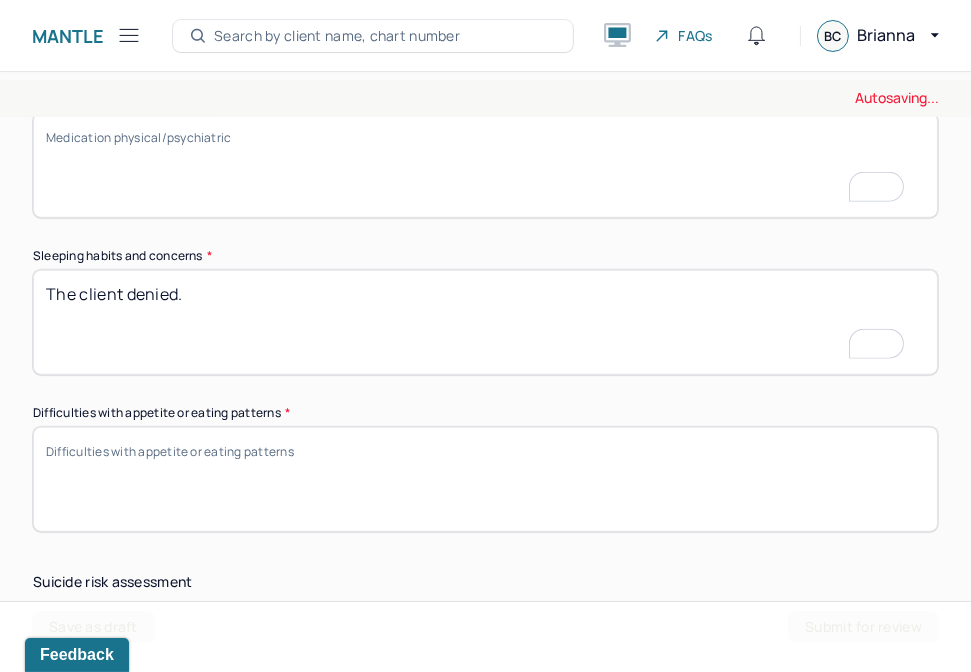 type on "The client denied." 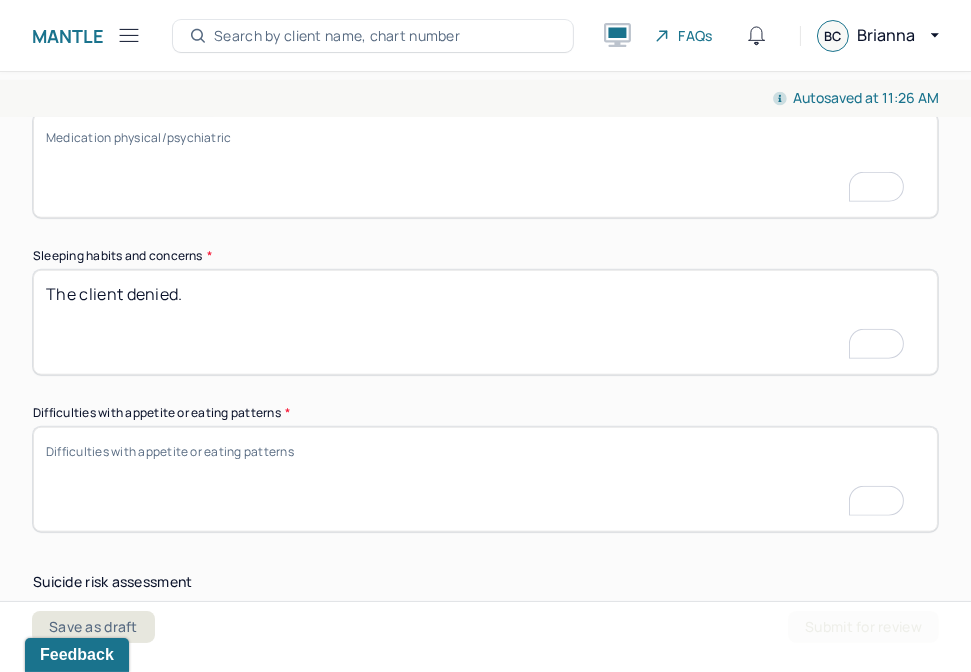 click on "Difficulties with appetite or eating patterns *" at bounding box center [485, 479] 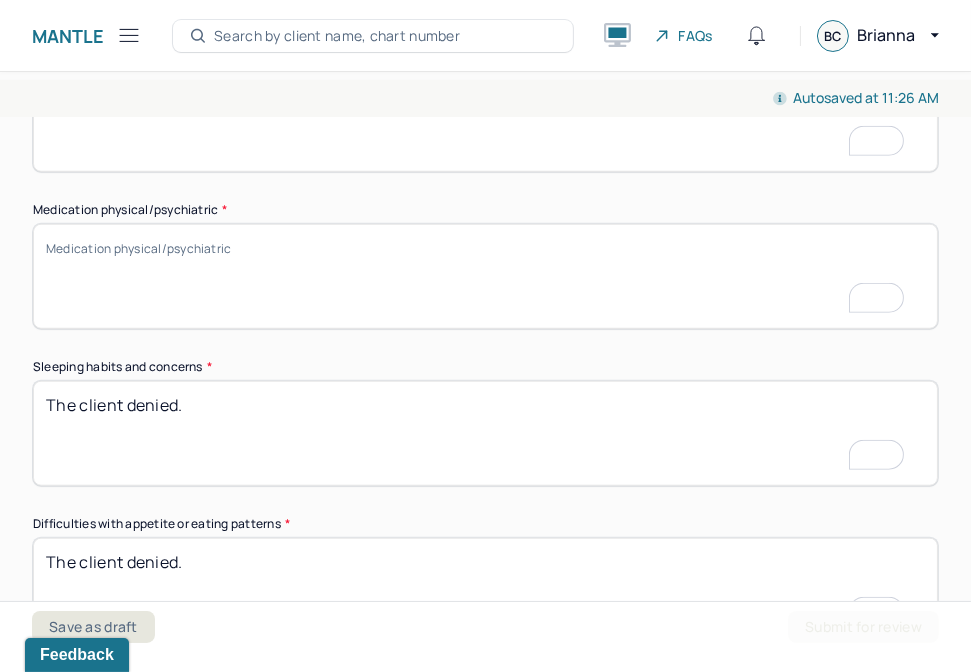 type on "The client denied." 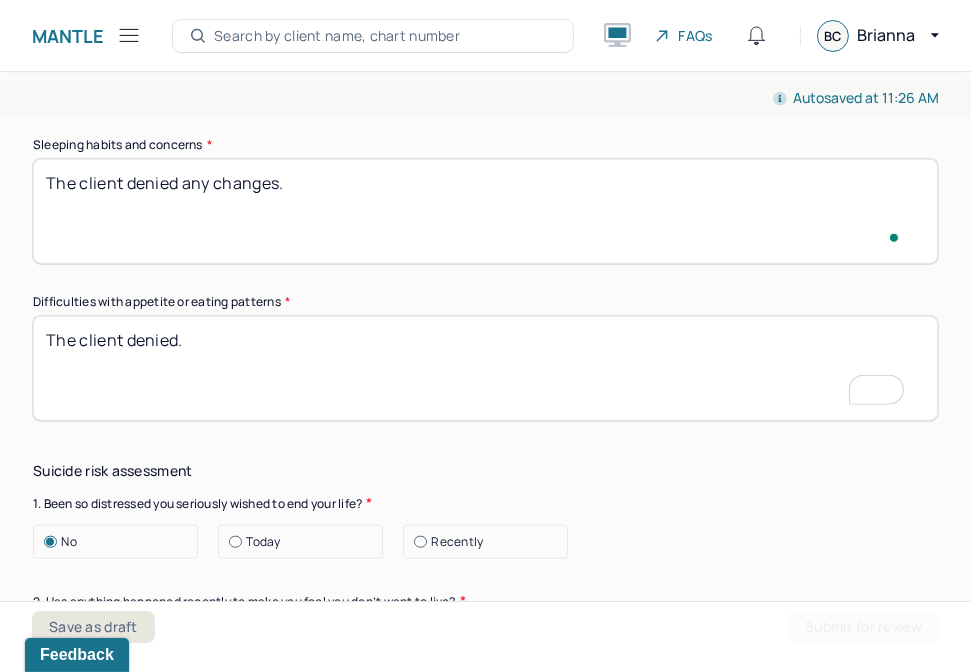 type on "The client denied any changes." 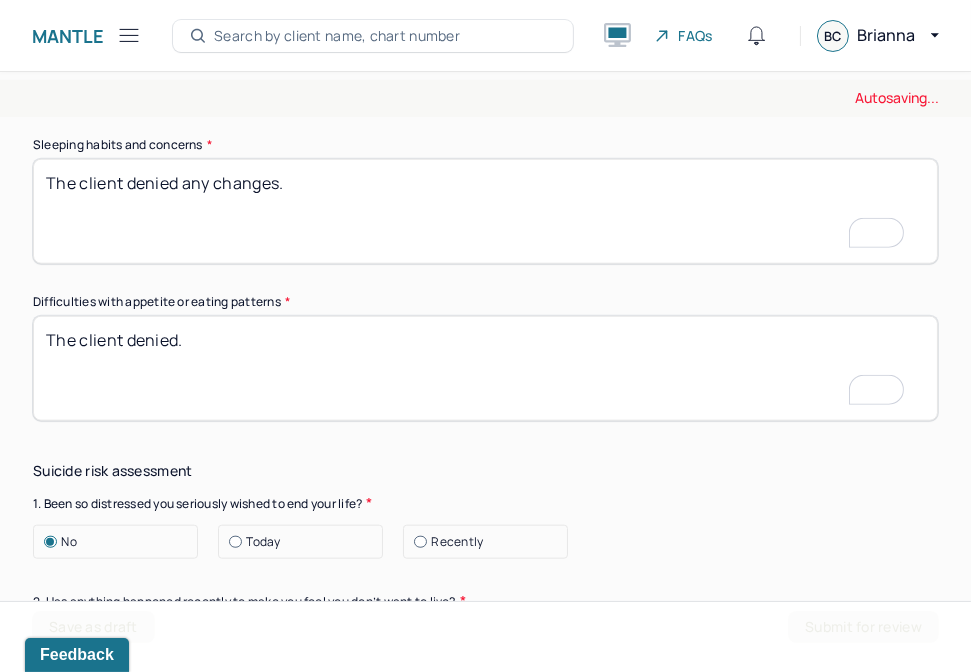 drag, startPoint x: 11, startPoint y: 365, endPoint x: -167, endPoint y: 365, distance: 178 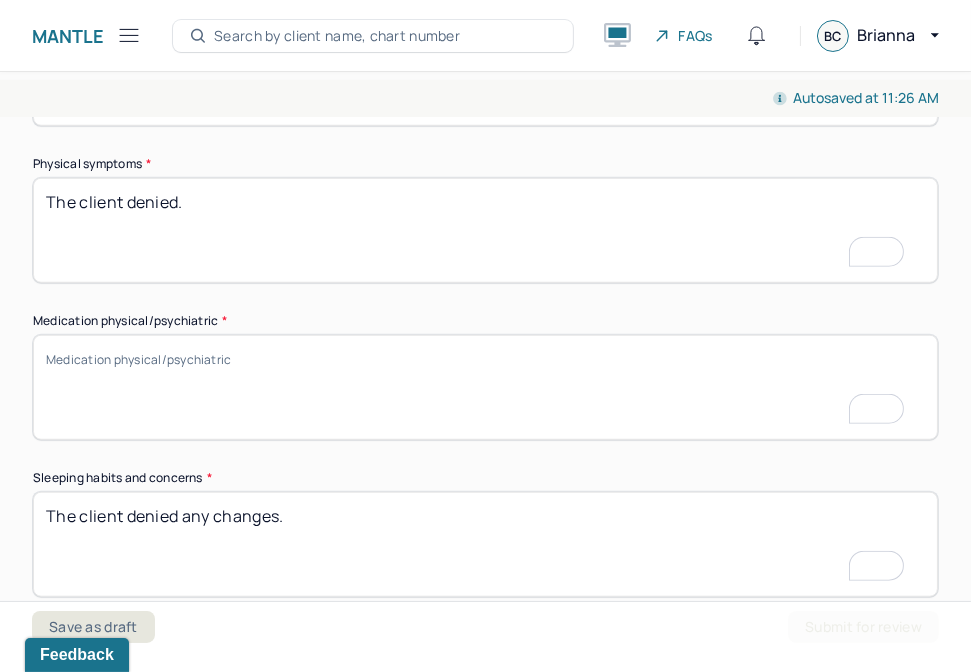 type on "The client denied any relevant changes." 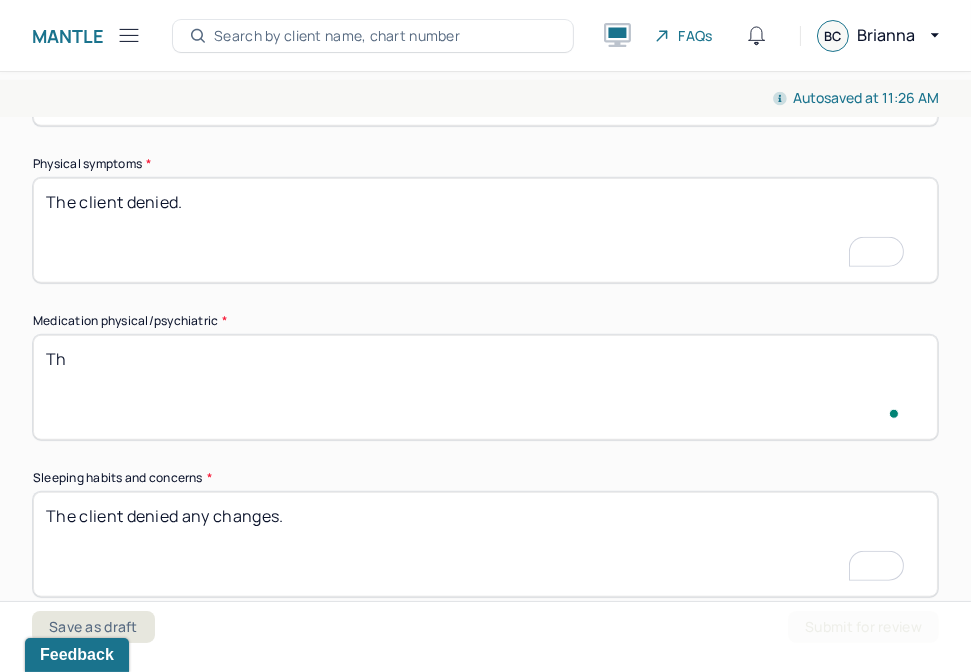type on "T" 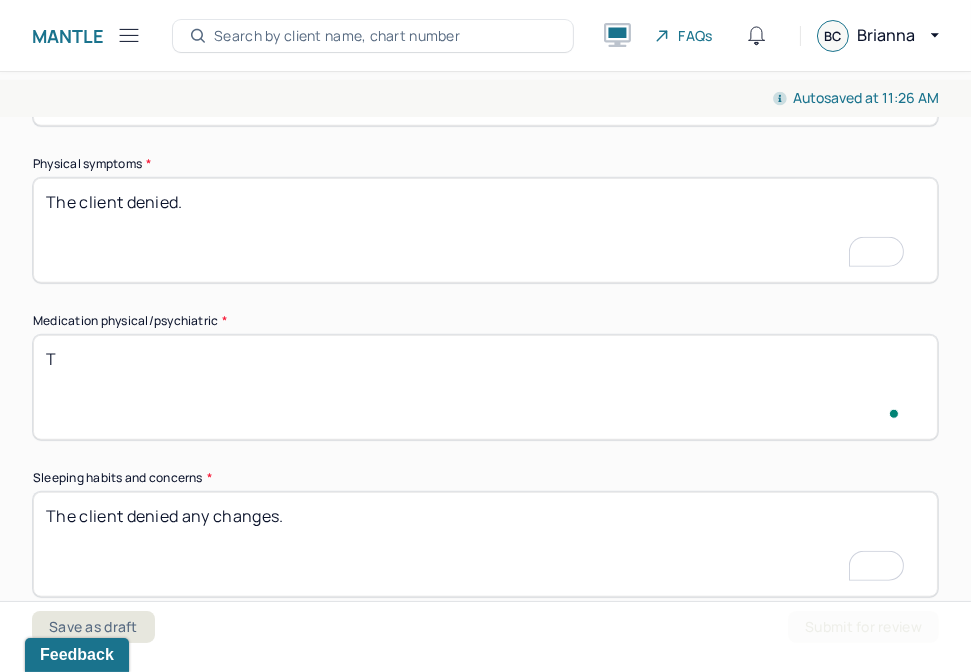 type 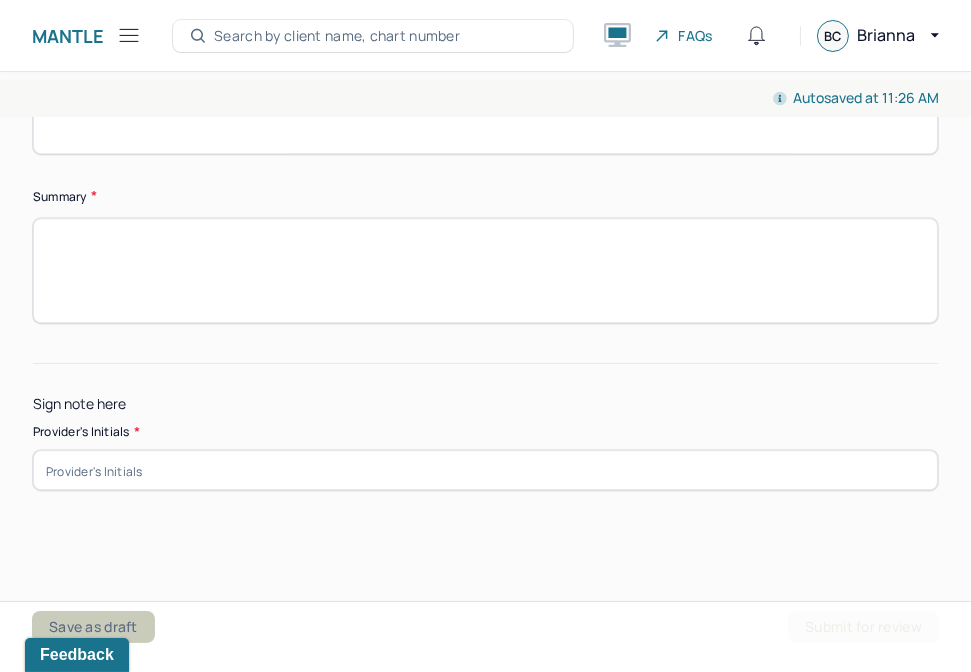 click on "Save as draft" at bounding box center (93, 627) 